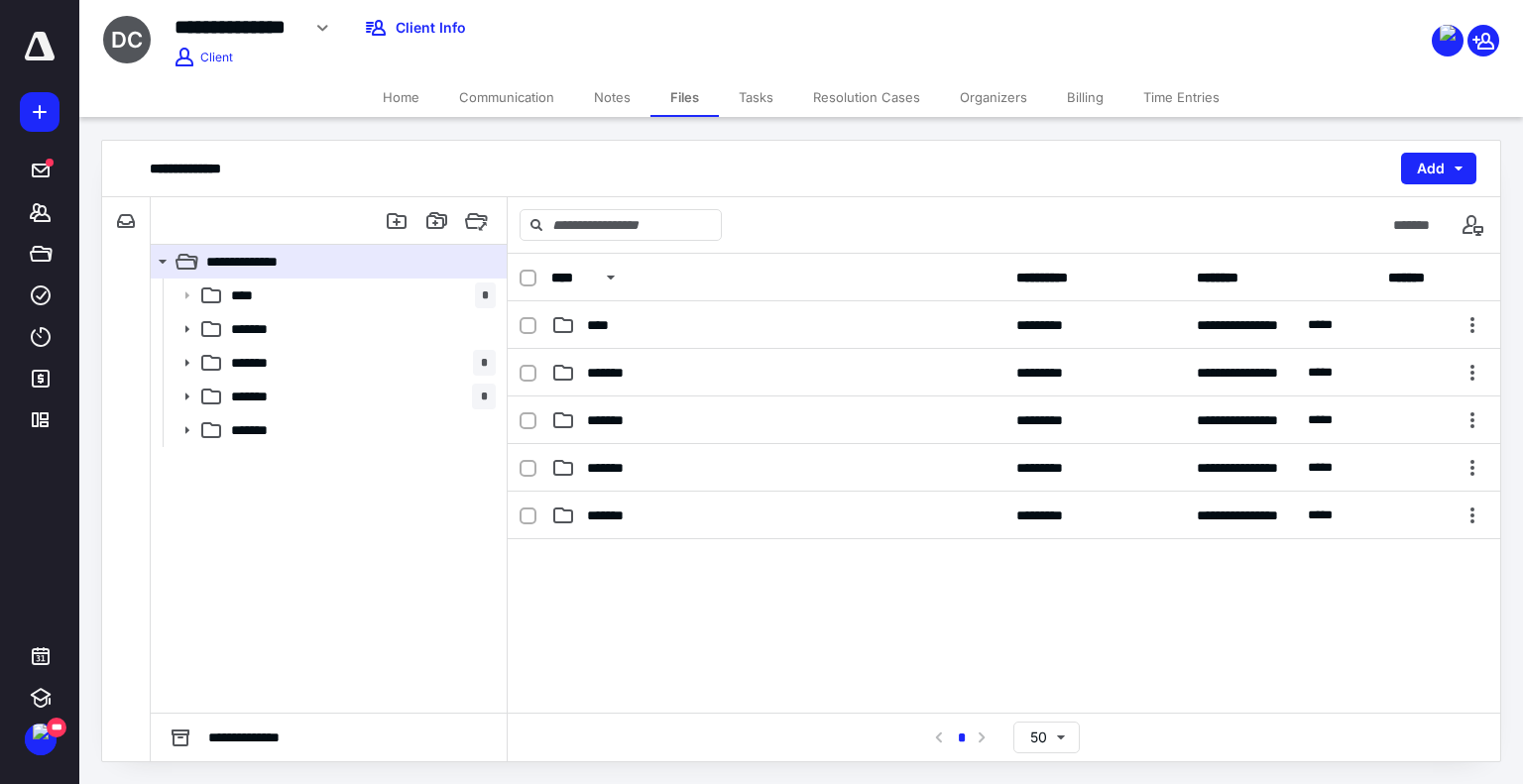 scroll, scrollTop: 0, scrollLeft: 0, axis: both 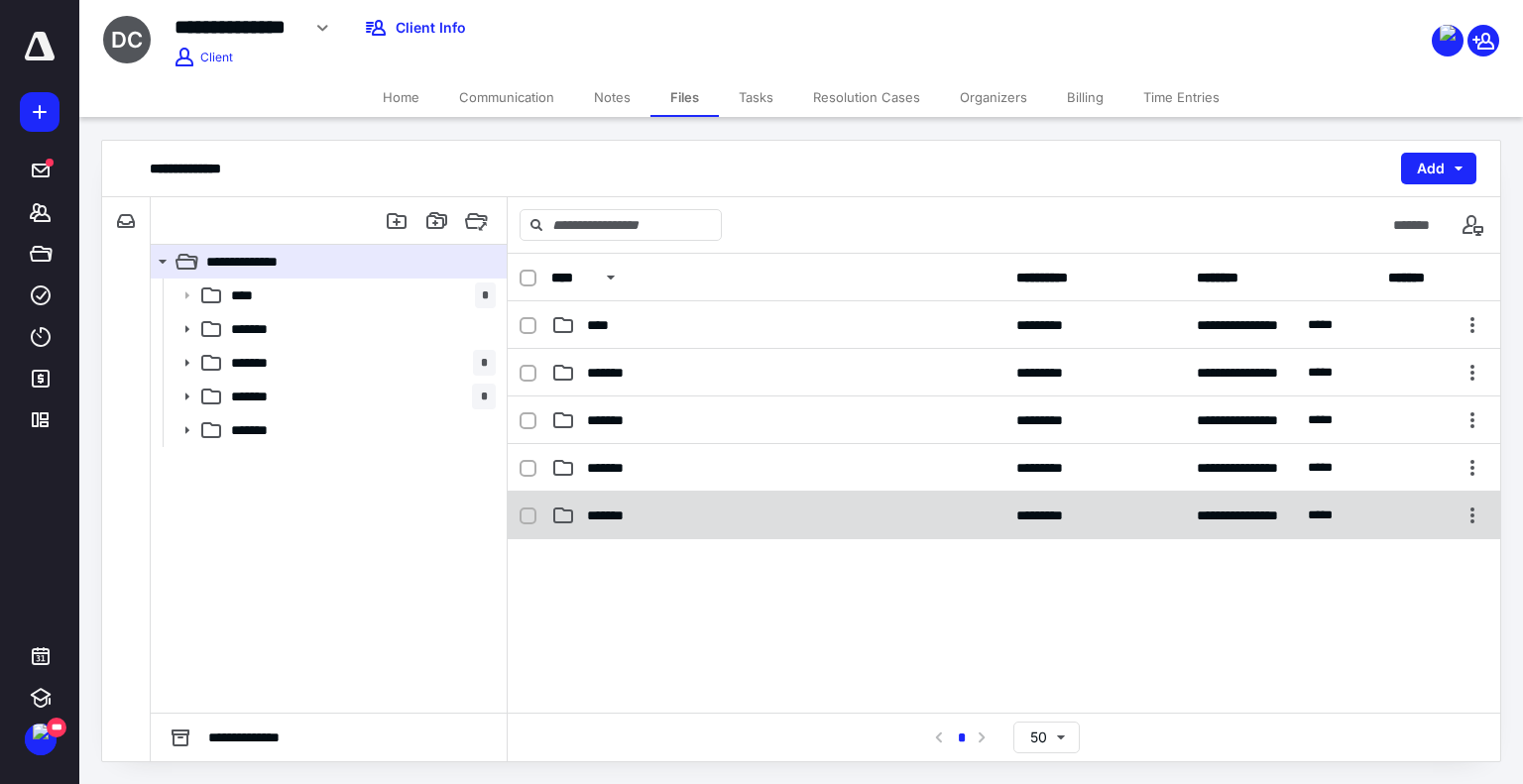 click on "*******" at bounding box center (777, 515) 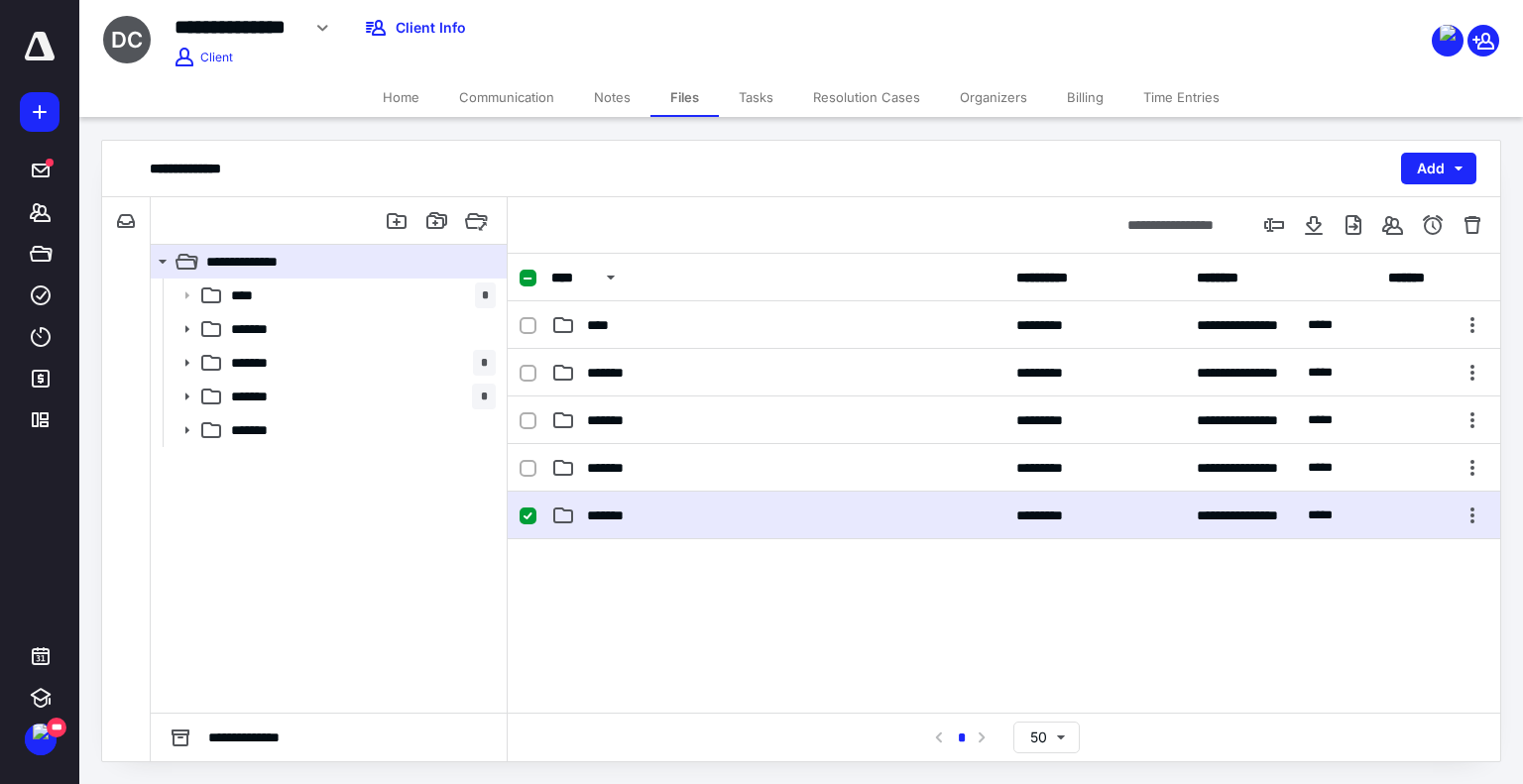 click on "*******" at bounding box center [777, 515] 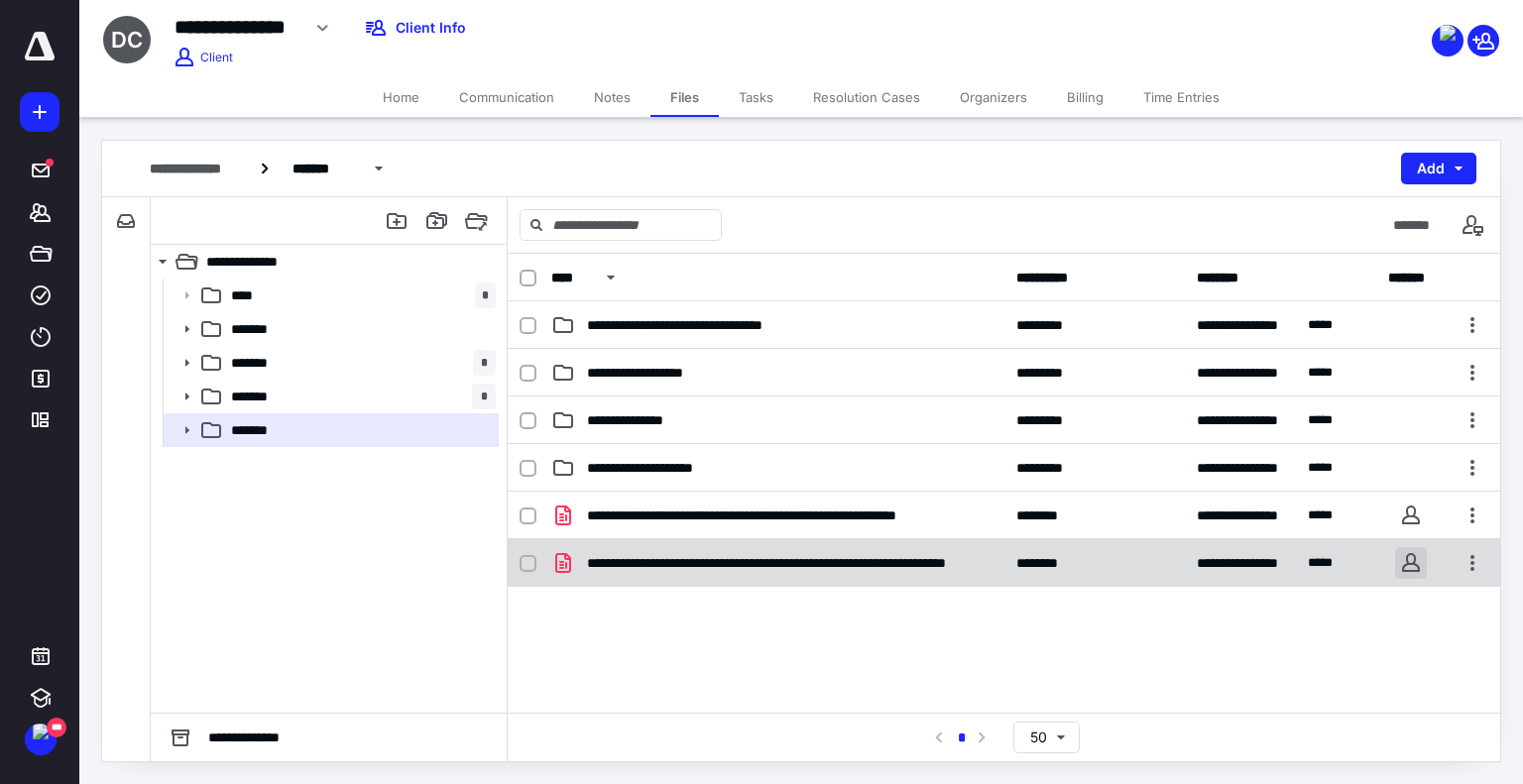 click at bounding box center (1411, 563) 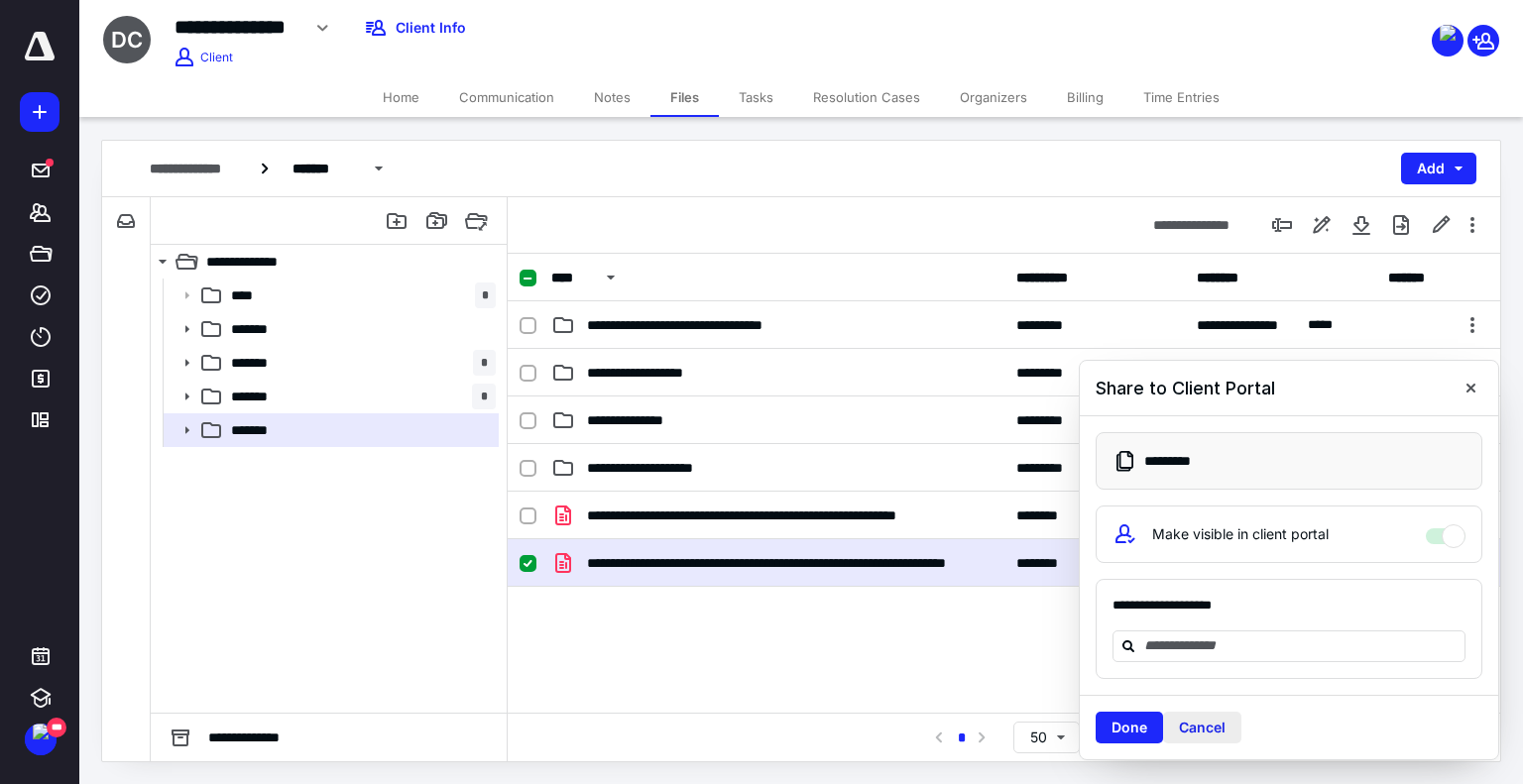 click on "Cancel" at bounding box center [1202, 728] 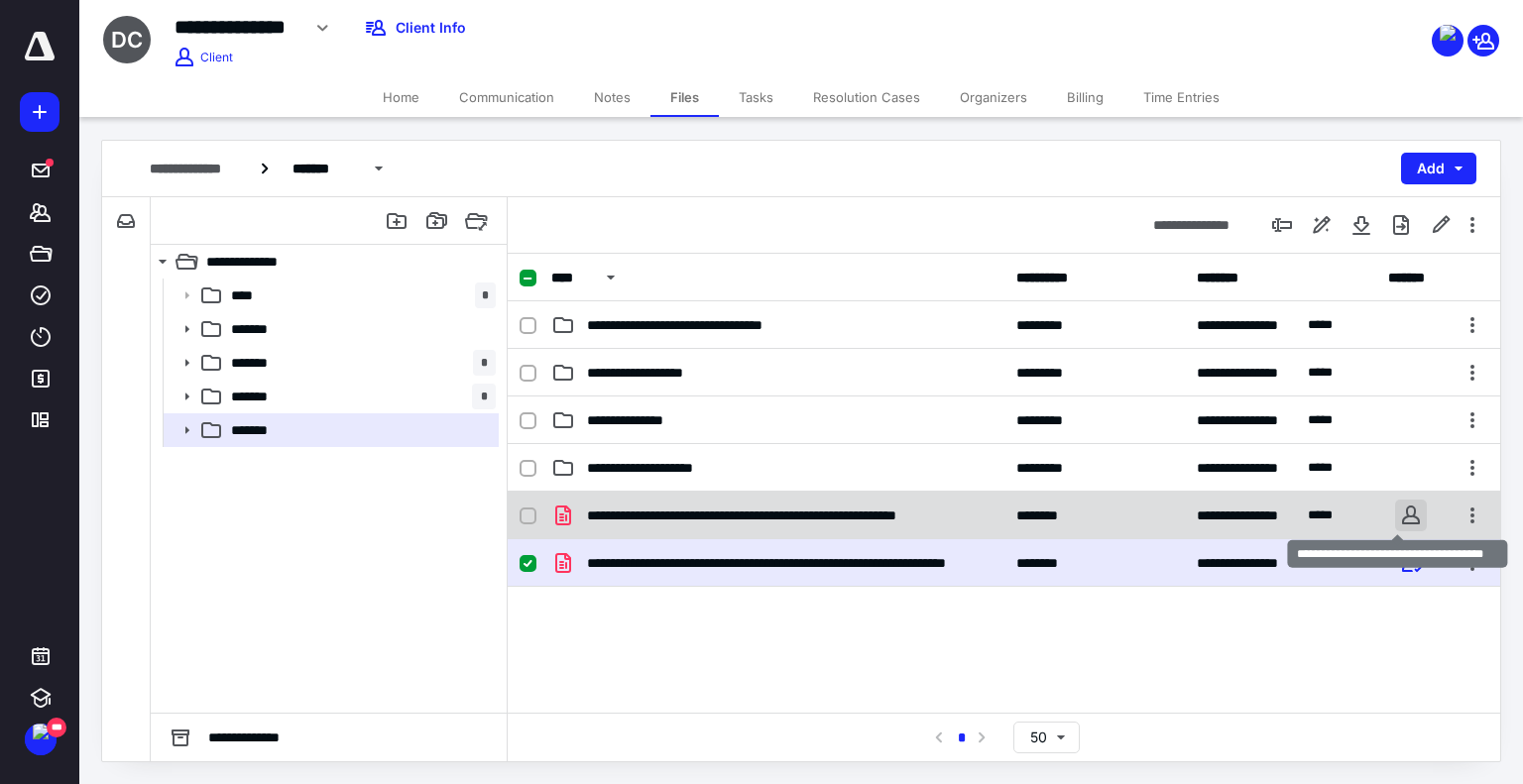 click at bounding box center (1411, 515) 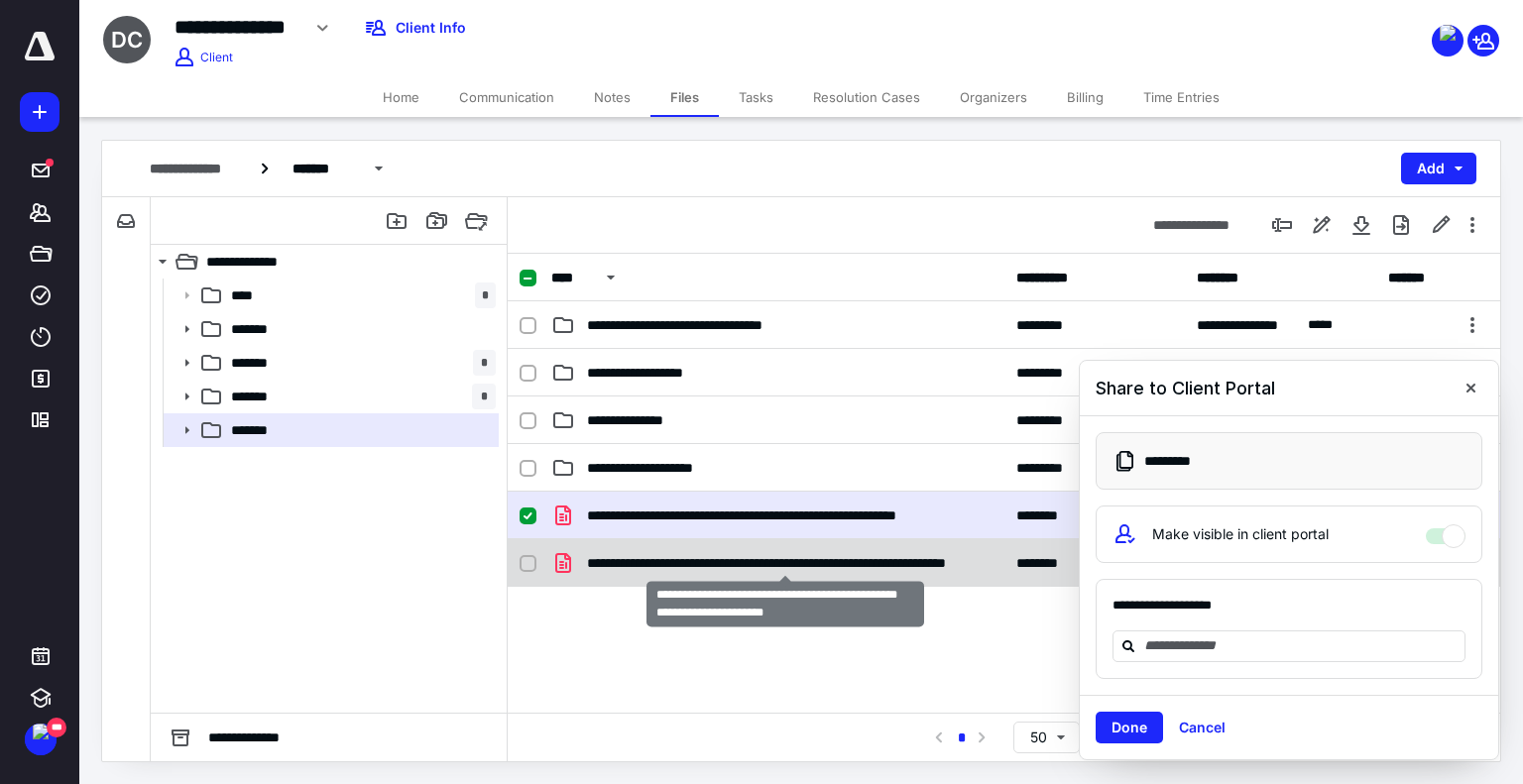 checkbox on "false" 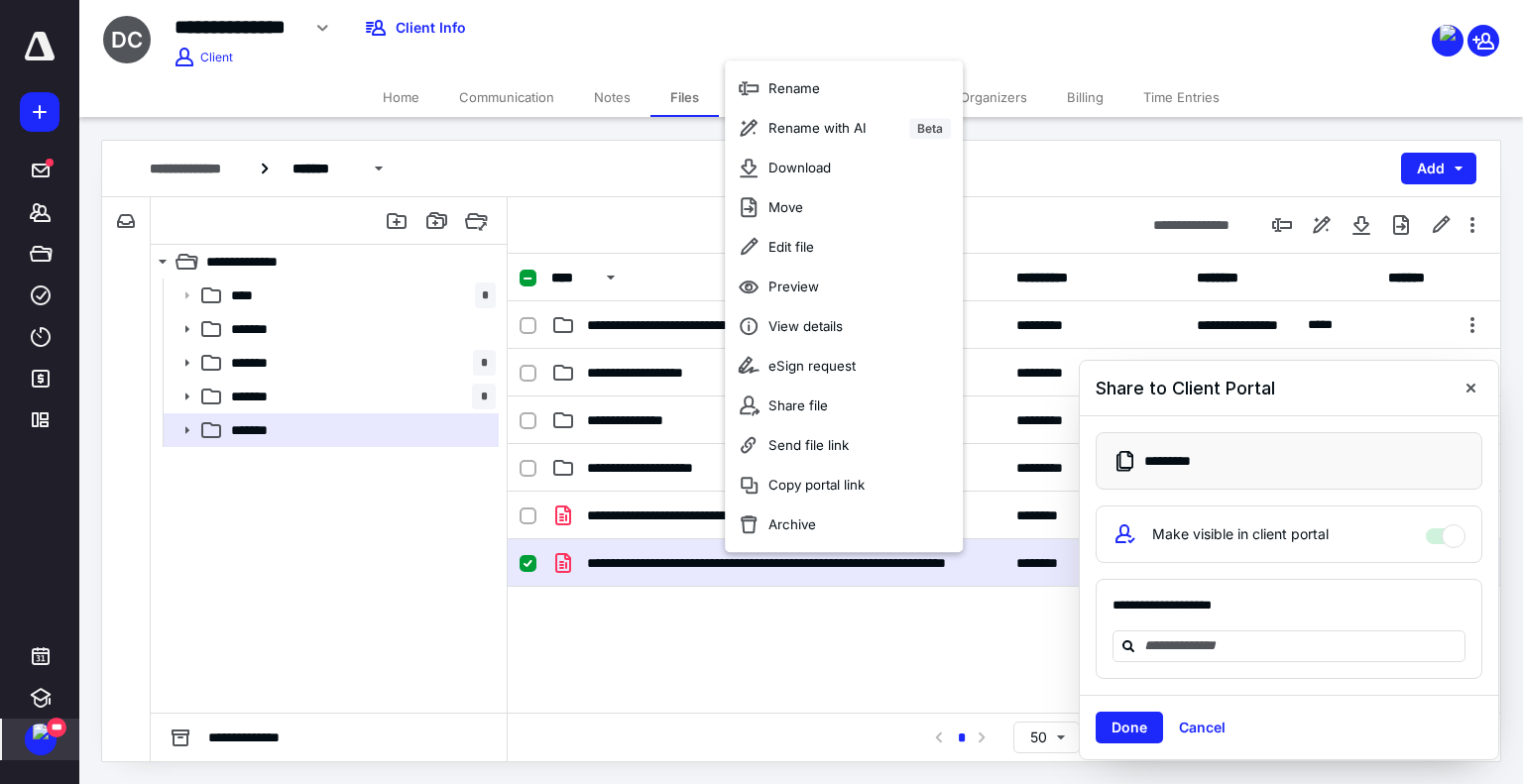 click on "***" at bounding box center [57, 728] 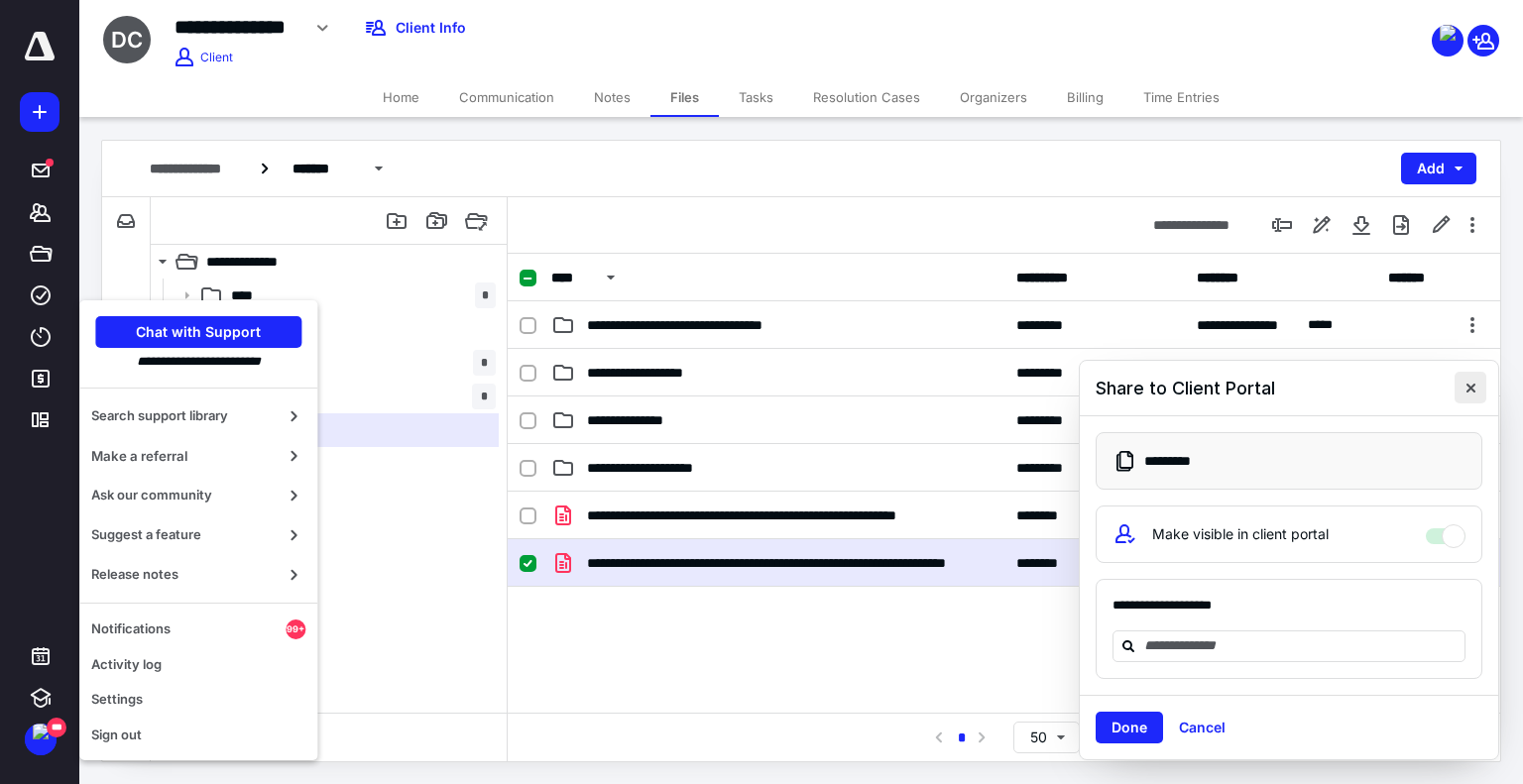 click at bounding box center [1470, 388] 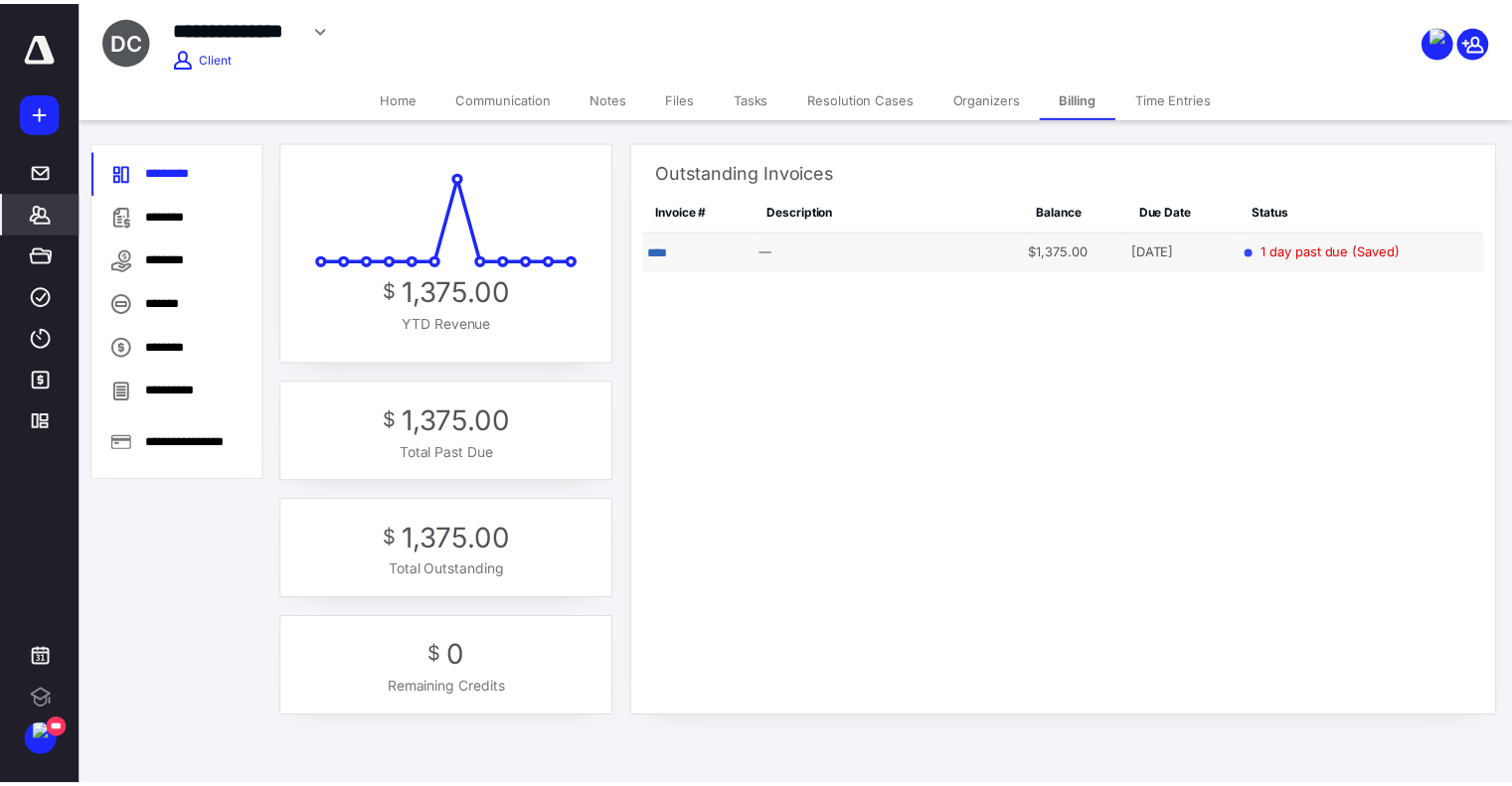 scroll, scrollTop: 0, scrollLeft: 0, axis: both 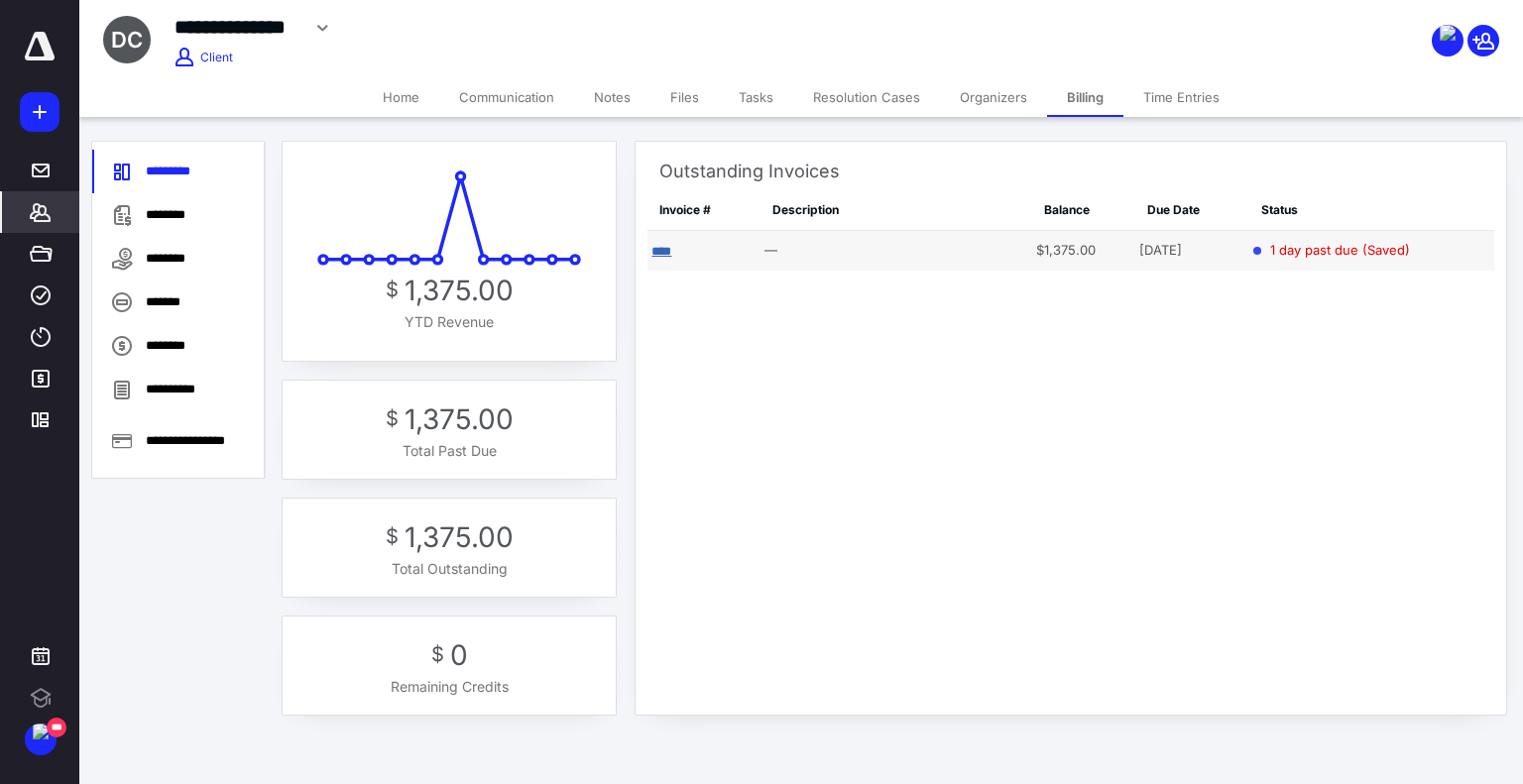 click on "****" at bounding box center [661, 251] 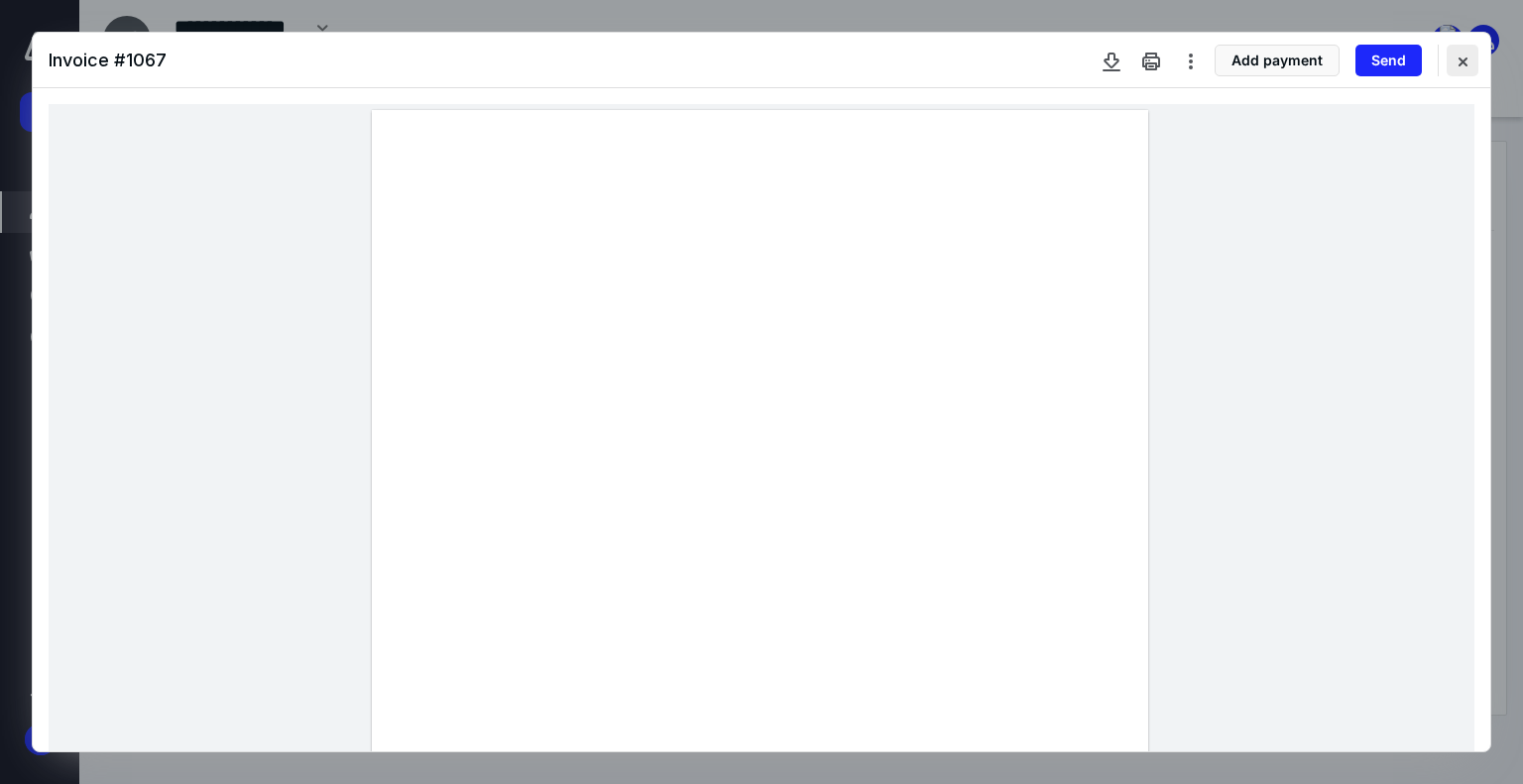 click at bounding box center [1463, 60] 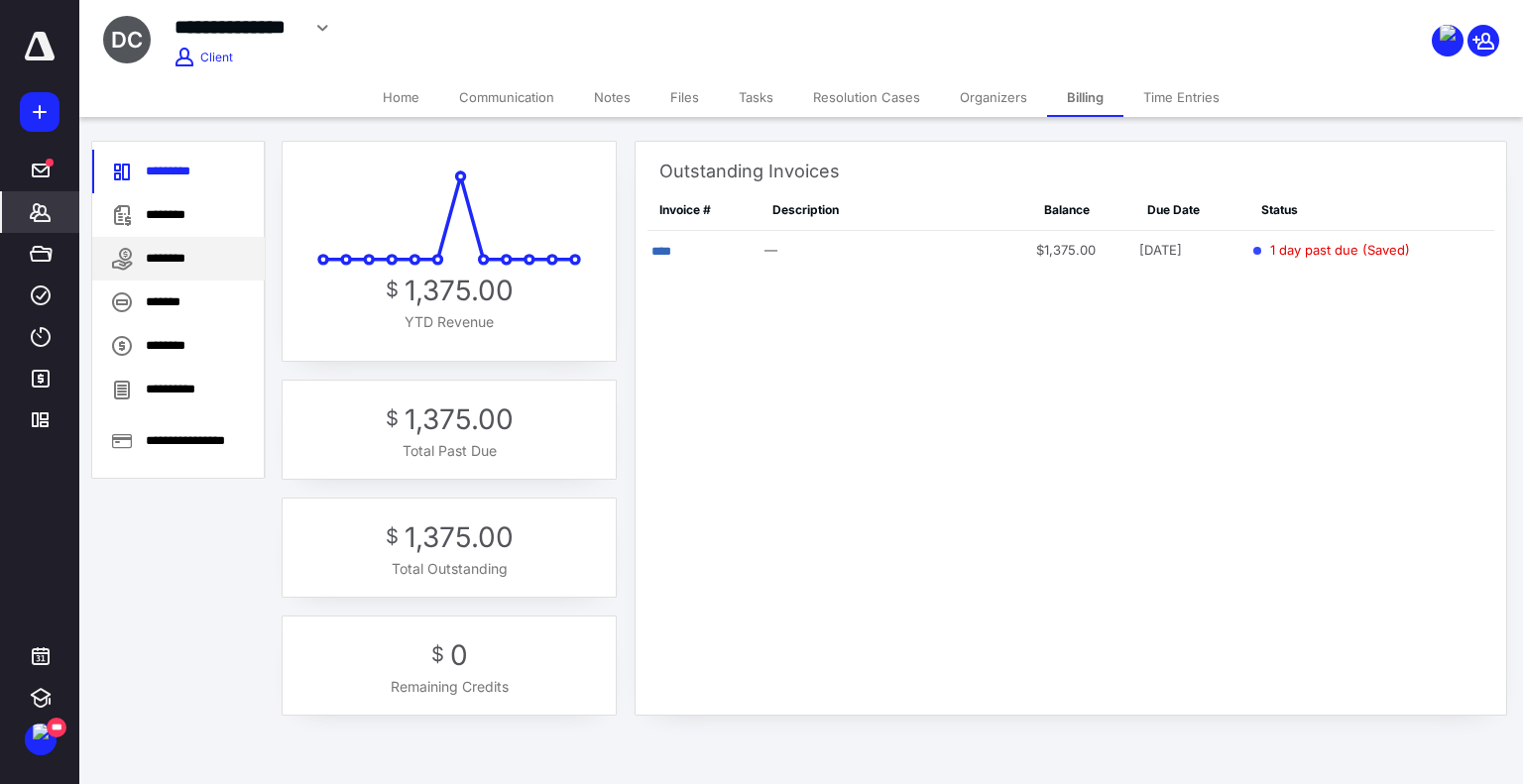 click on "********" at bounding box center [178, 259] 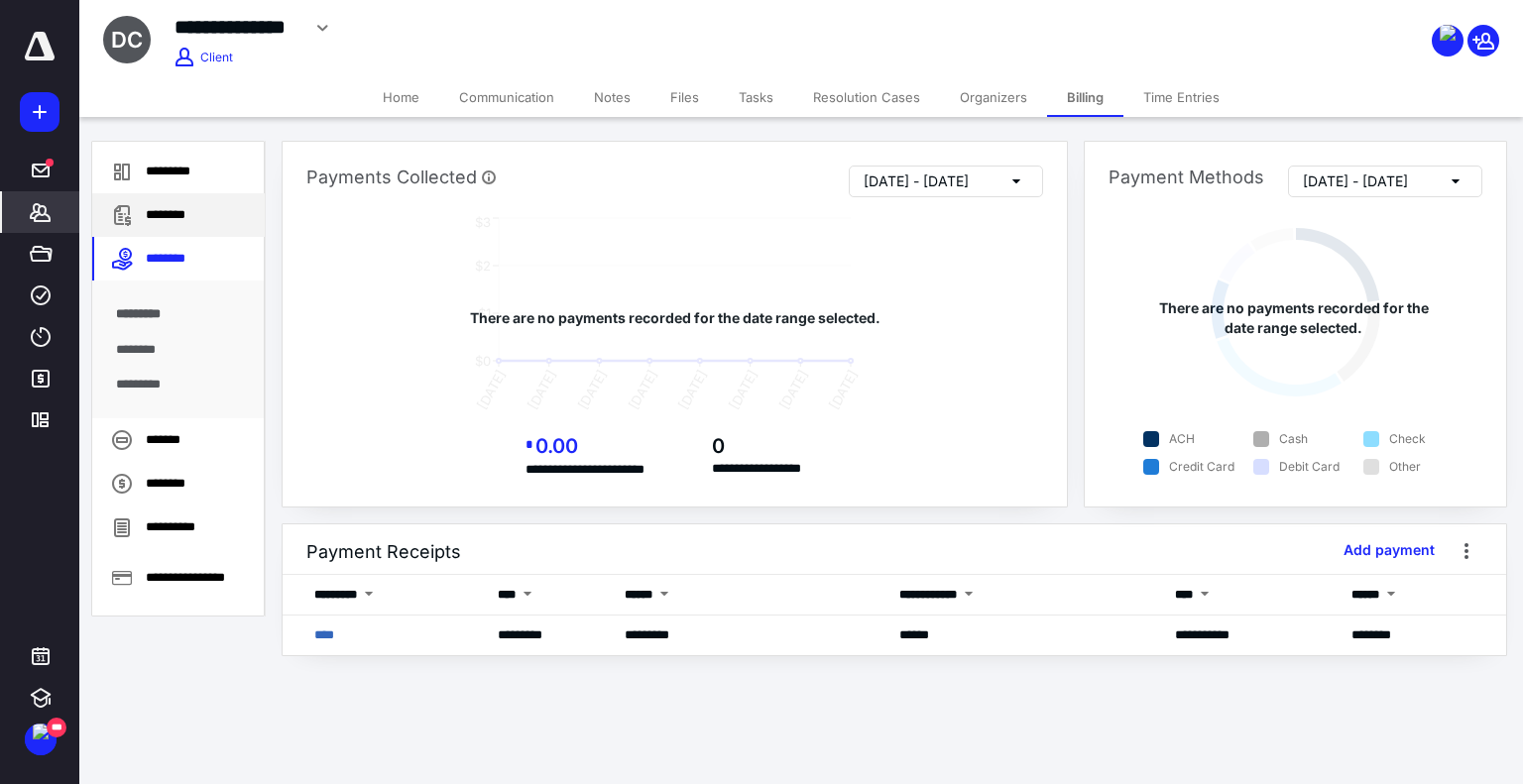 click on "********" at bounding box center (178, 215) 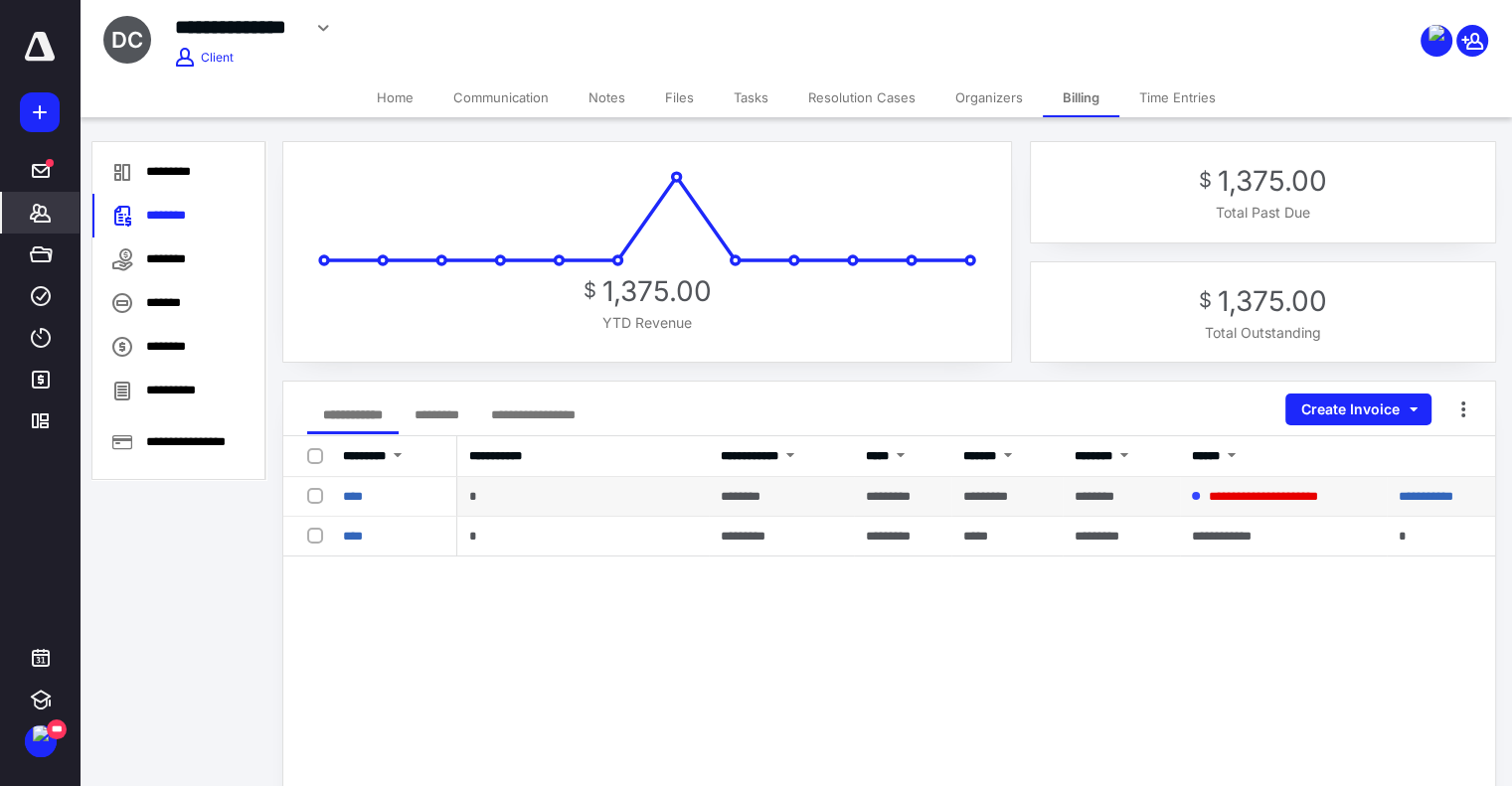 click on "****" at bounding box center [394, 497] 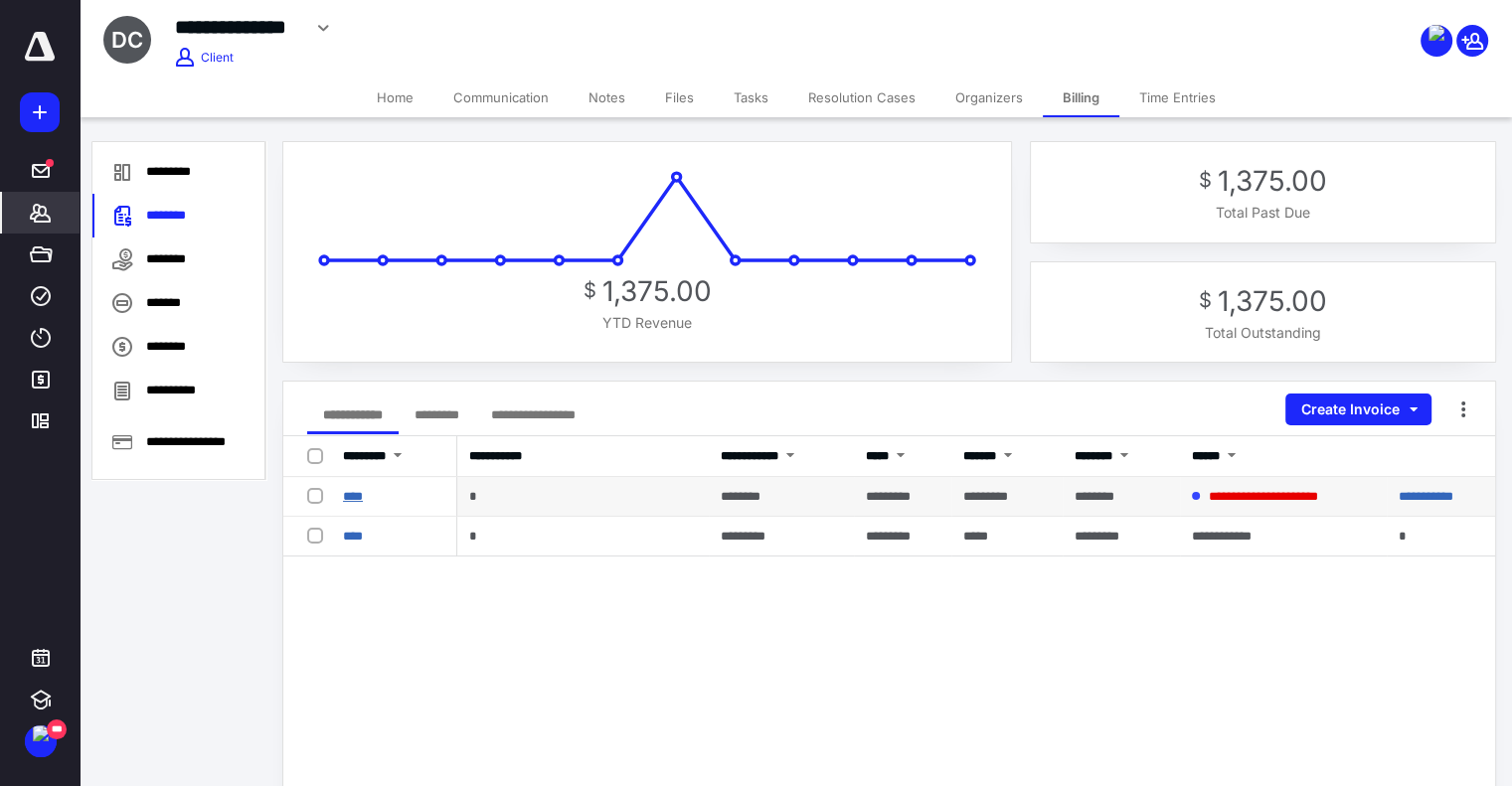 click on "****" at bounding box center [353, 496] 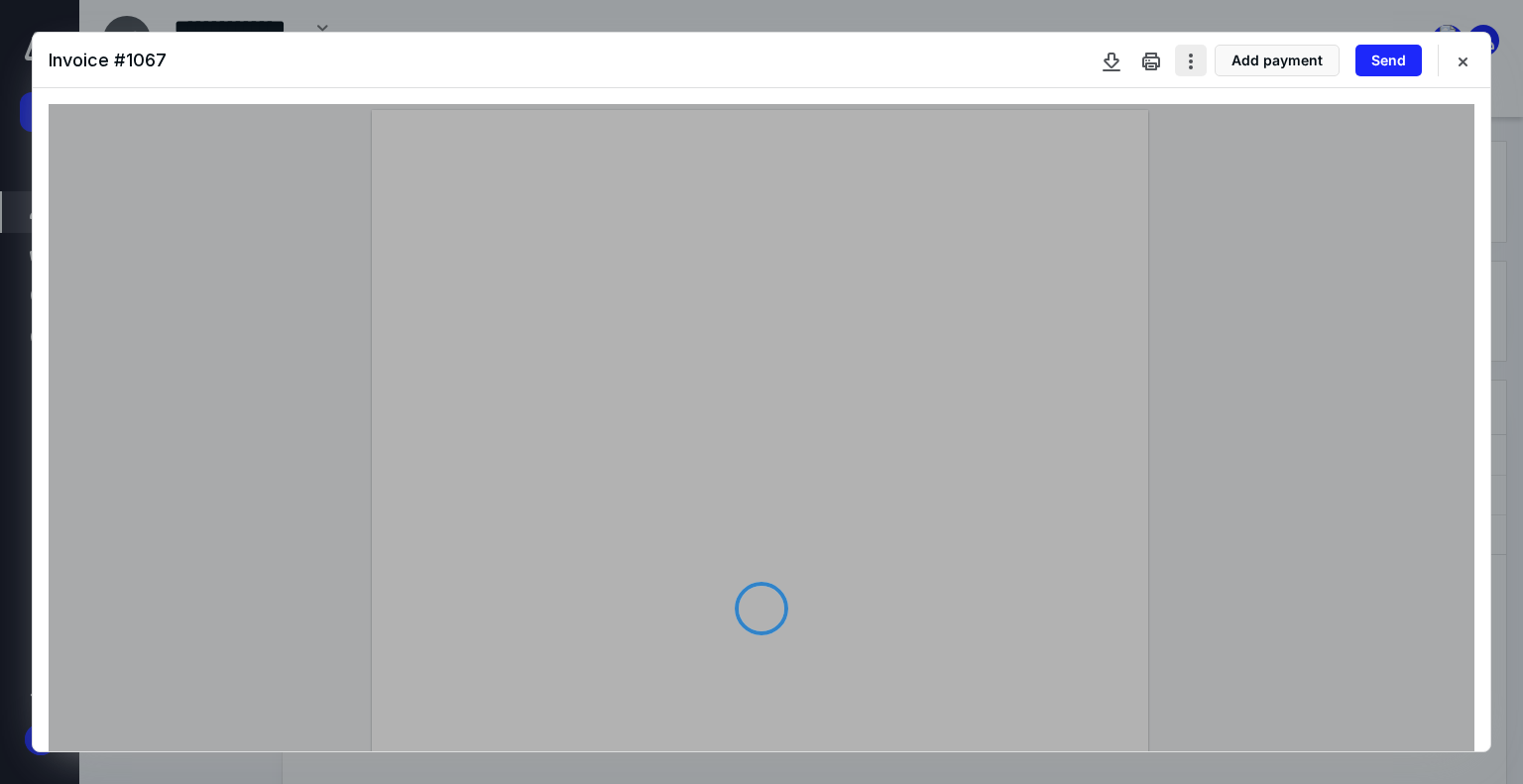 click at bounding box center (1191, 60) 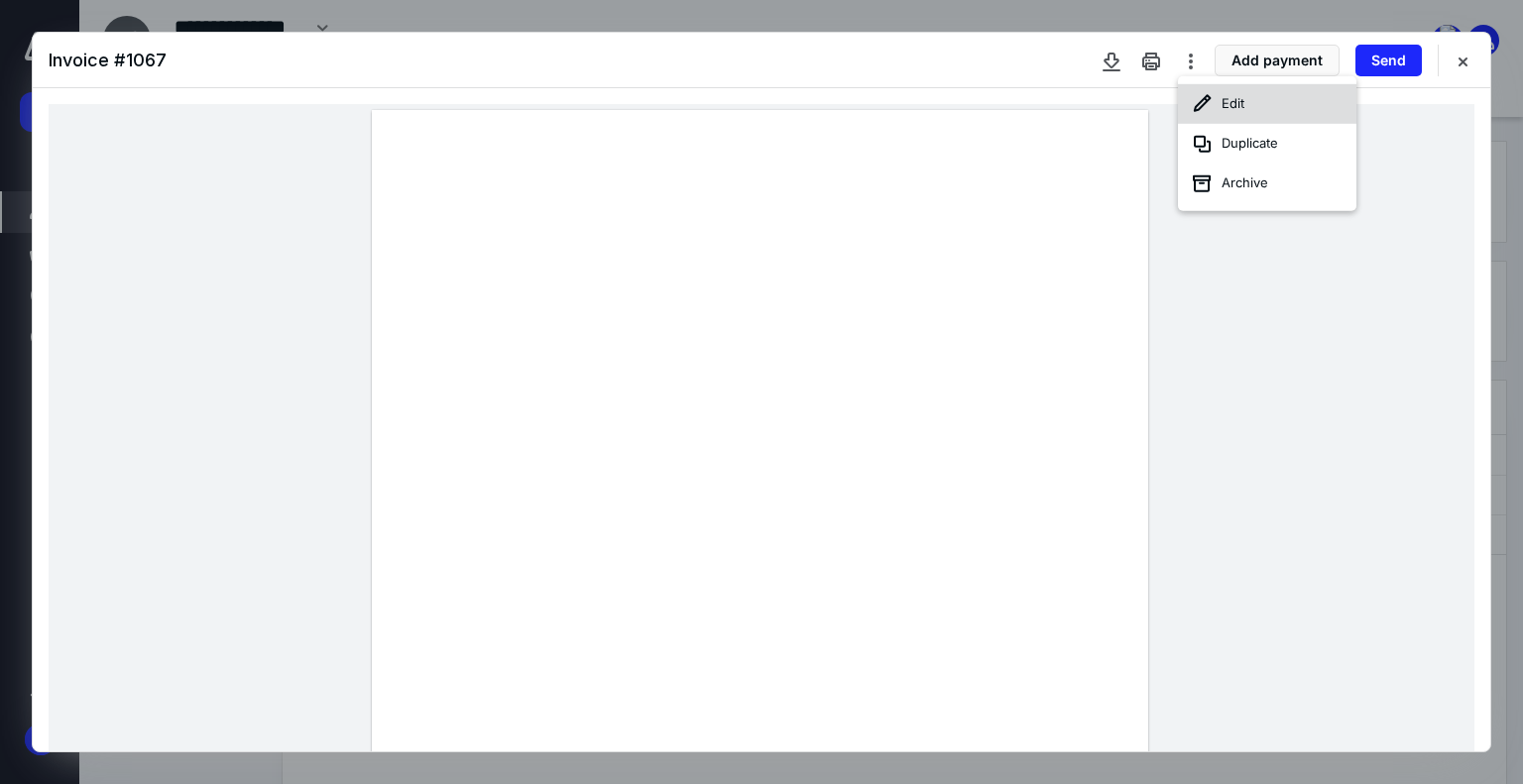 click 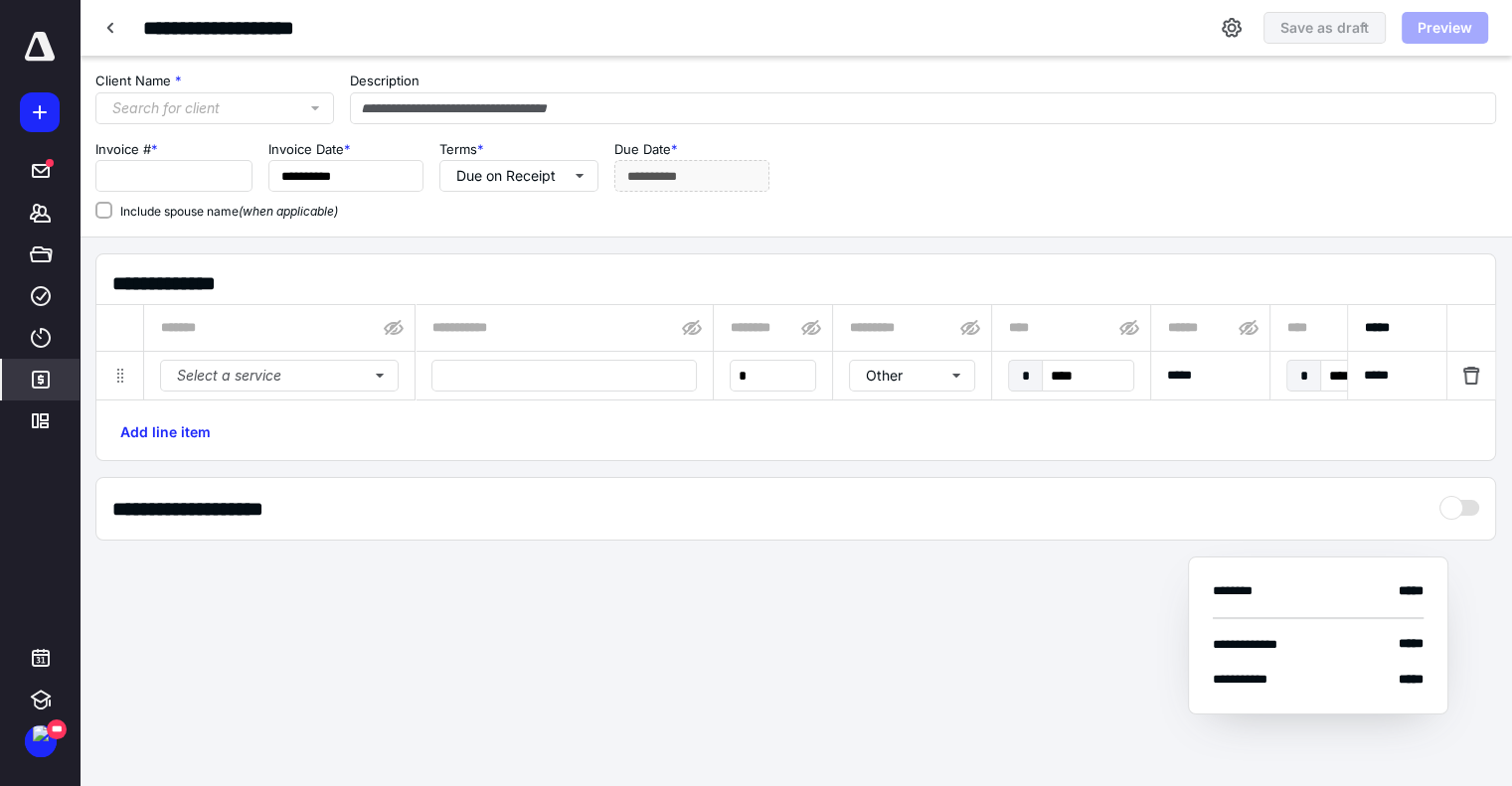 type on "****" 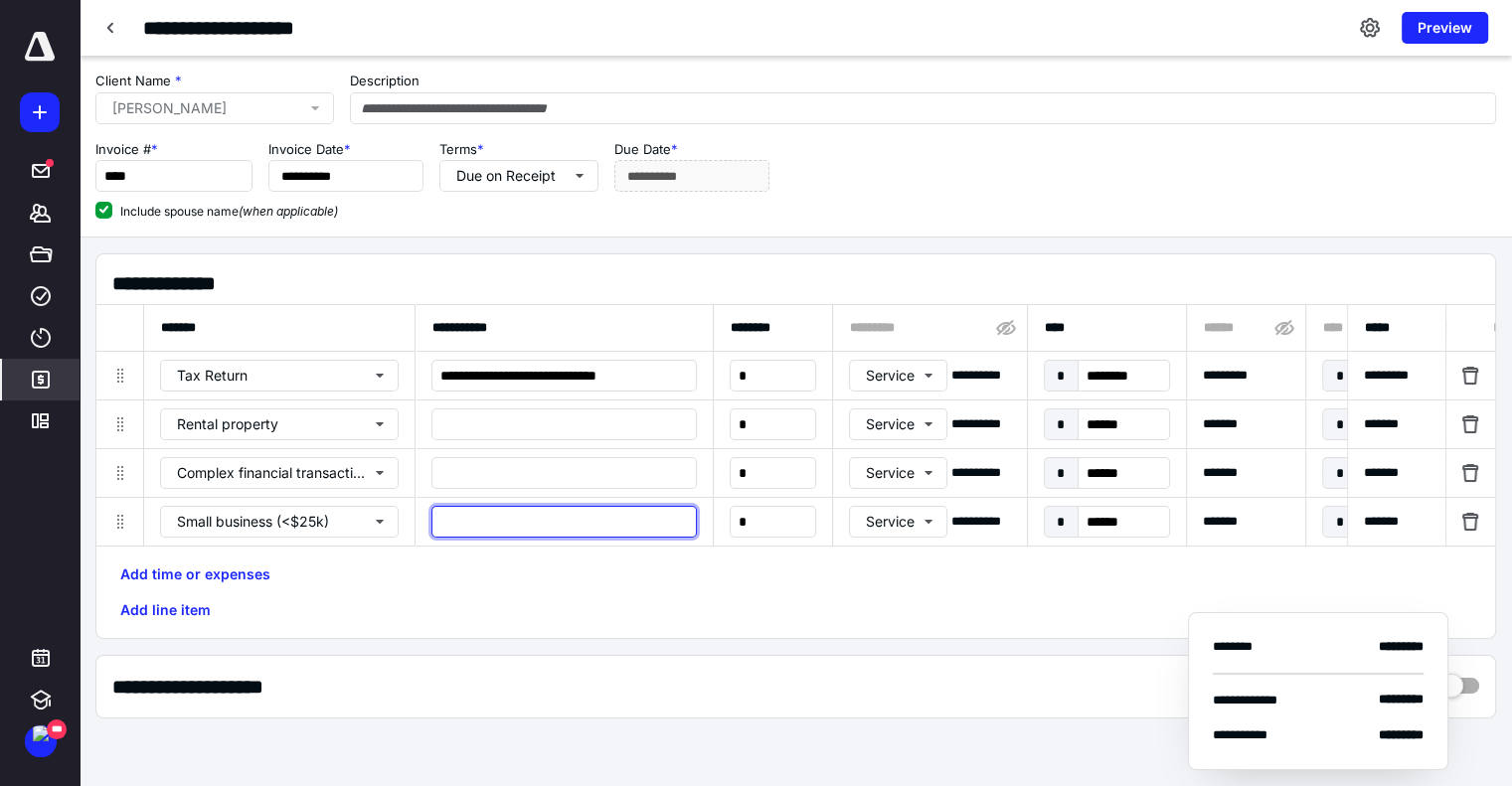 click at bounding box center (564, 522) 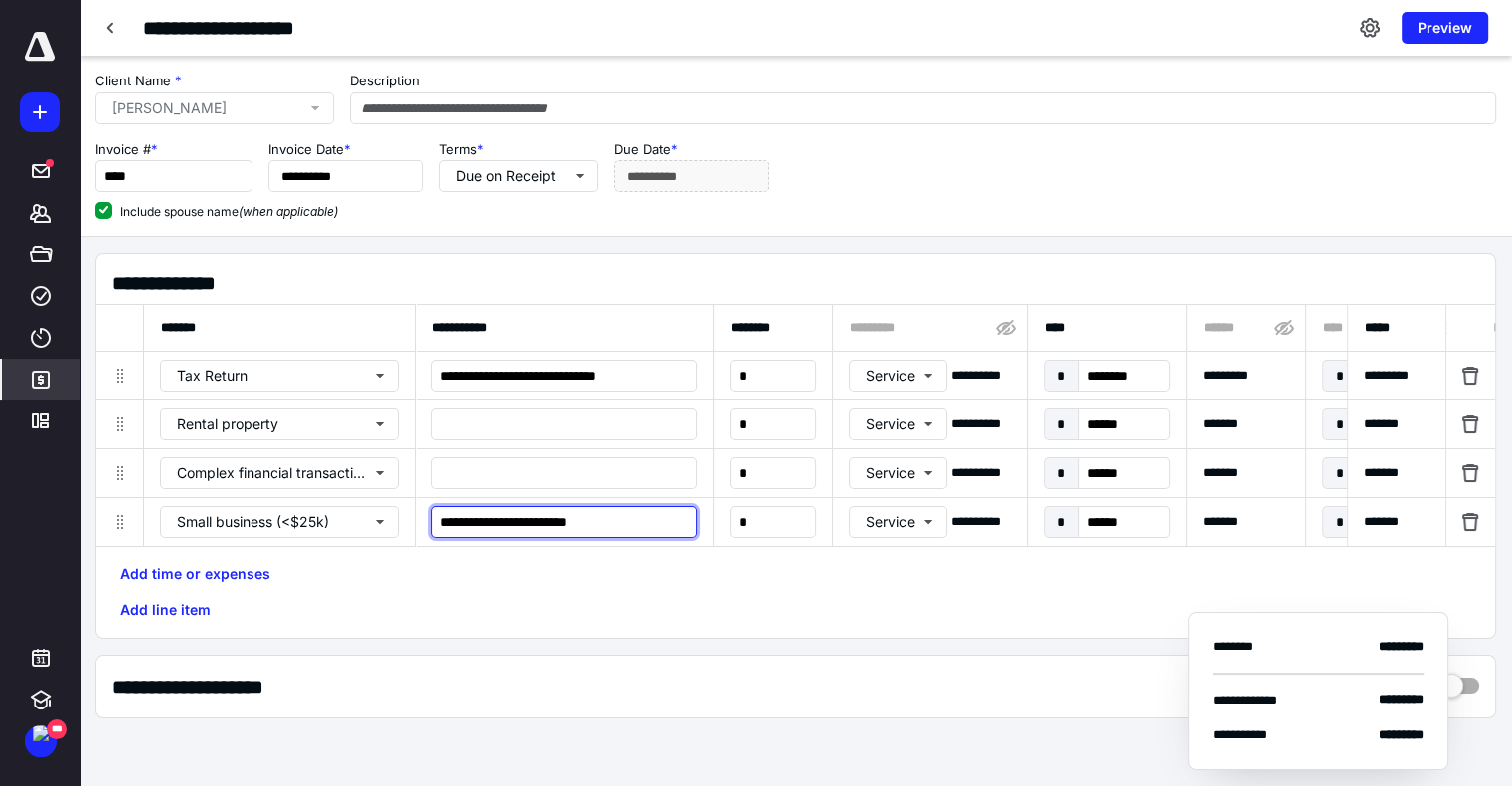 type on "**********" 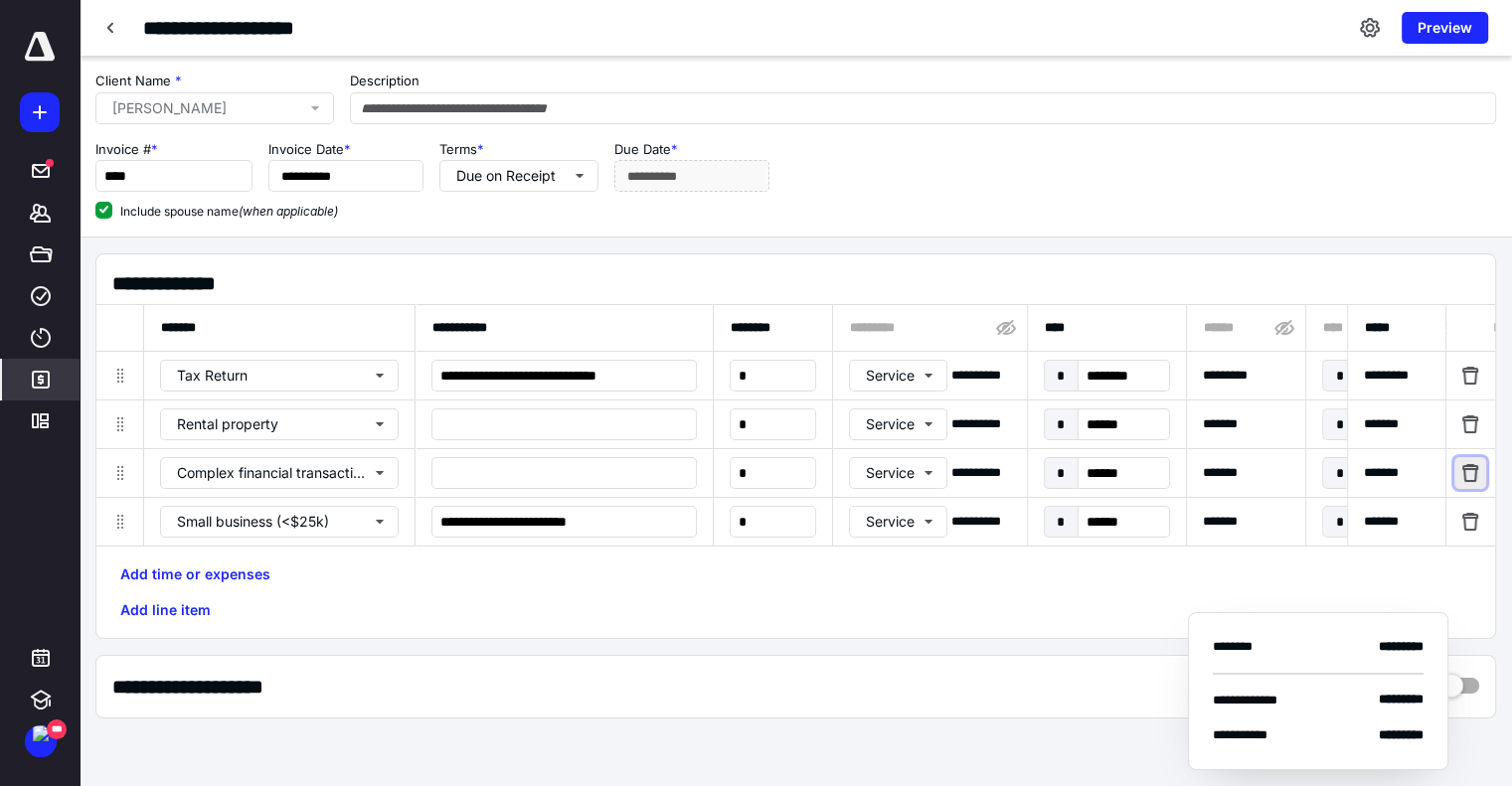 click at bounding box center (1471, 473) 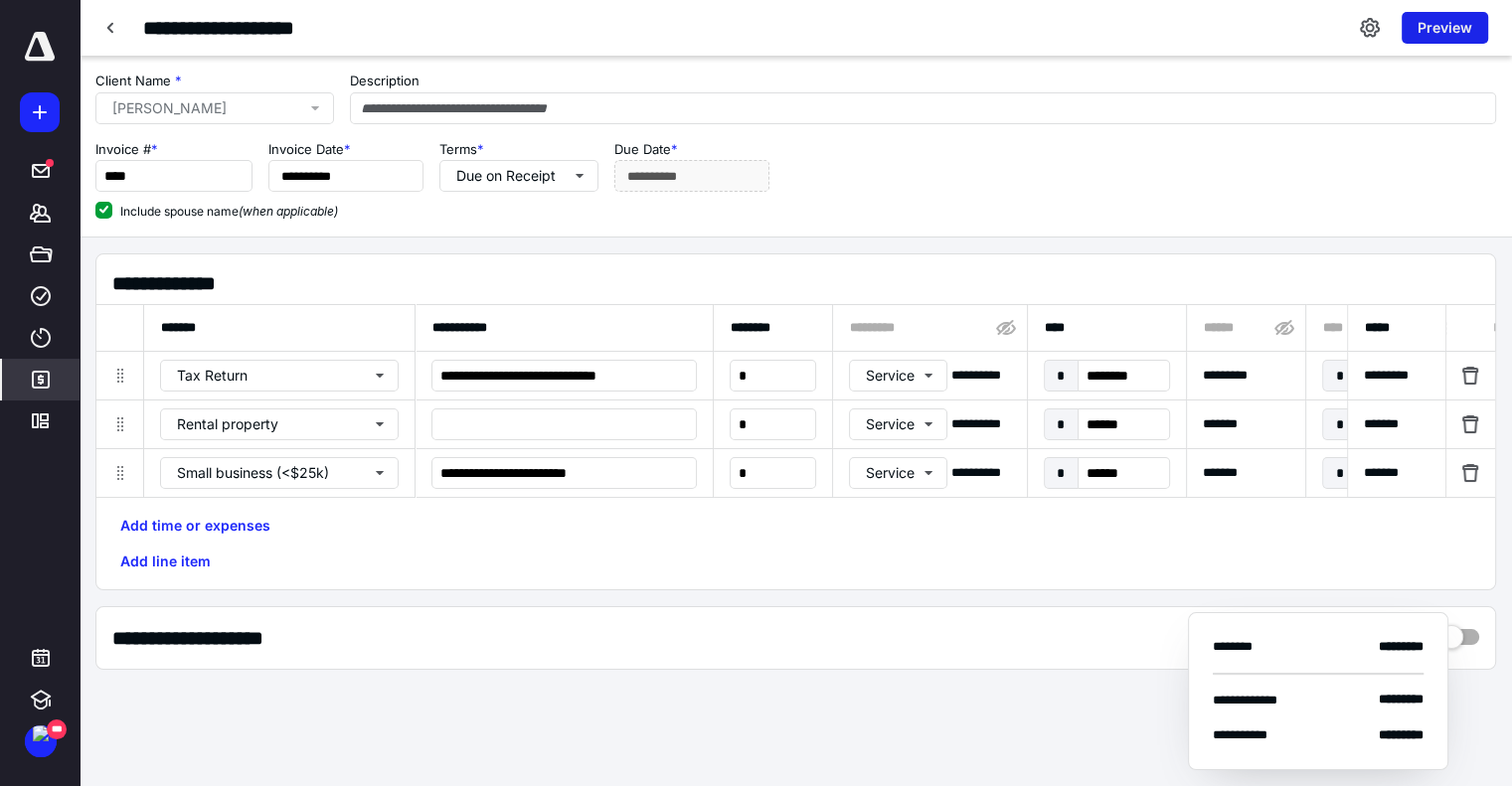 click on "Preview" at bounding box center (1444, 28) 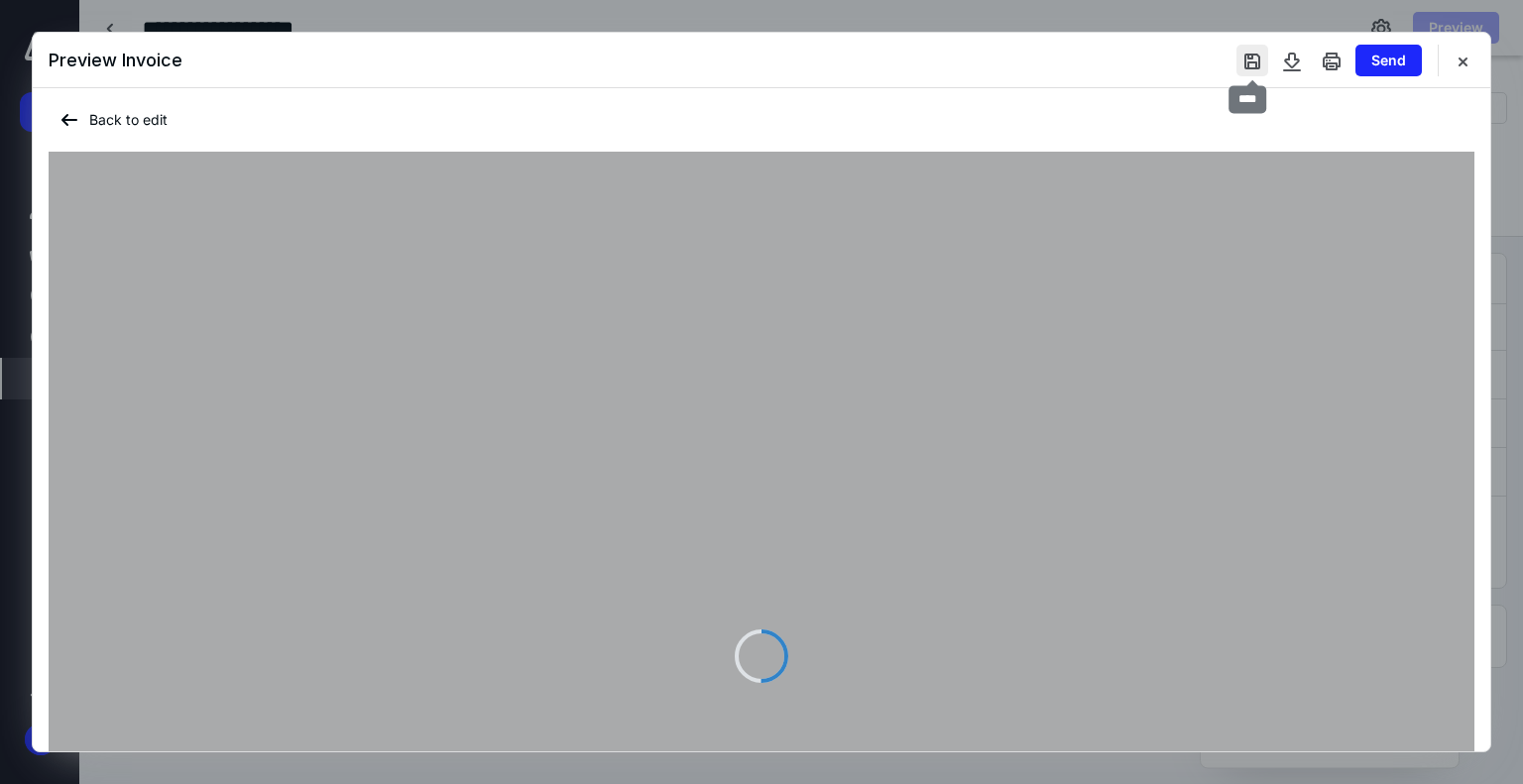 click at bounding box center (1252, 60) 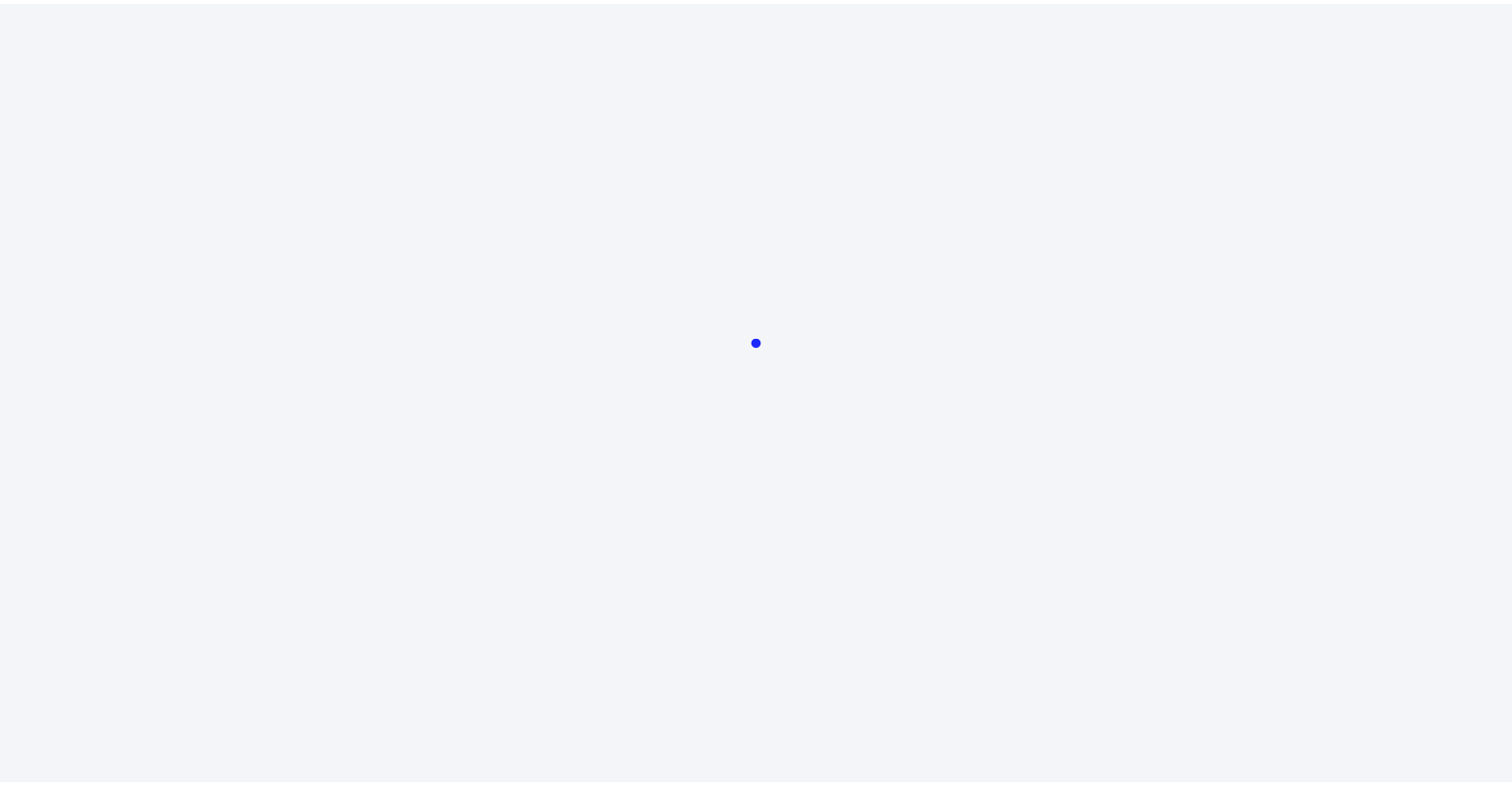 scroll, scrollTop: 0, scrollLeft: 0, axis: both 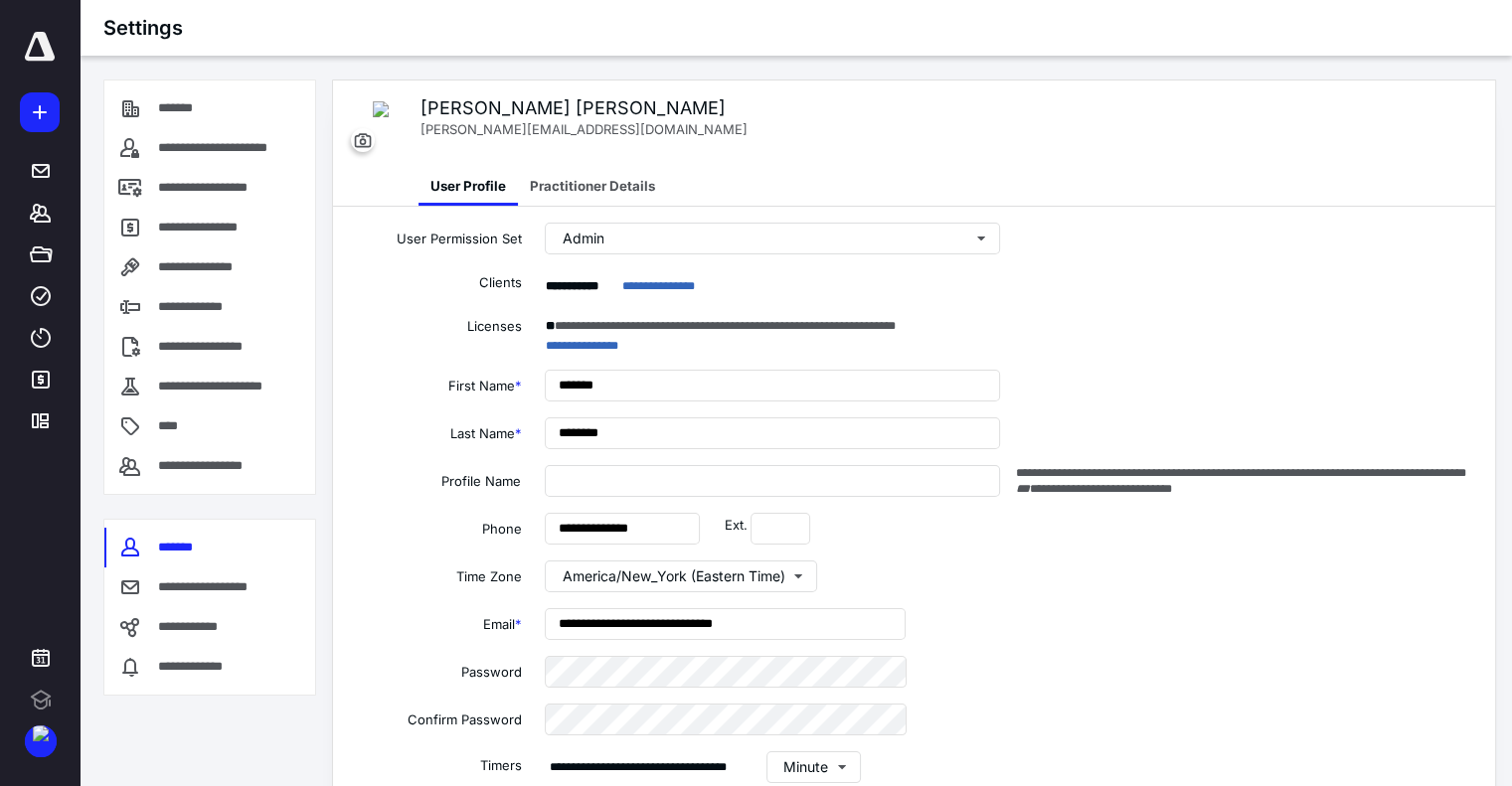 type on "**********" 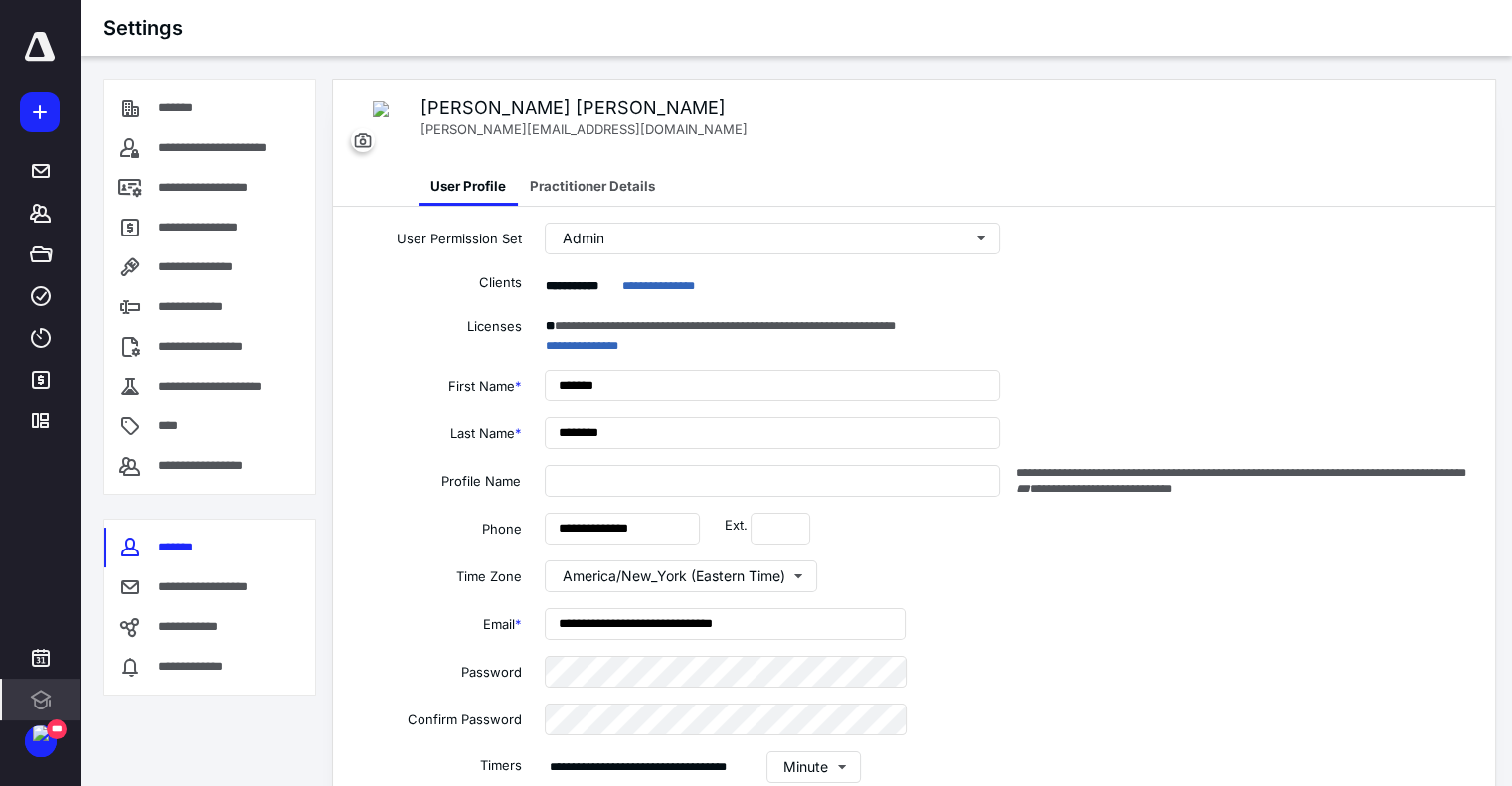 scroll, scrollTop: 0, scrollLeft: 0, axis: both 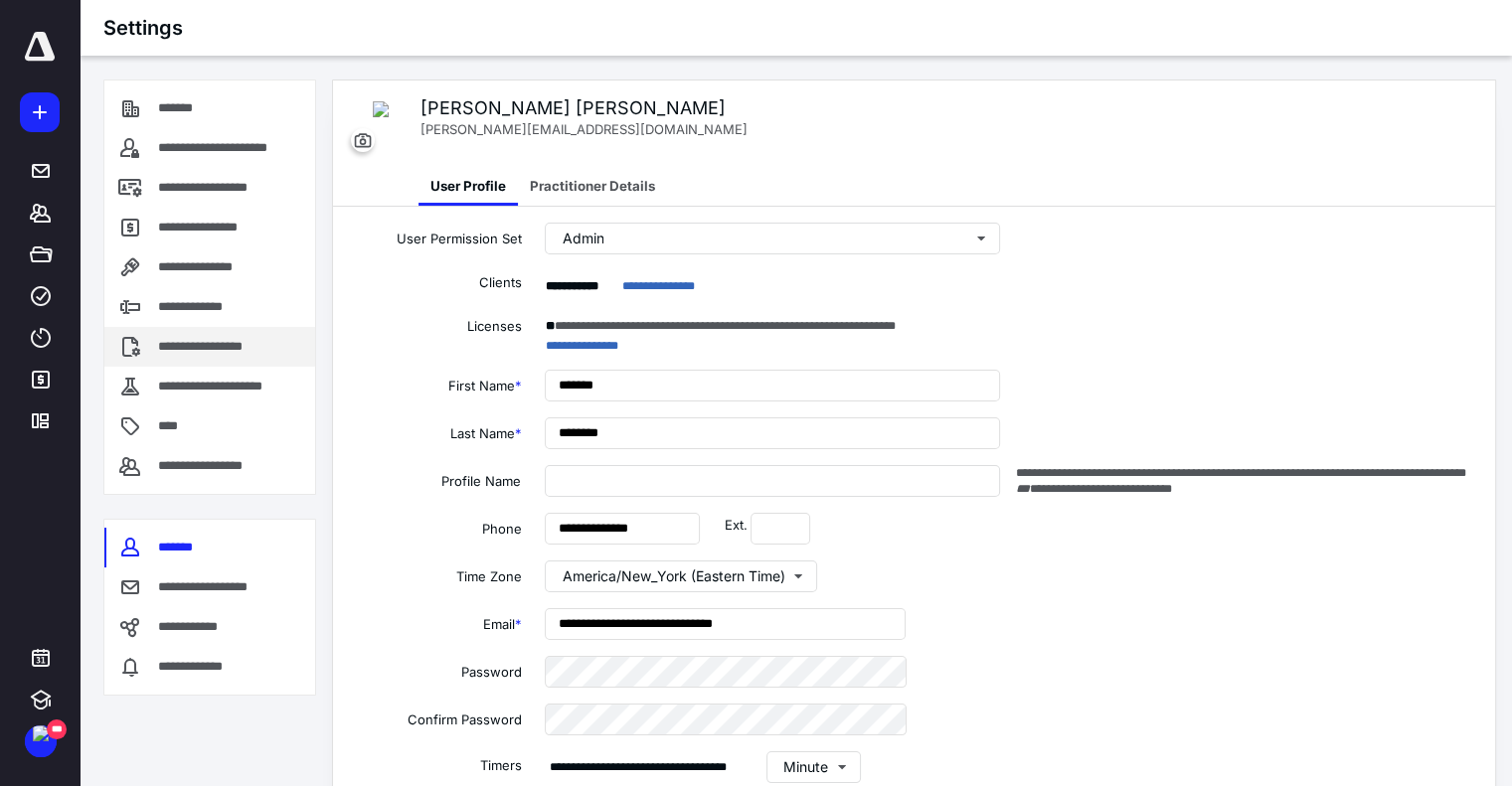 click on "**********" at bounding box center (210, 347) 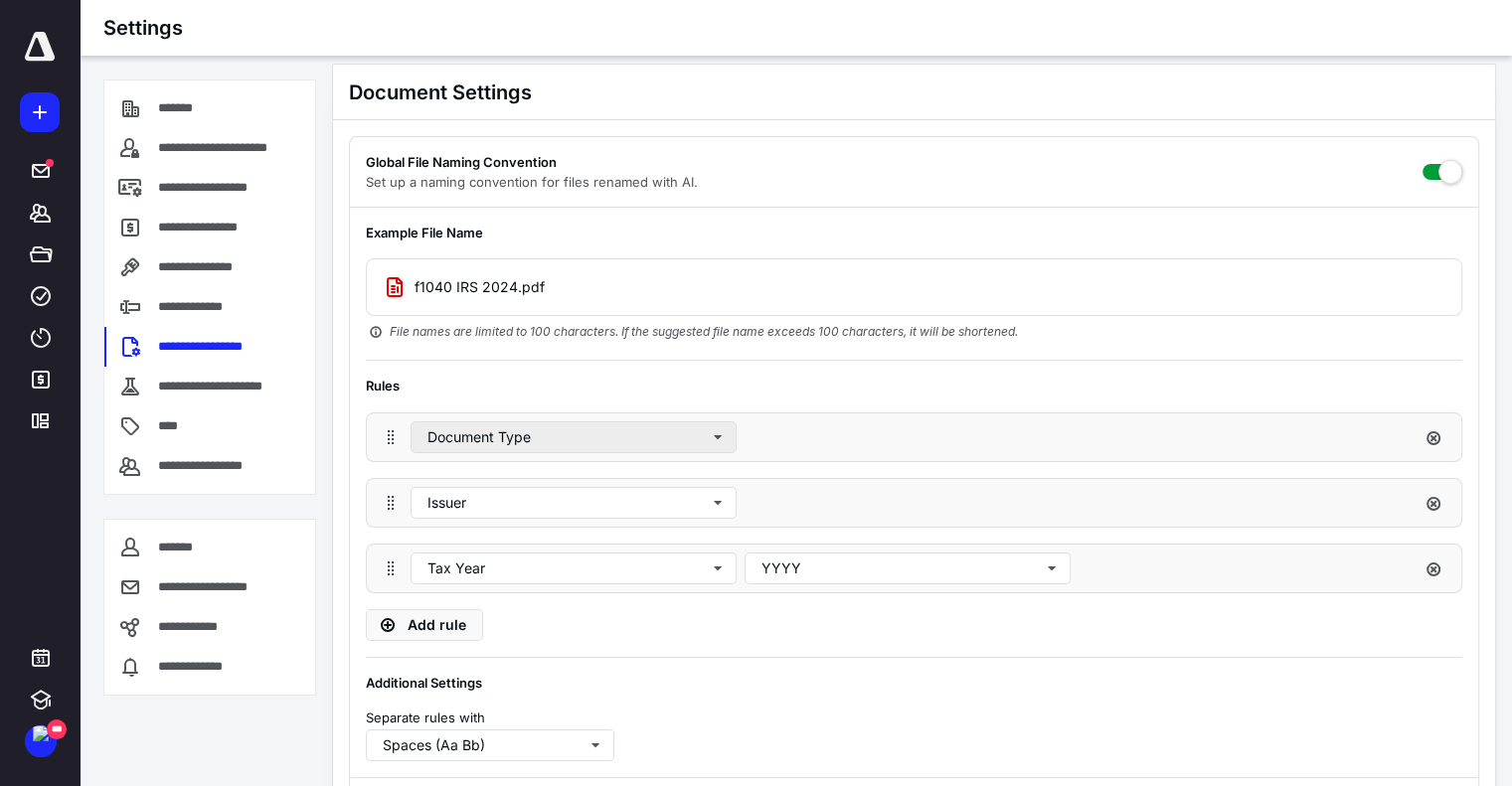 scroll, scrollTop: 0, scrollLeft: 0, axis: both 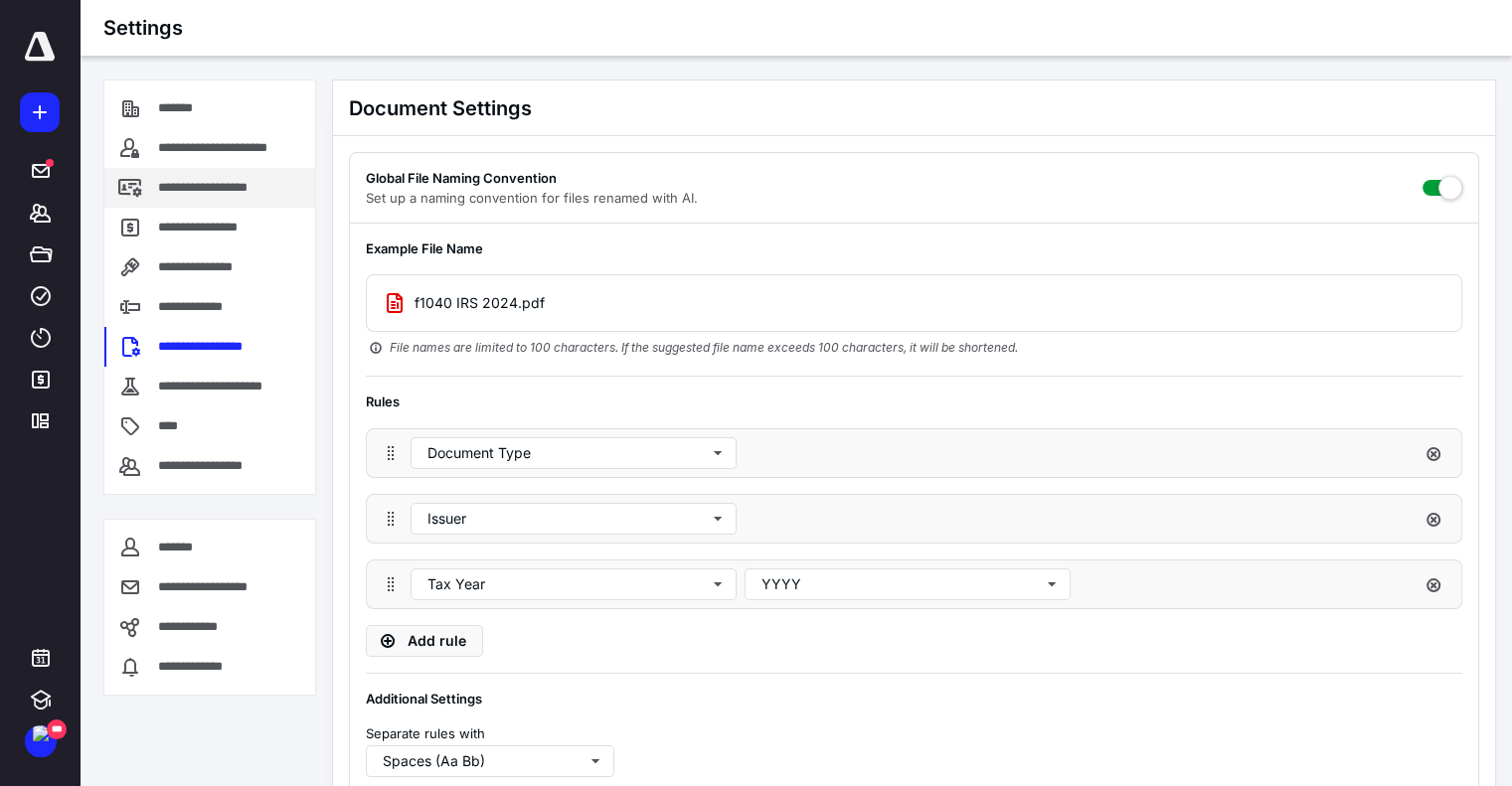 click on "**********" at bounding box center [225, 188] 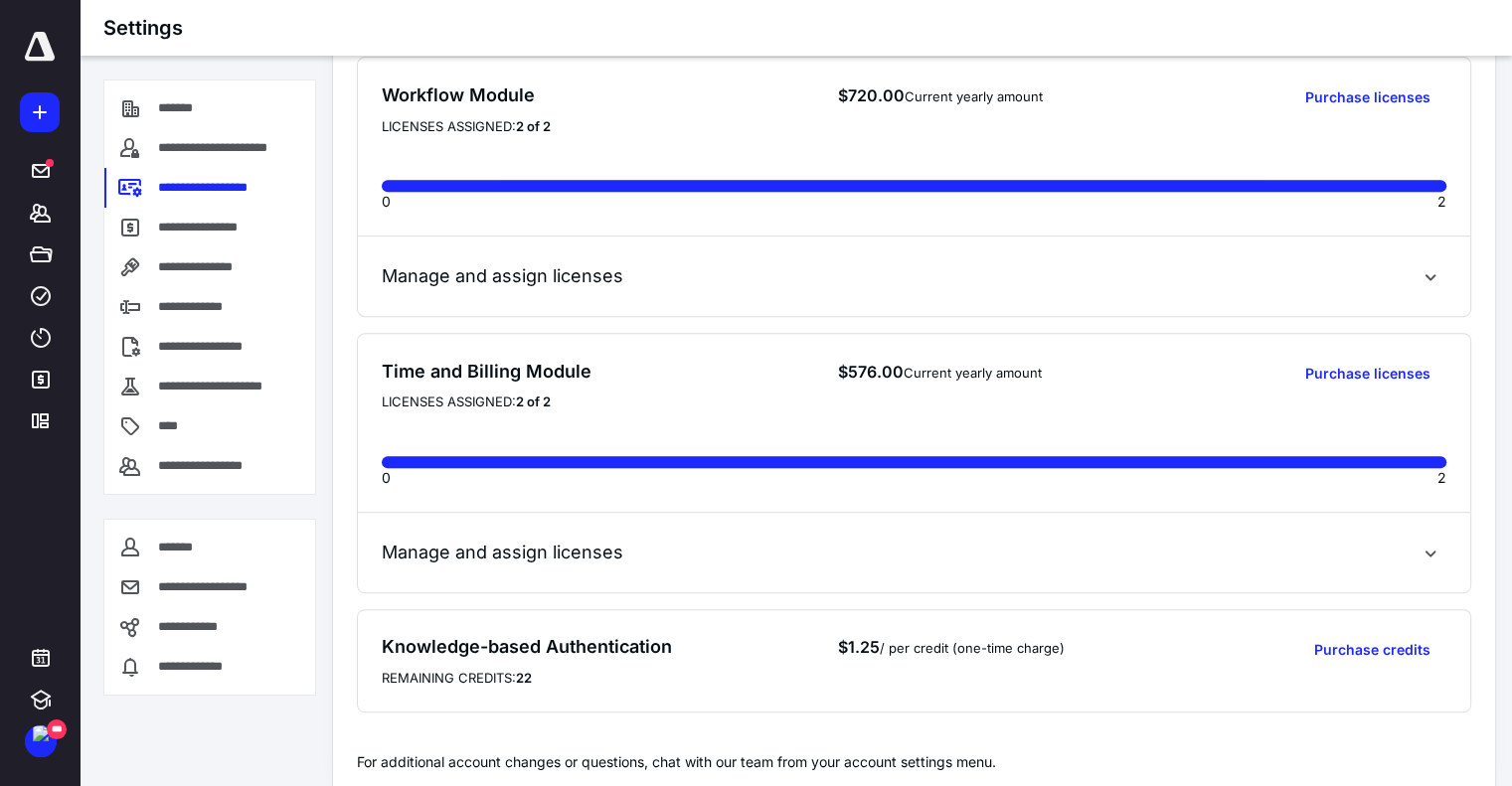 scroll, scrollTop: 873, scrollLeft: 0, axis: vertical 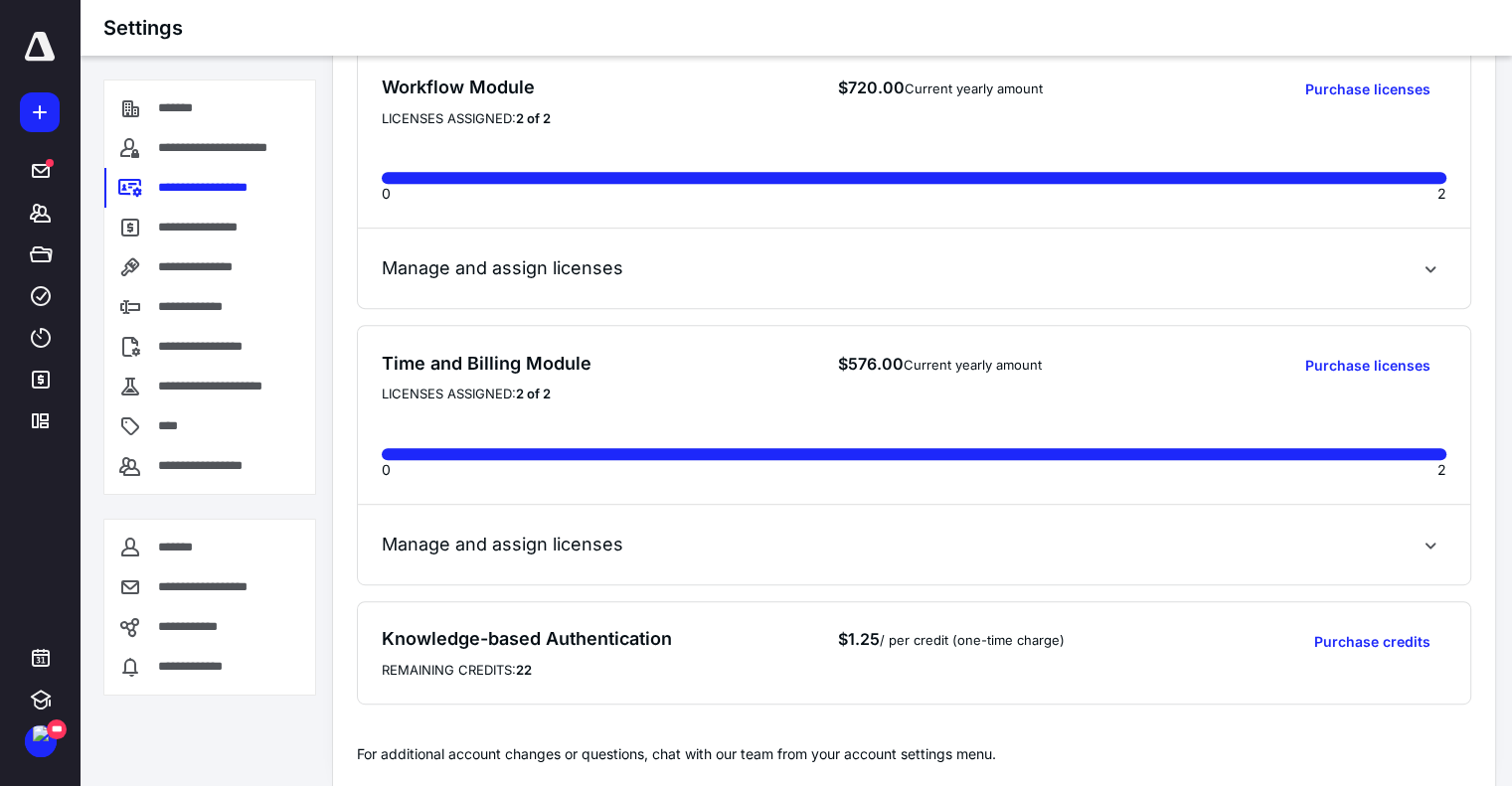 click on "Remaining Credits:  22" at bounding box center [914, 671] 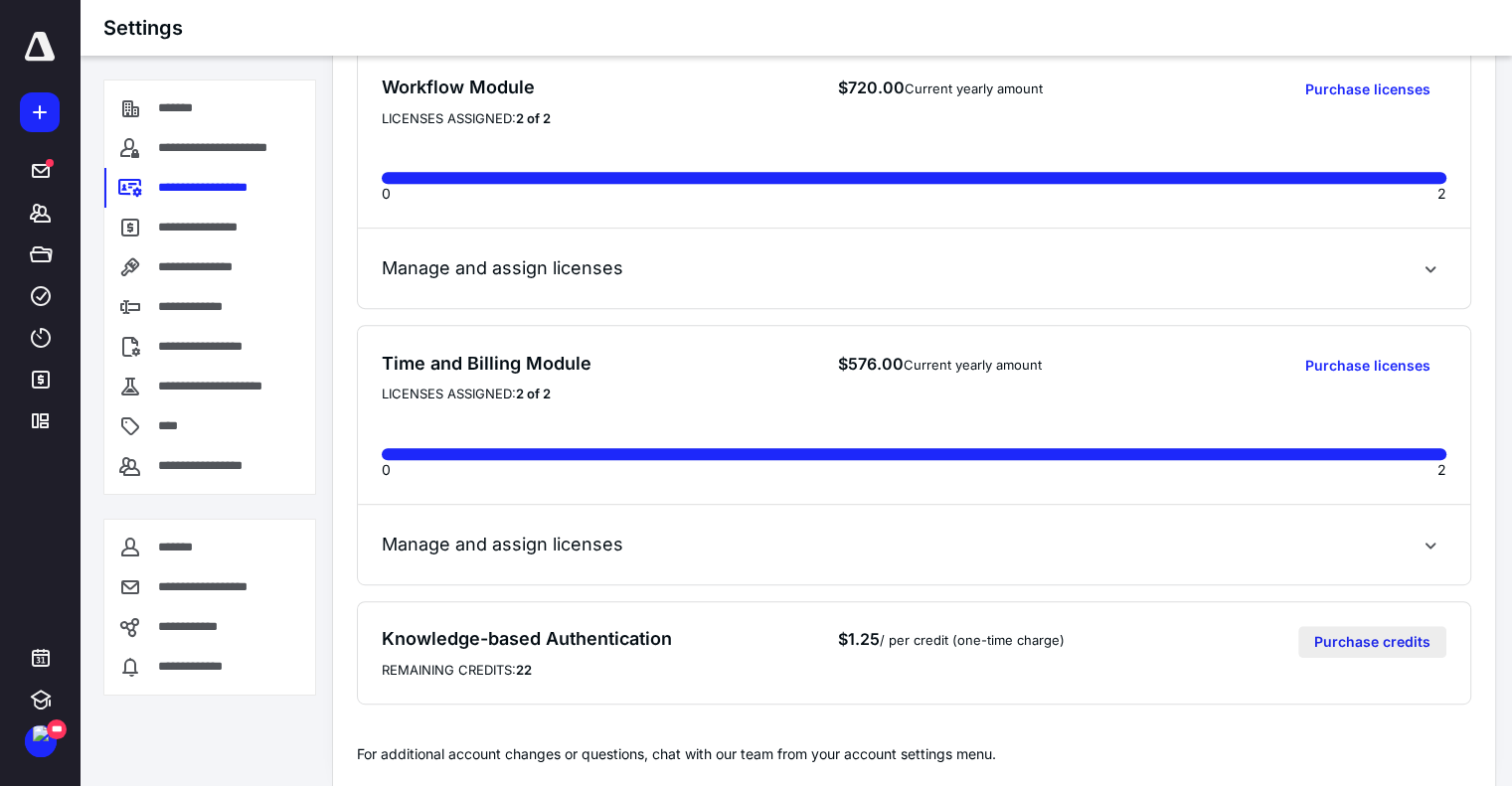 click on "Purchase credits" at bounding box center (1372, 642) 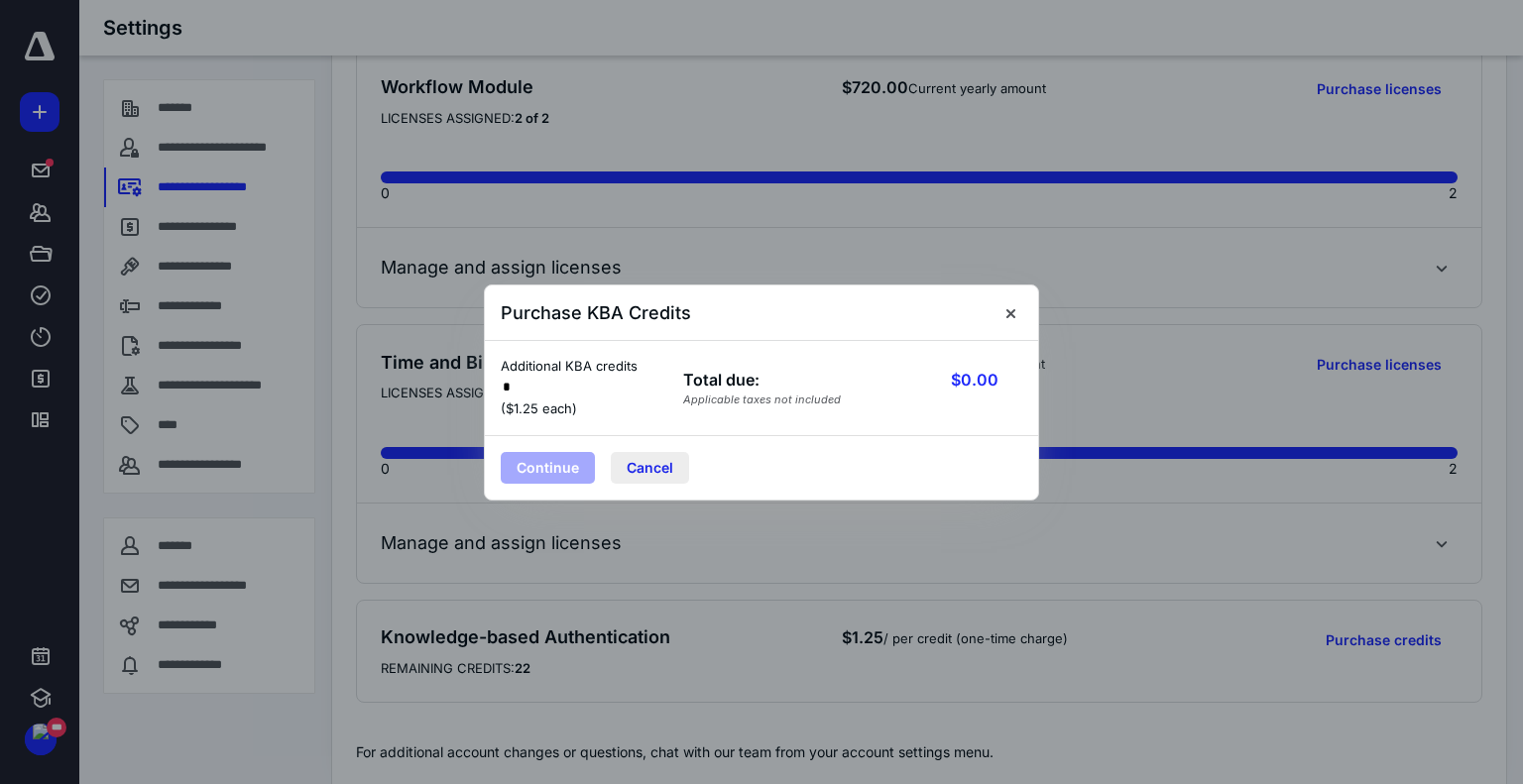 click on "Cancel" at bounding box center (649, 468) 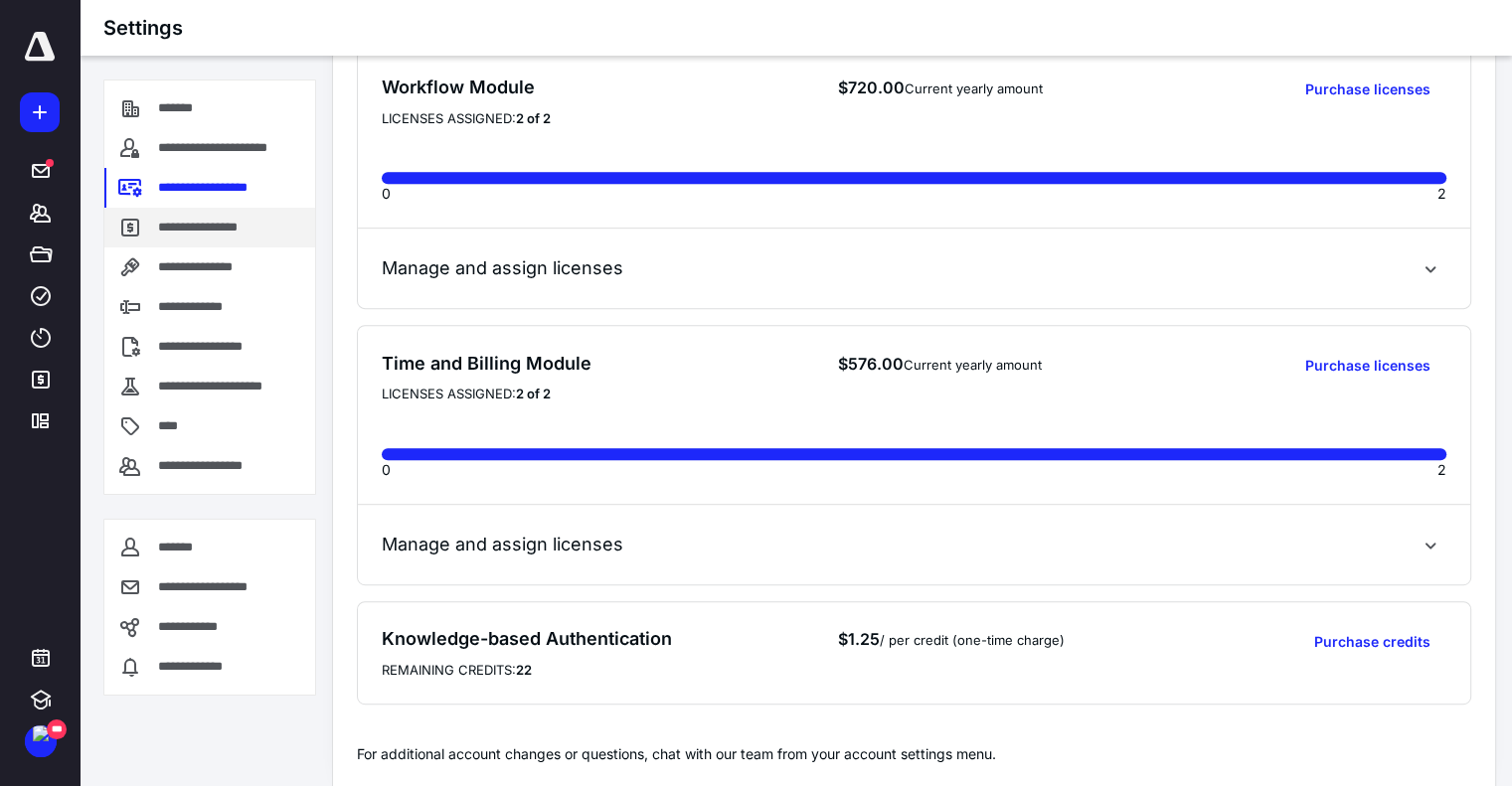 click on "**********" at bounding box center (203, 228) 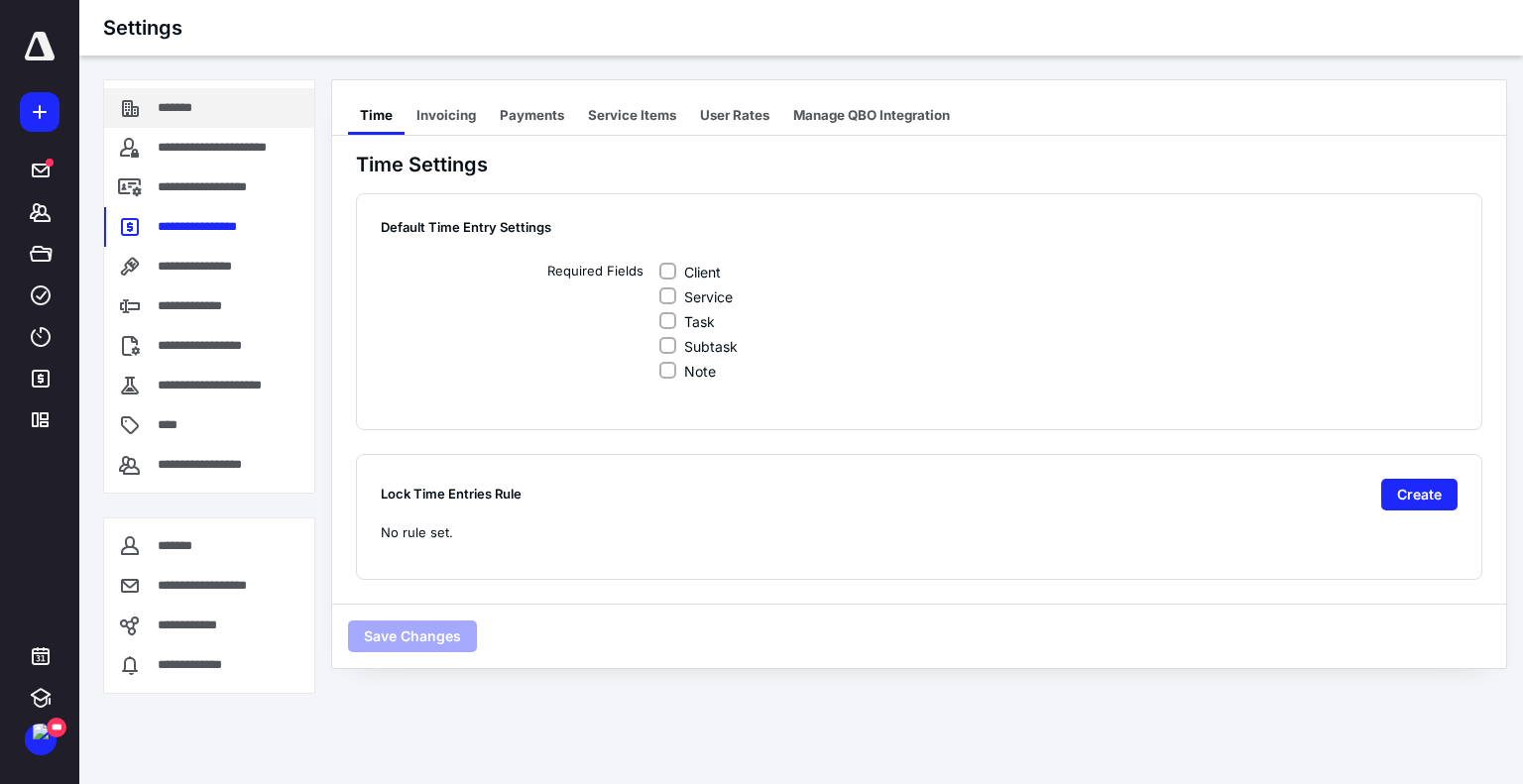 click on "*******" at bounding box center [209, 108] 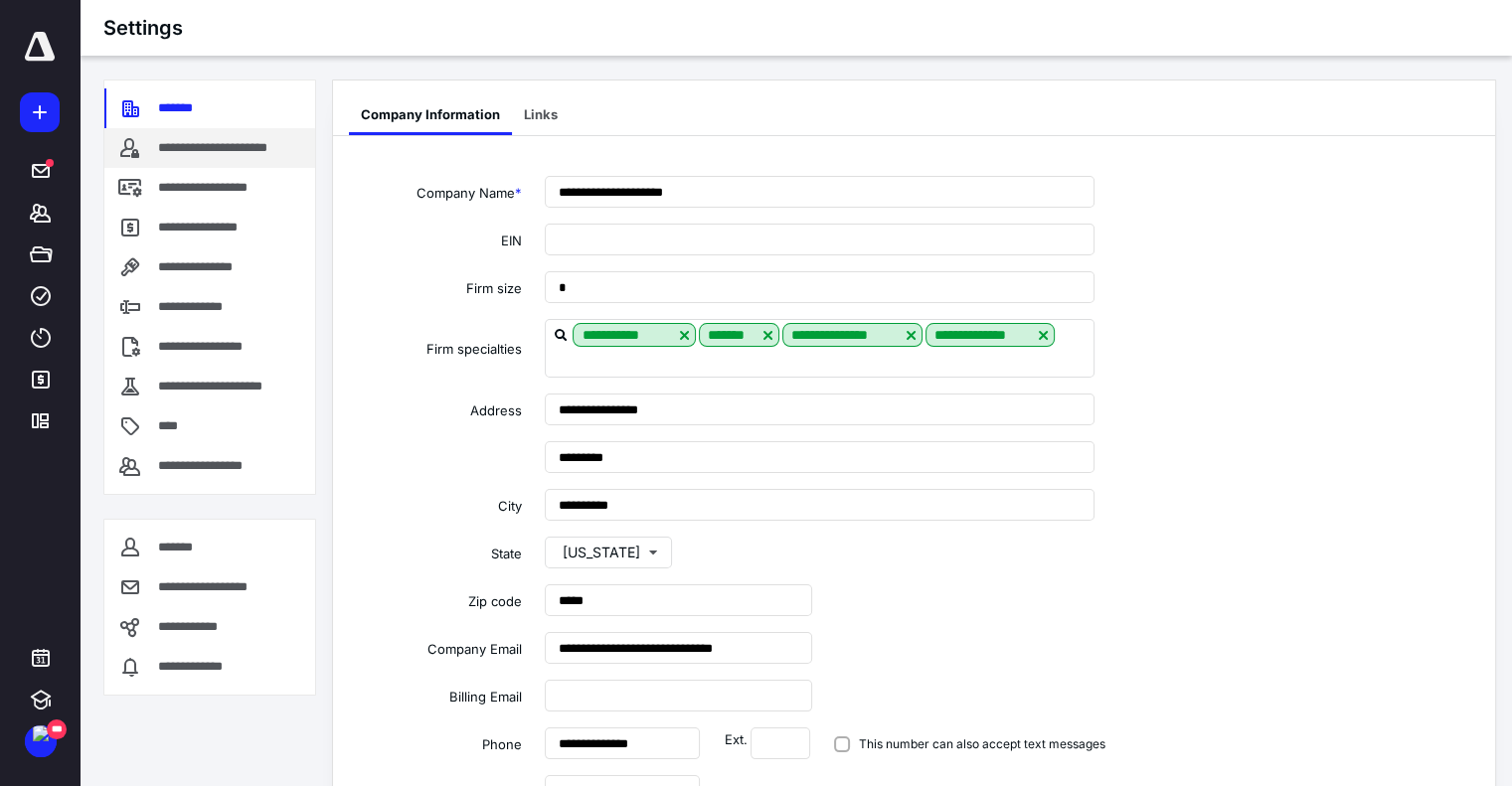 click on "**********" at bounding box center (233, 148) 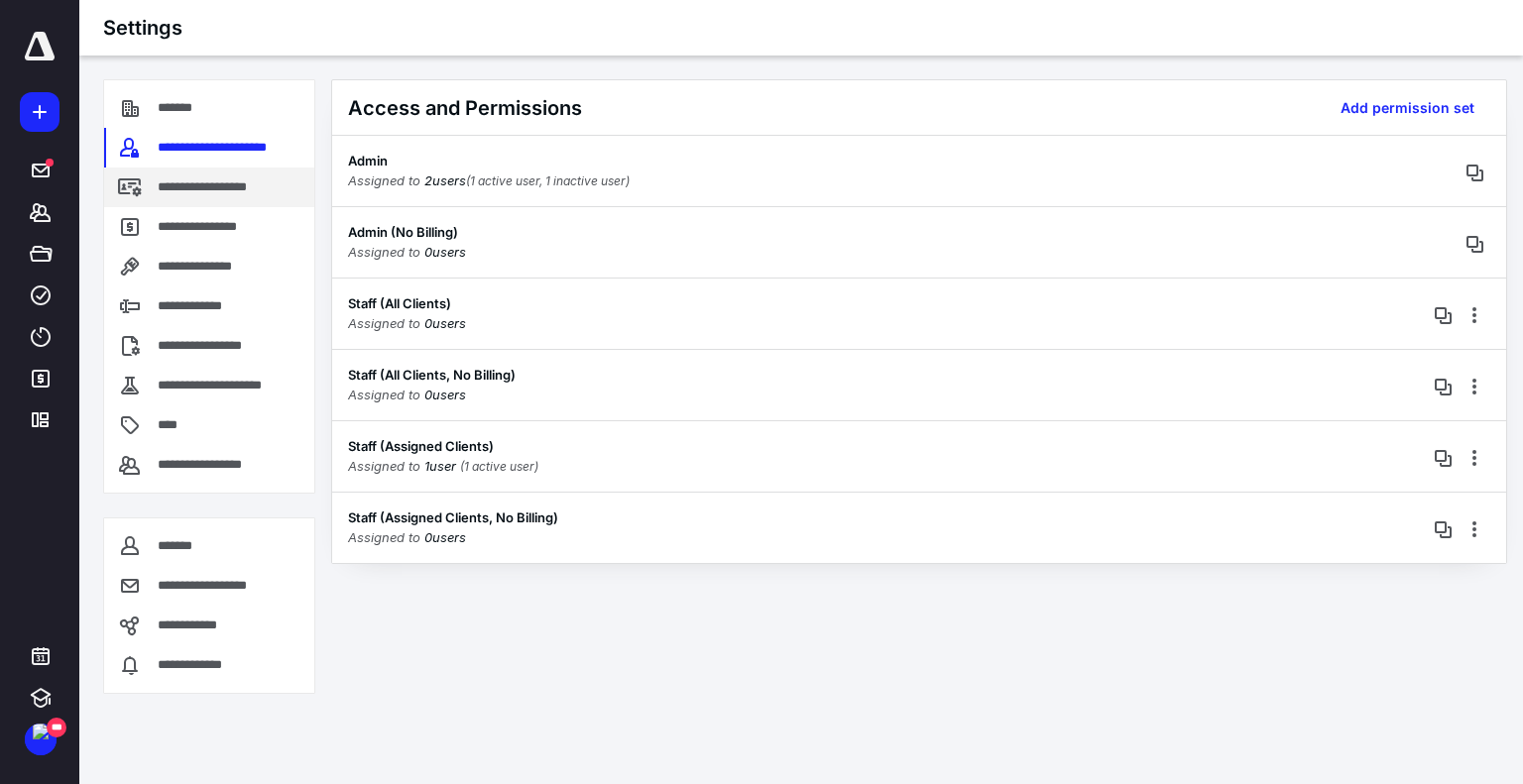 click on "**********" at bounding box center [224, 187] 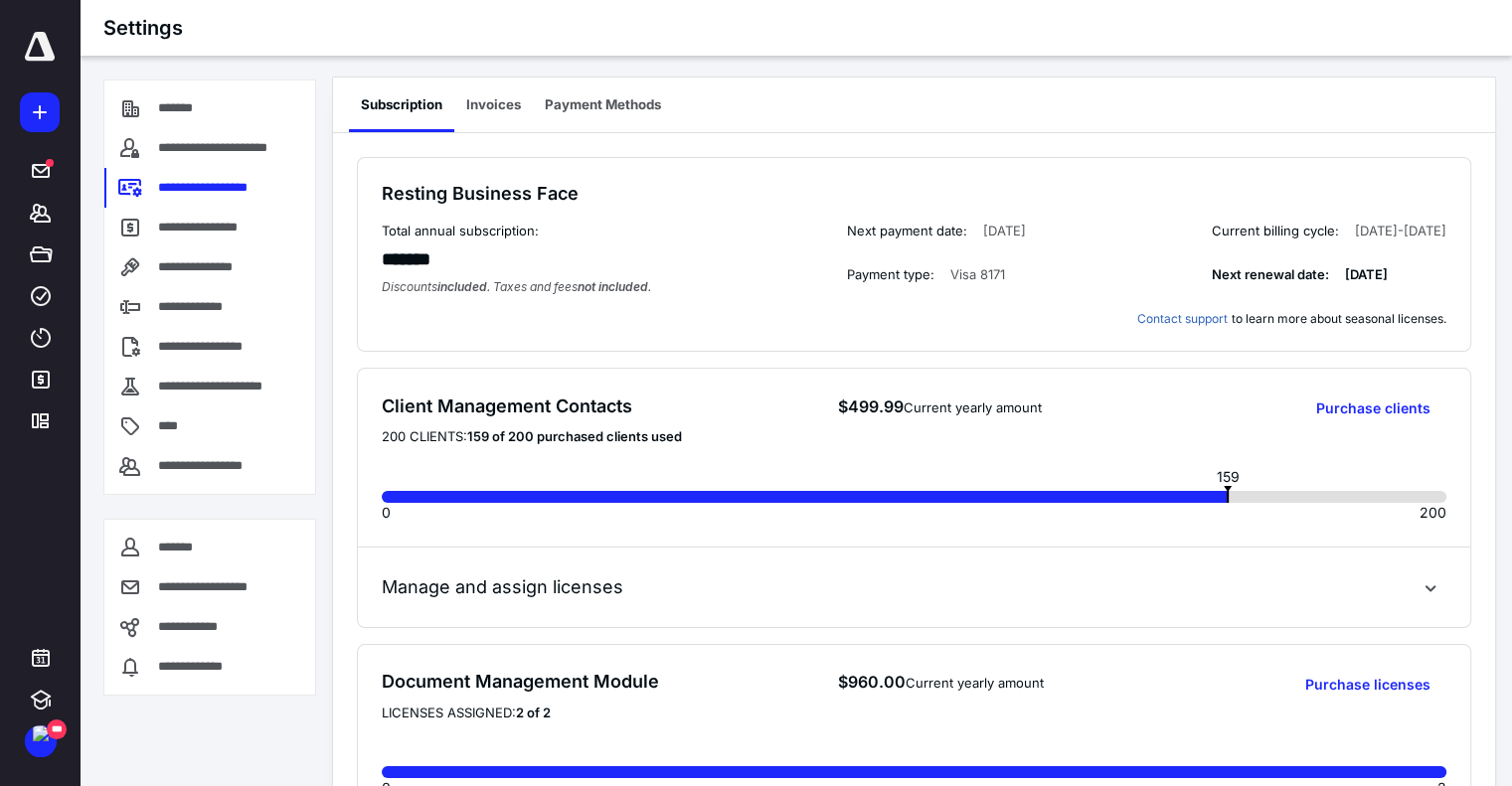 scroll, scrollTop: 0, scrollLeft: 0, axis: both 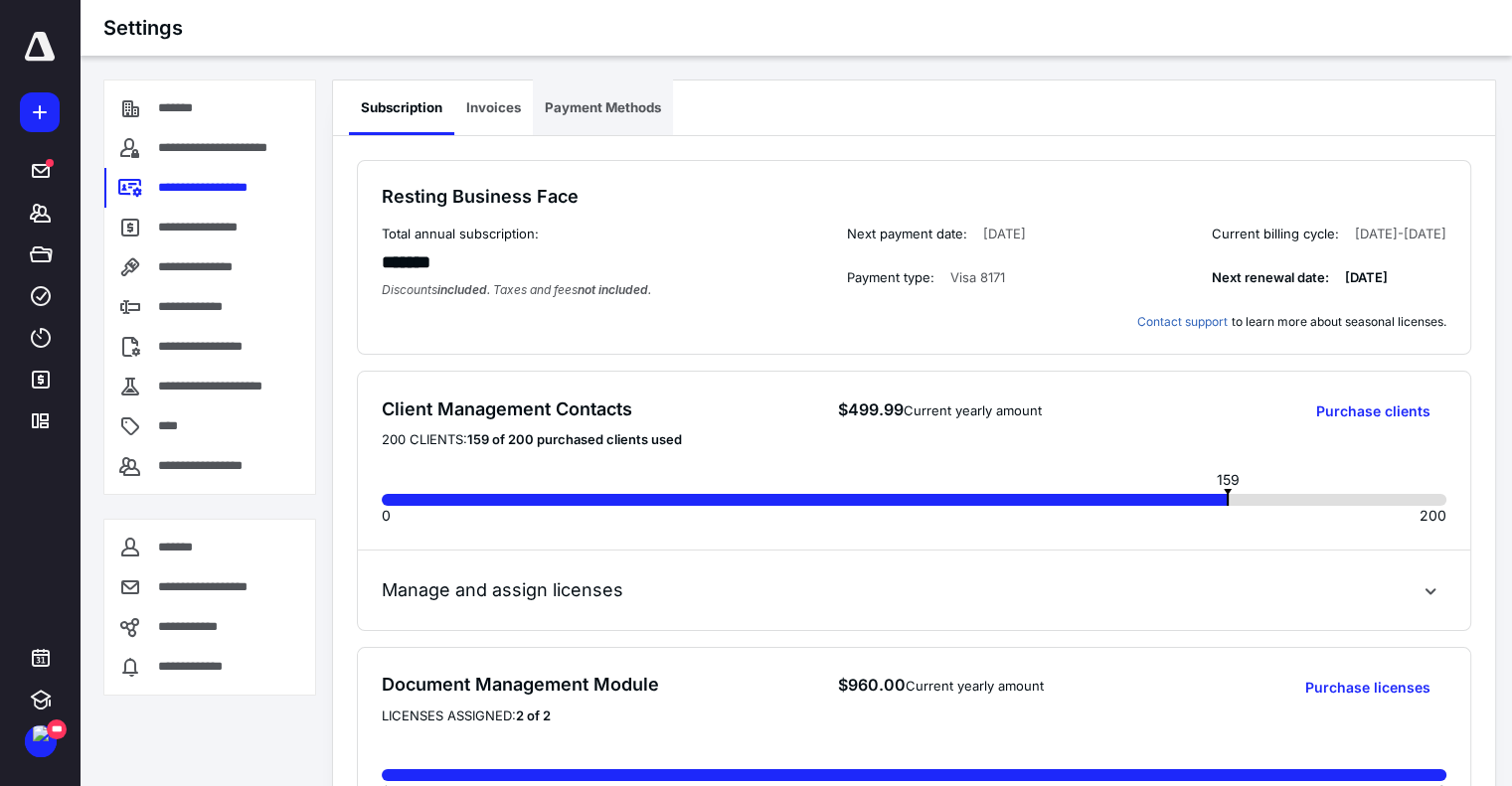click on "Payment Methods" at bounding box center [602, 107] 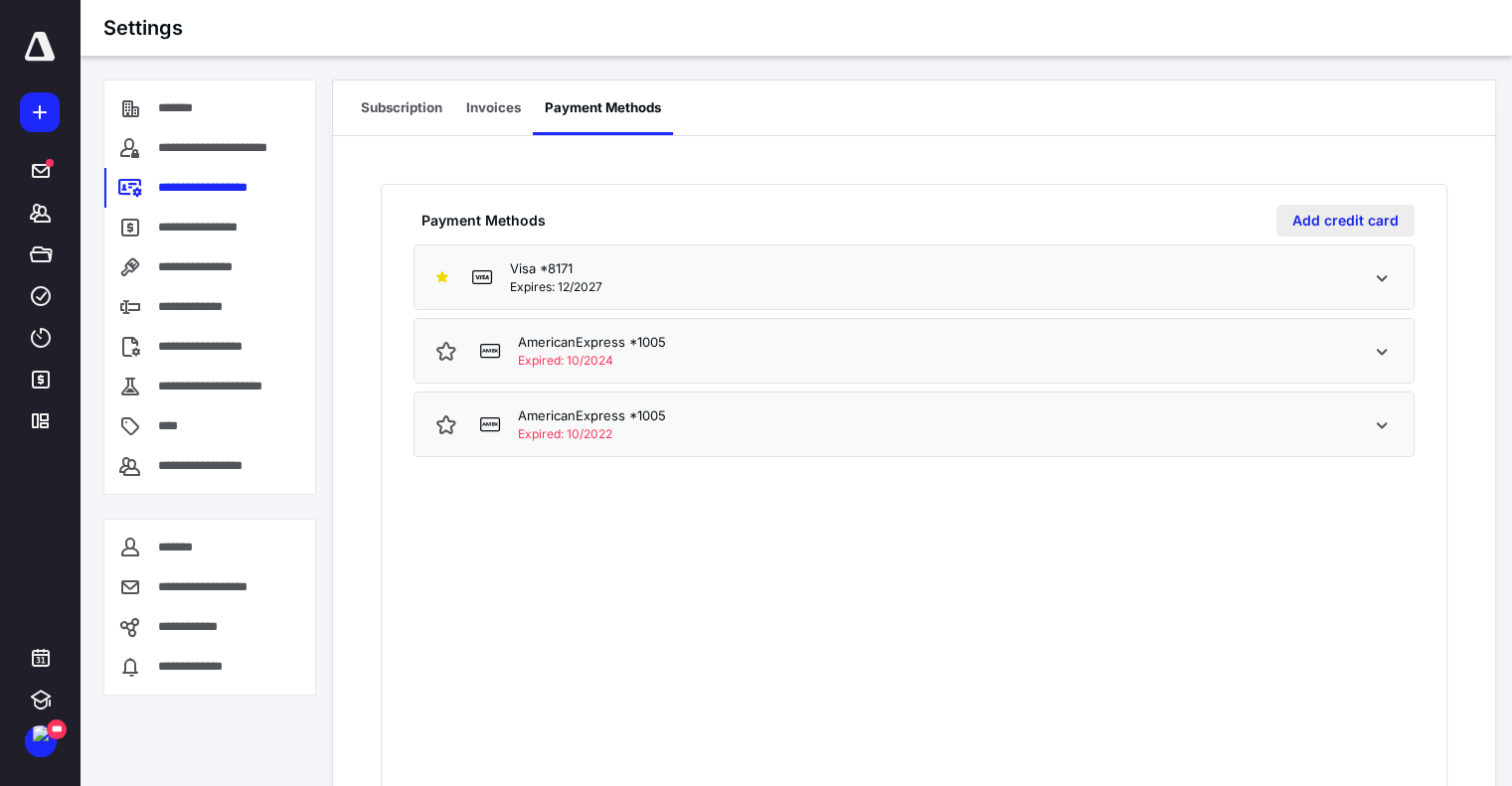 click on "Add credit card" at bounding box center [1345, 221] 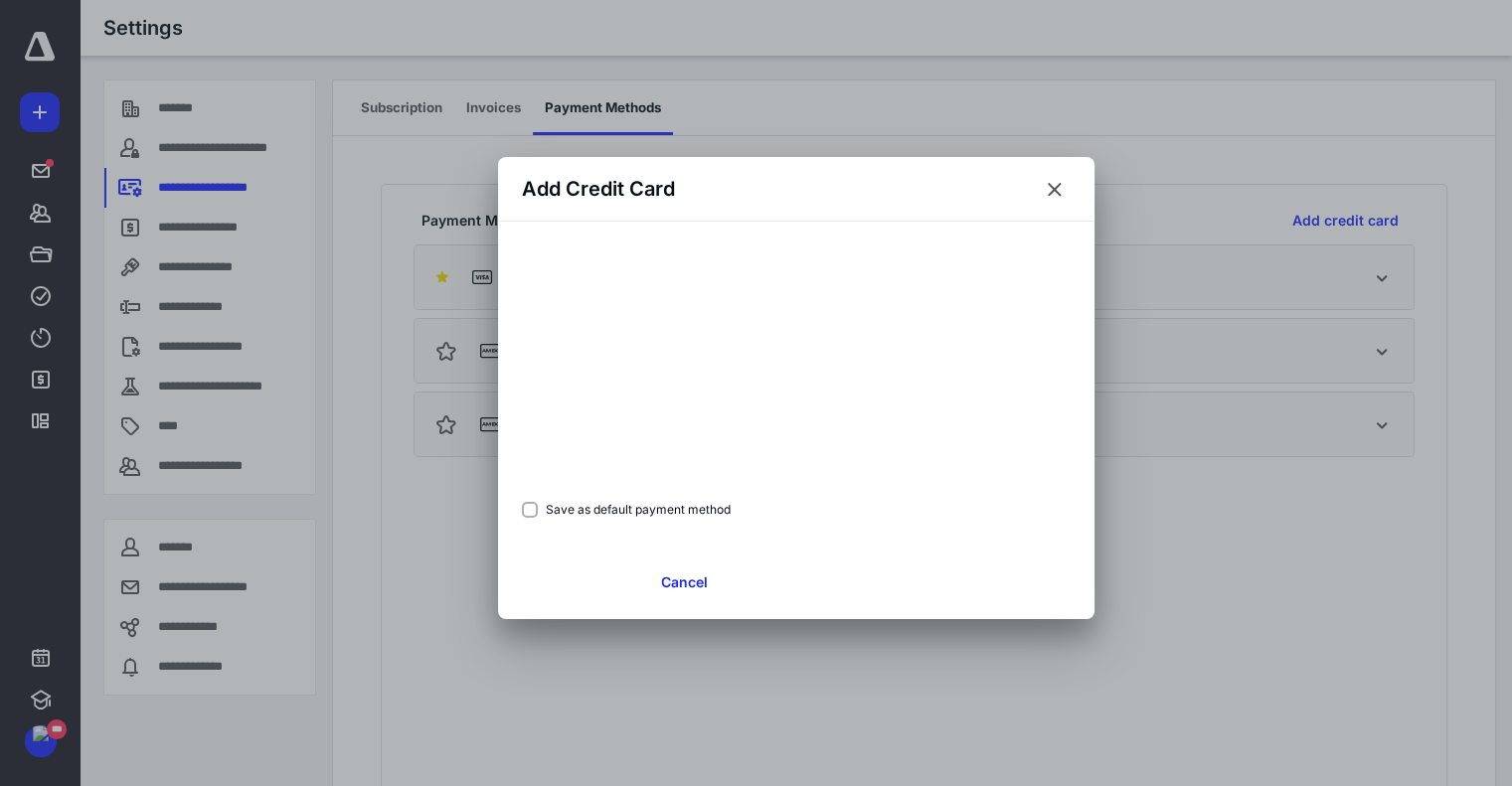click on "Save as default payment method" at bounding box center (626, 509) 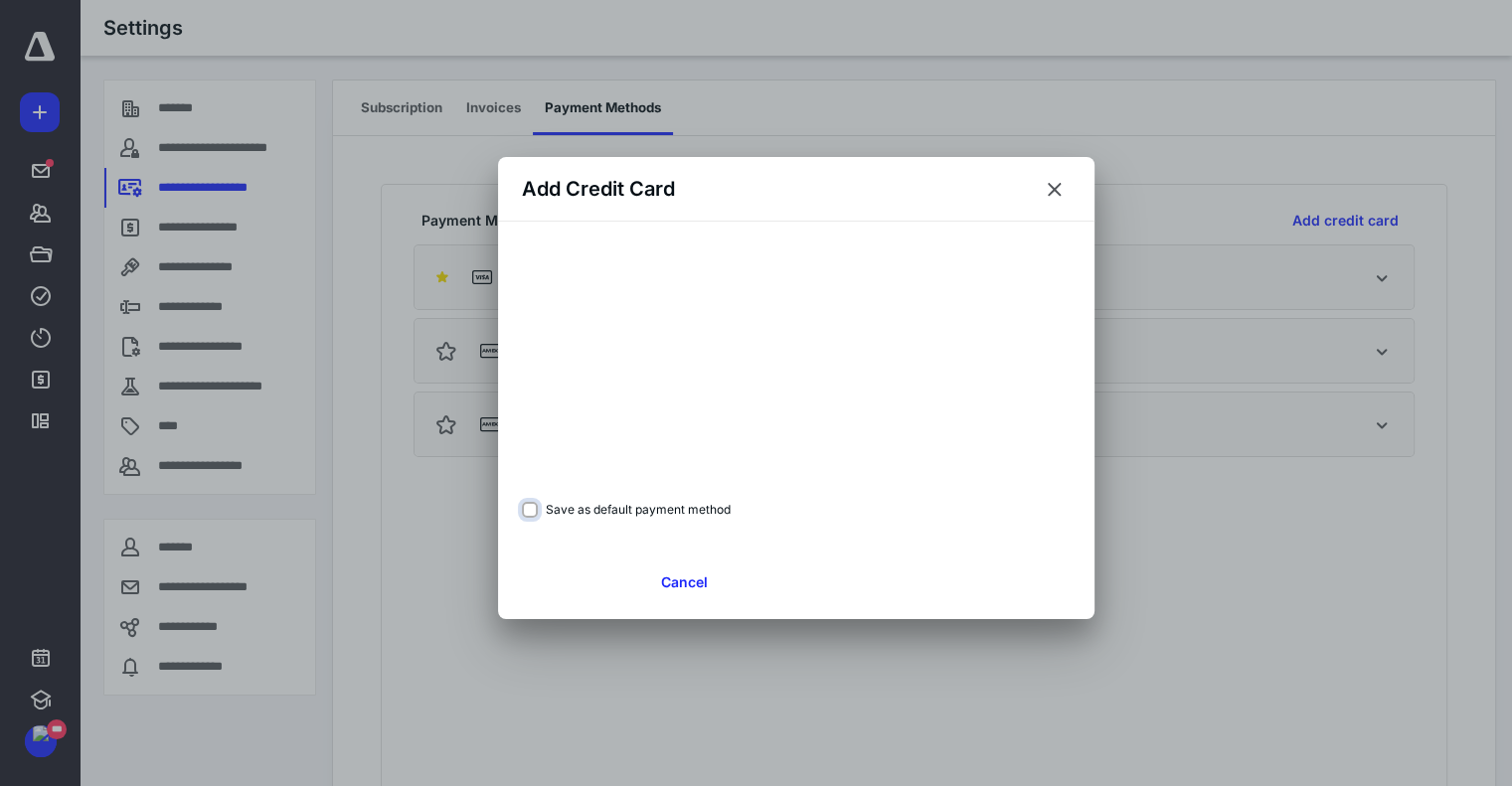 click on "Save as default payment method" at bounding box center (532, 510) 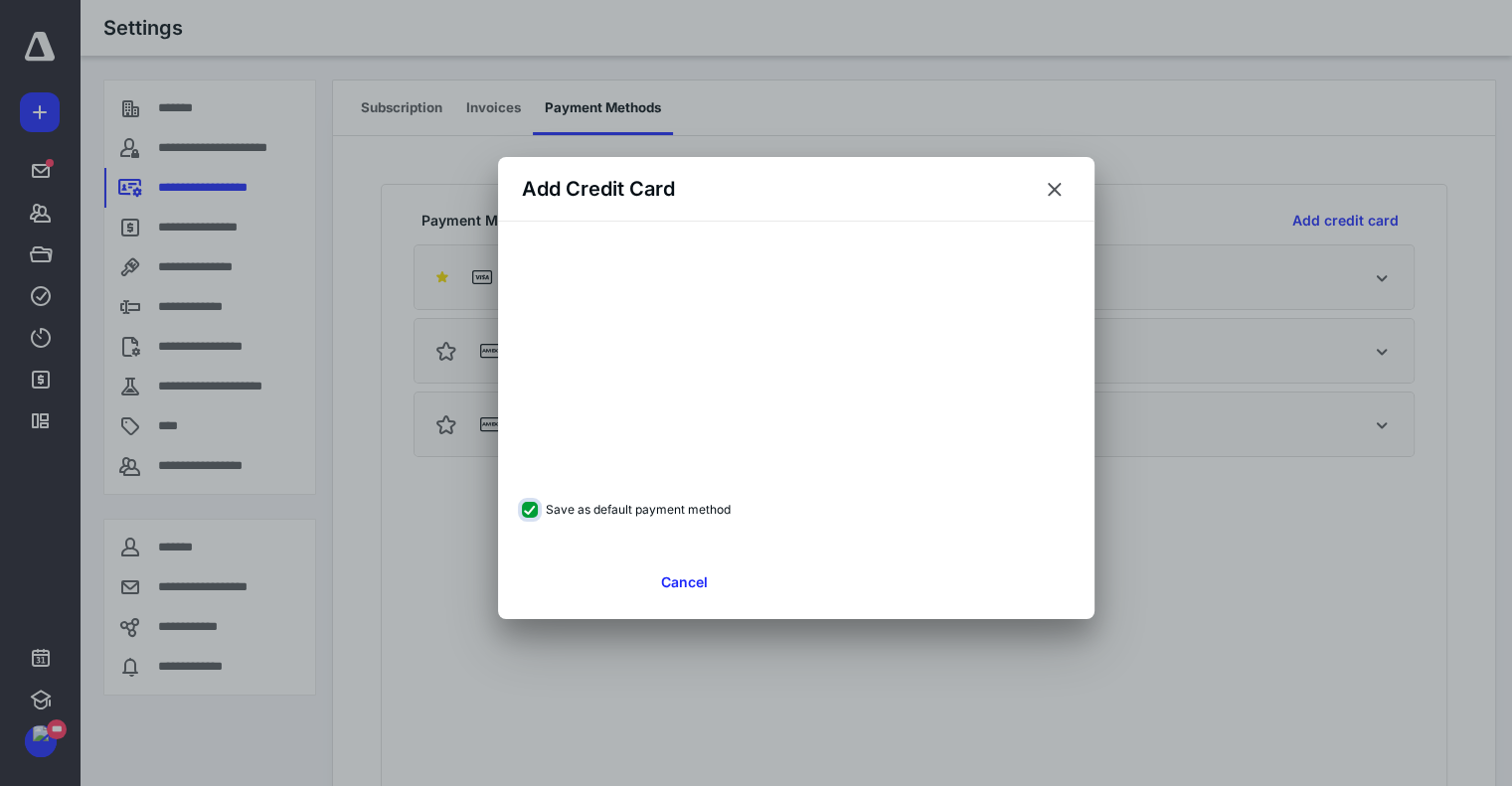 checkbox on "true" 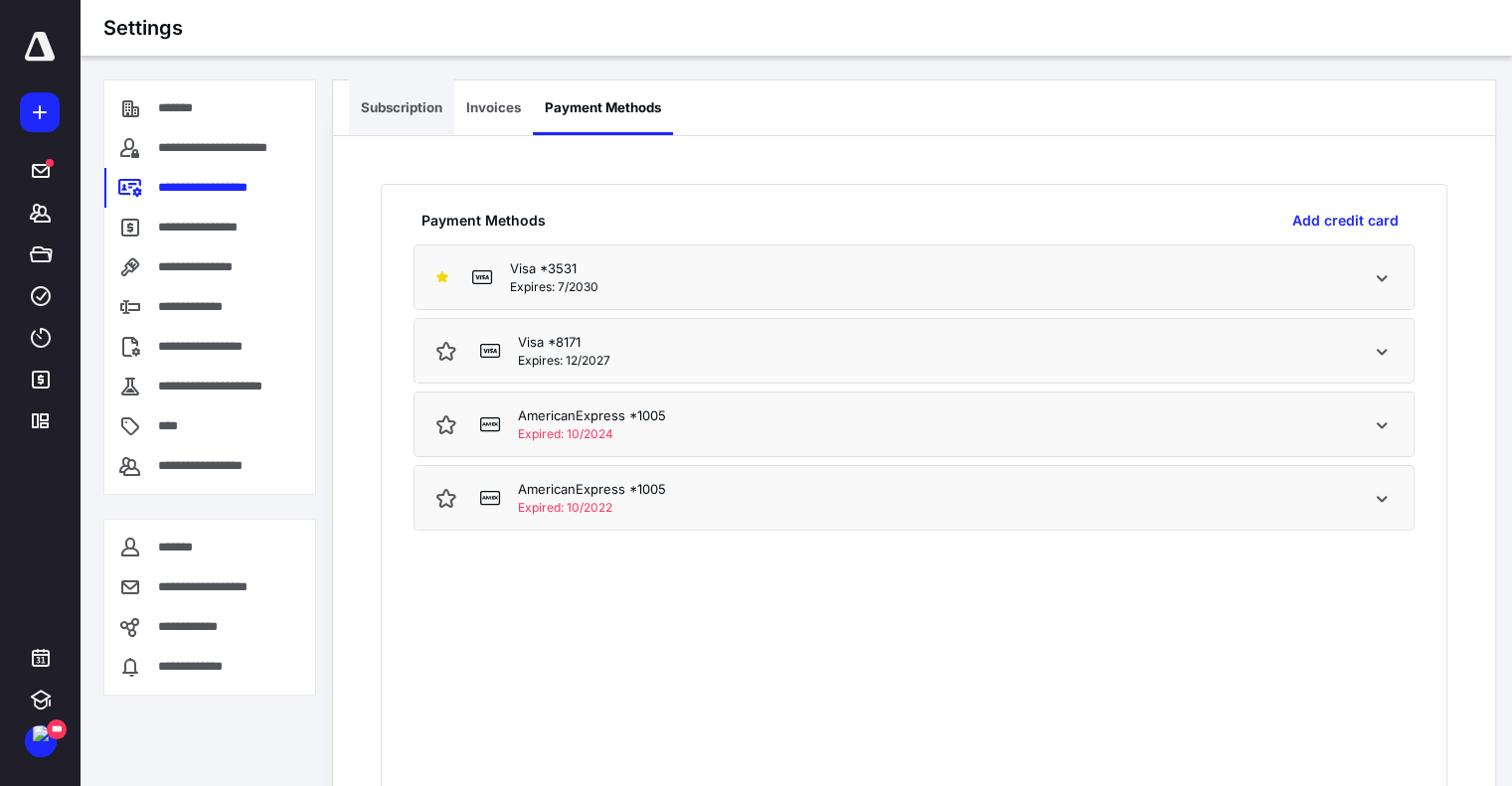 click on "Subscription" at bounding box center [402, 107] 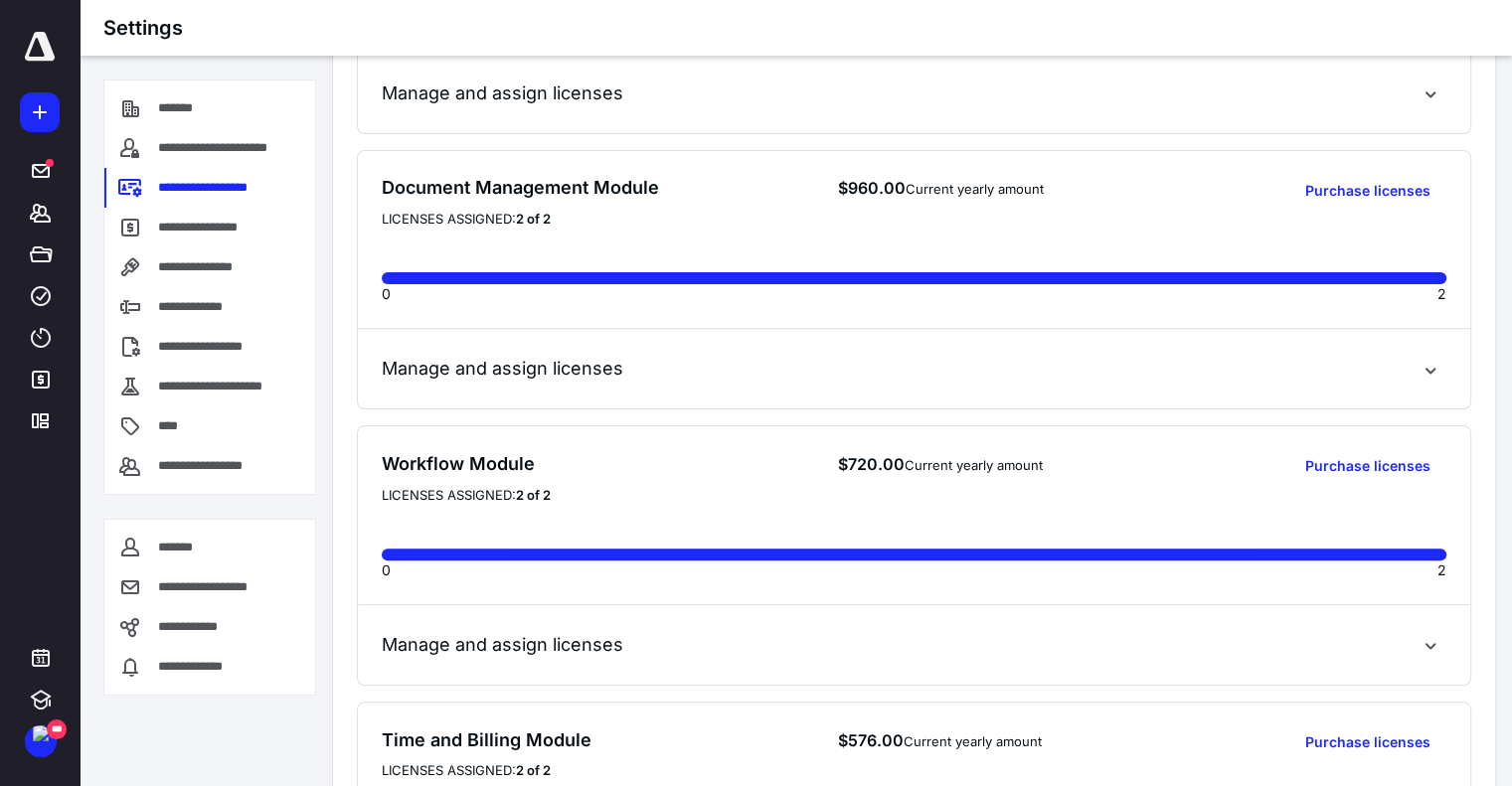 scroll, scrollTop: 873, scrollLeft: 0, axis: vertical 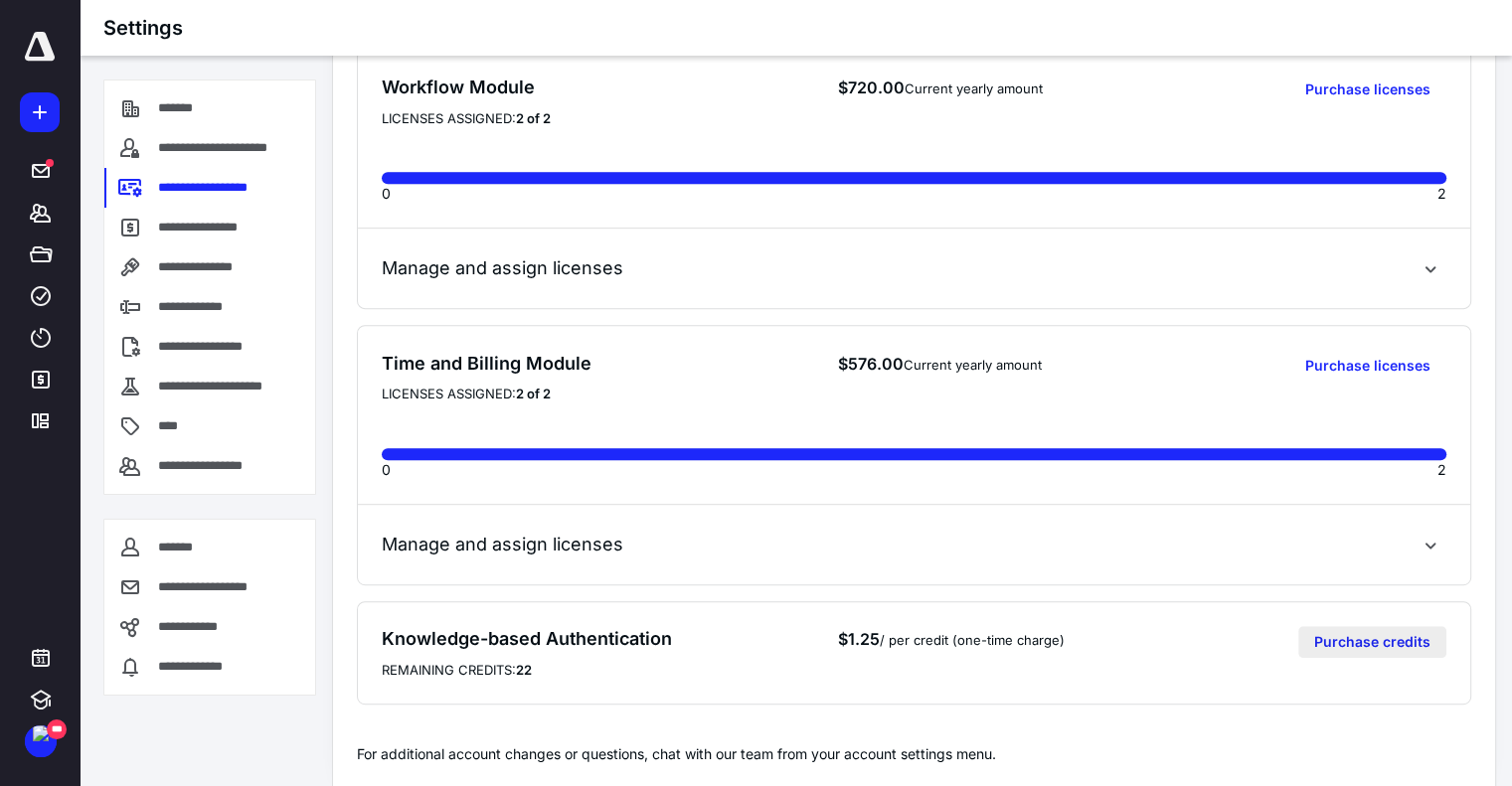 click on "Purchase credits" at bounding box center (1372, 642) 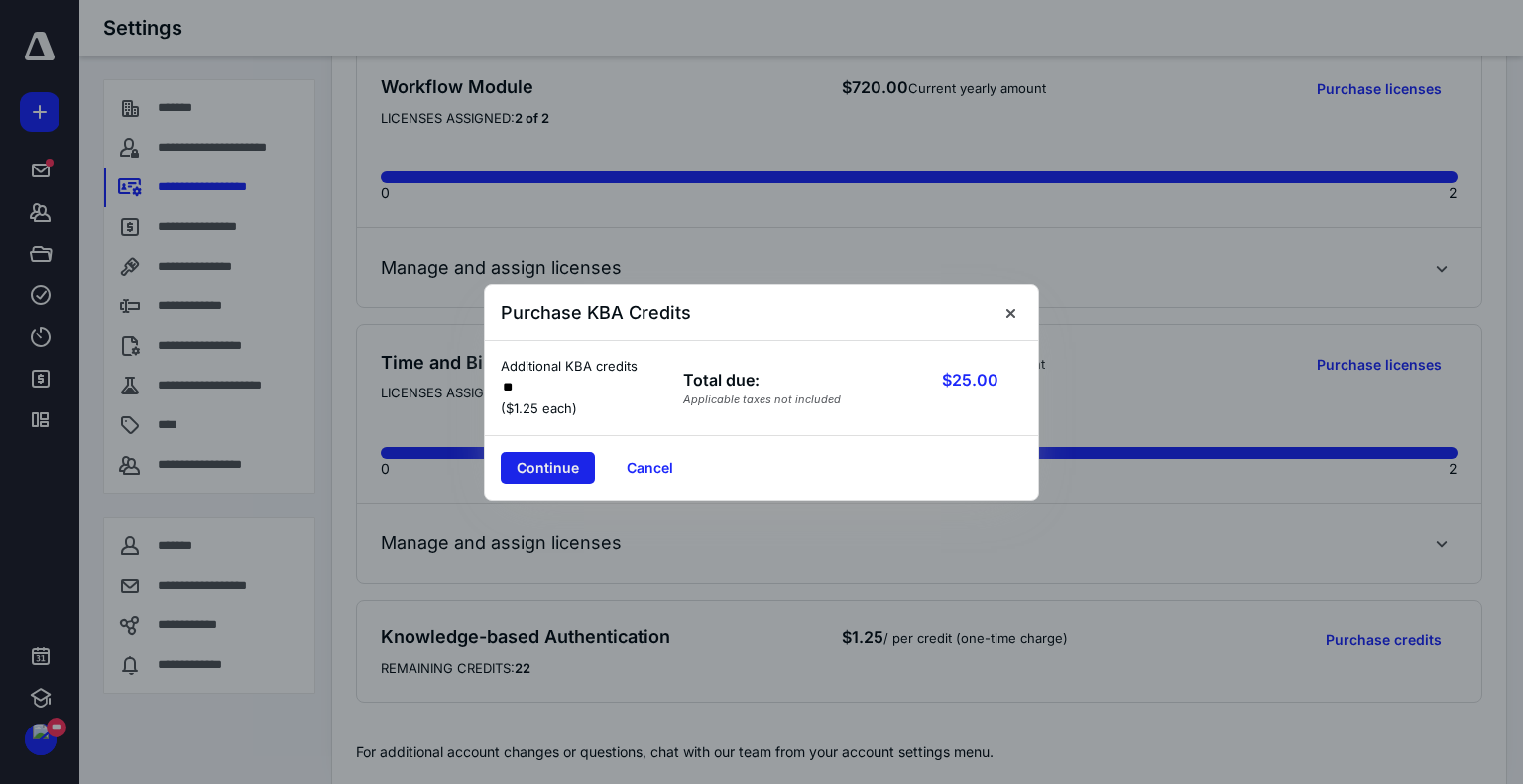 type on "**" 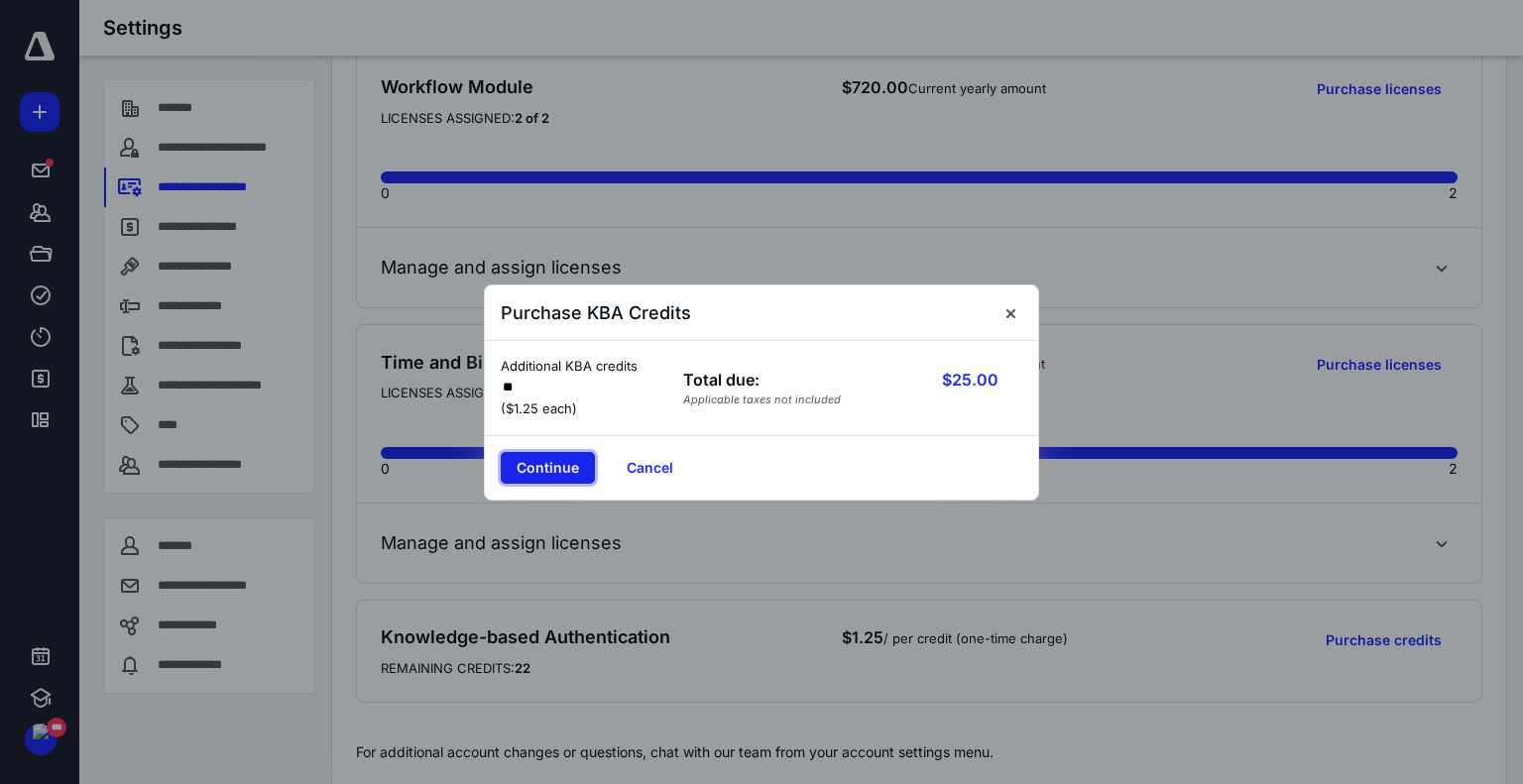 click on "Continue" at bounding box center (547, 468) 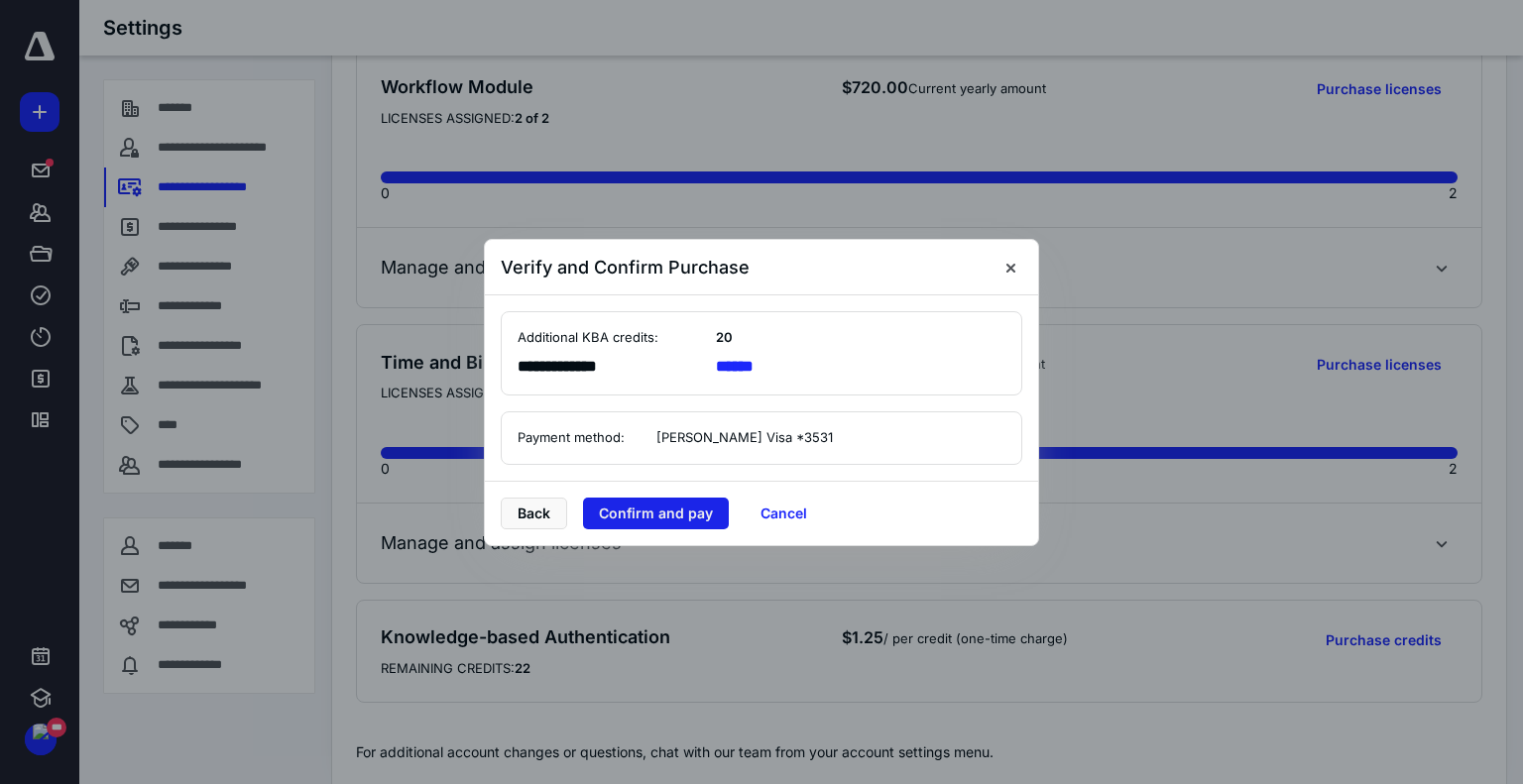 click on "Confirm and pay" at bounding box center [655, 513] 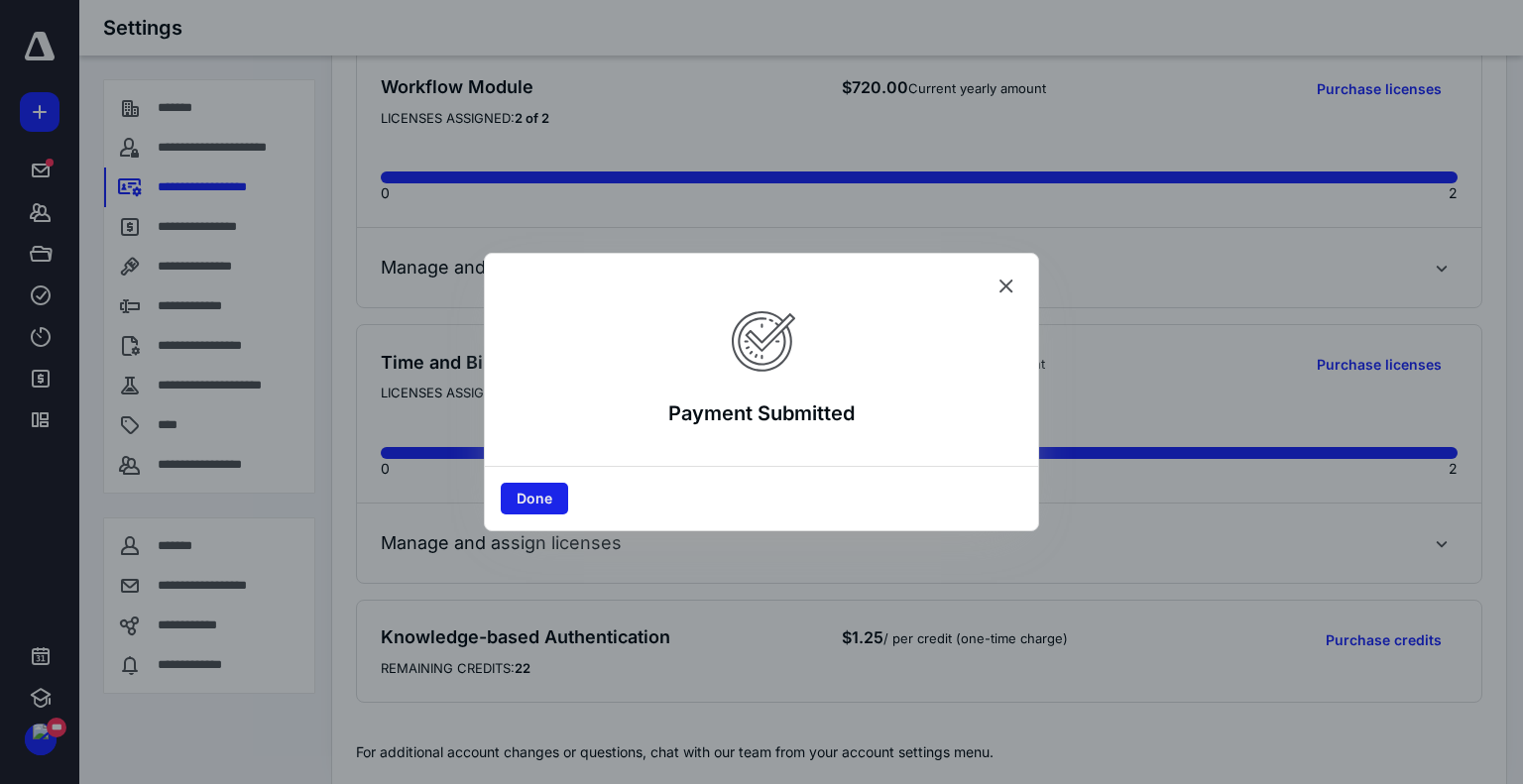 click on "Done" at bounding box center (534, 499) 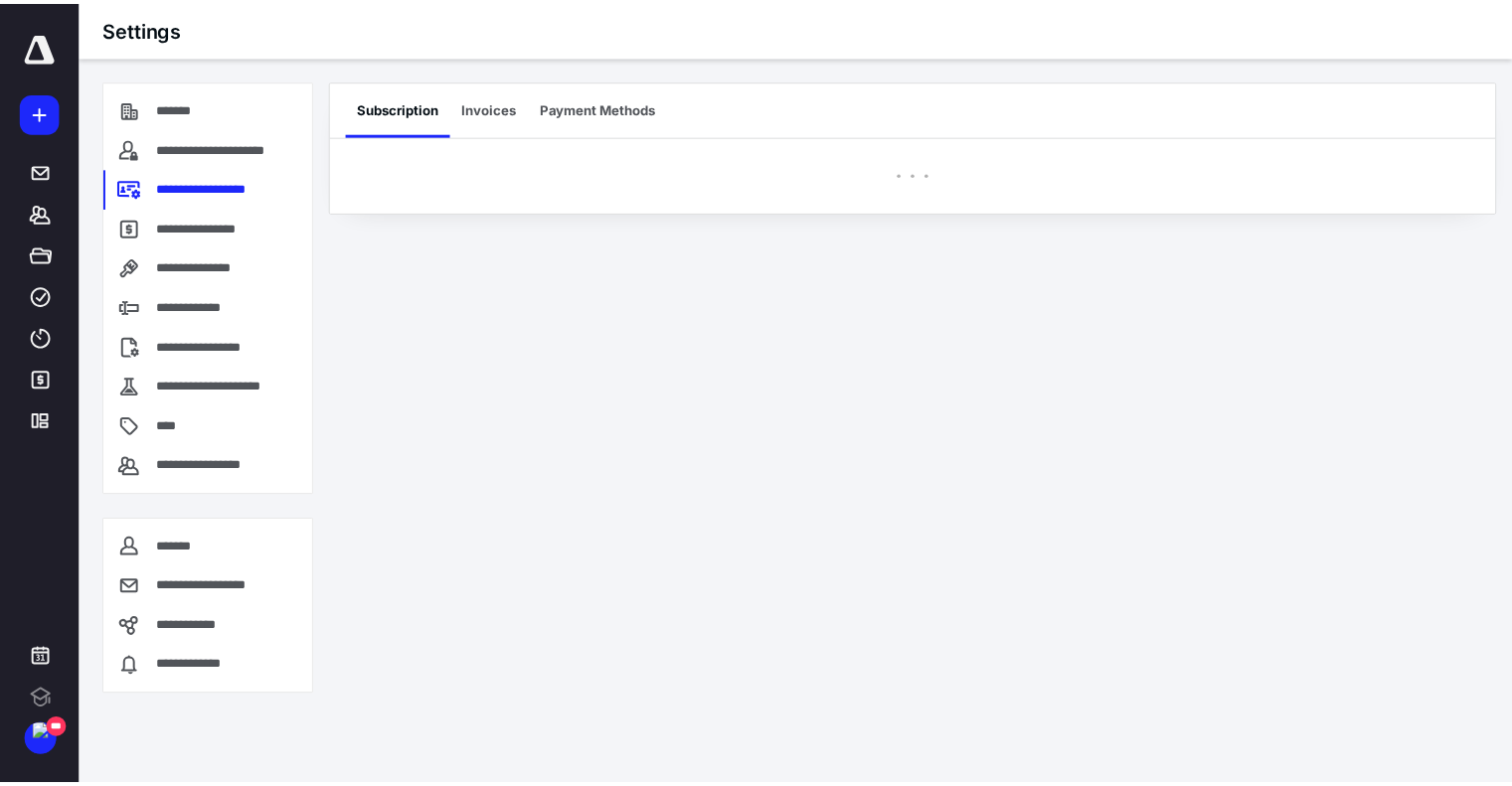 scroll, scrollTop: 0, scrollLeft: 0, axis: both 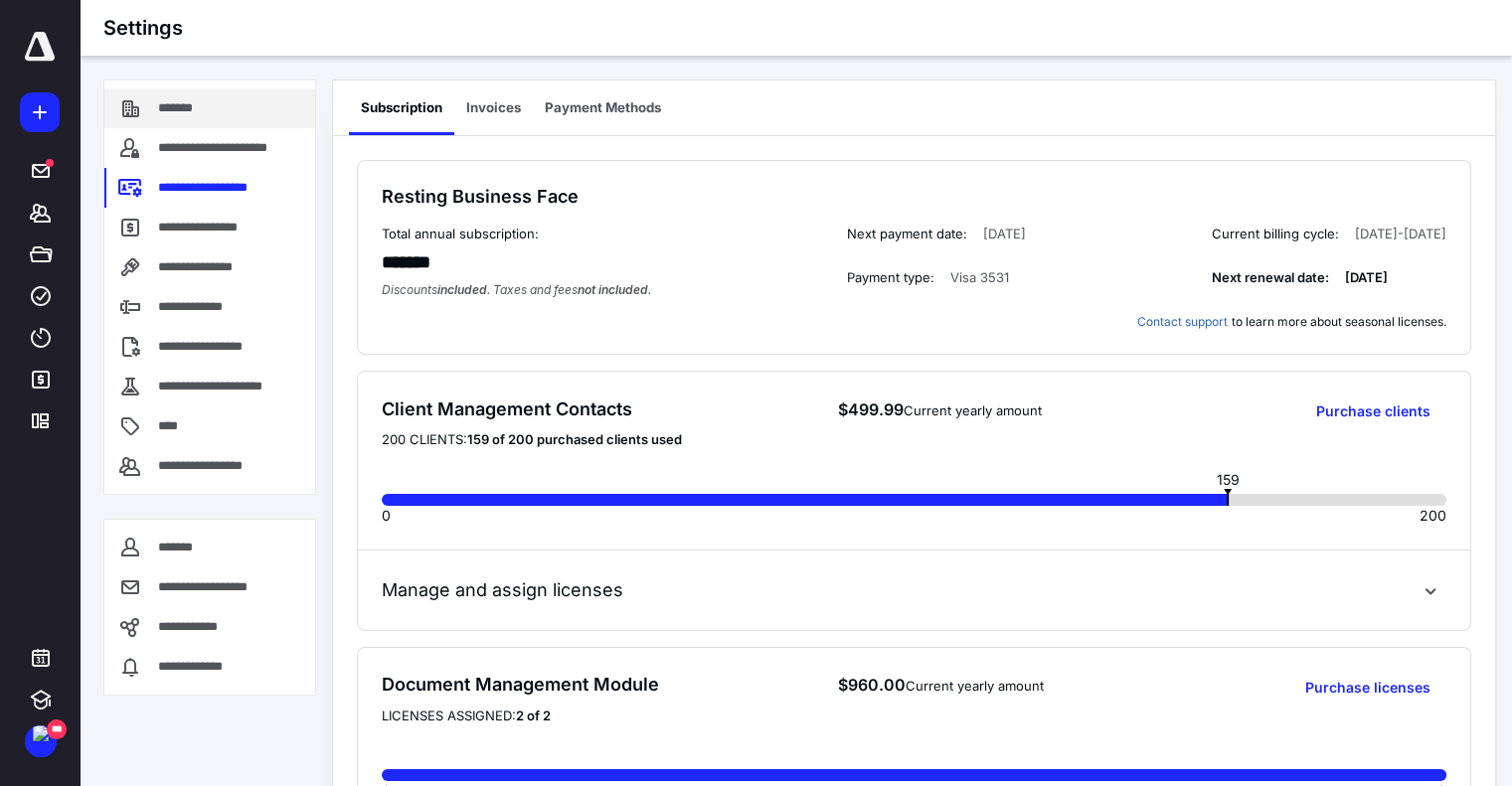 click on "*******" at bounding box center [210, 108] 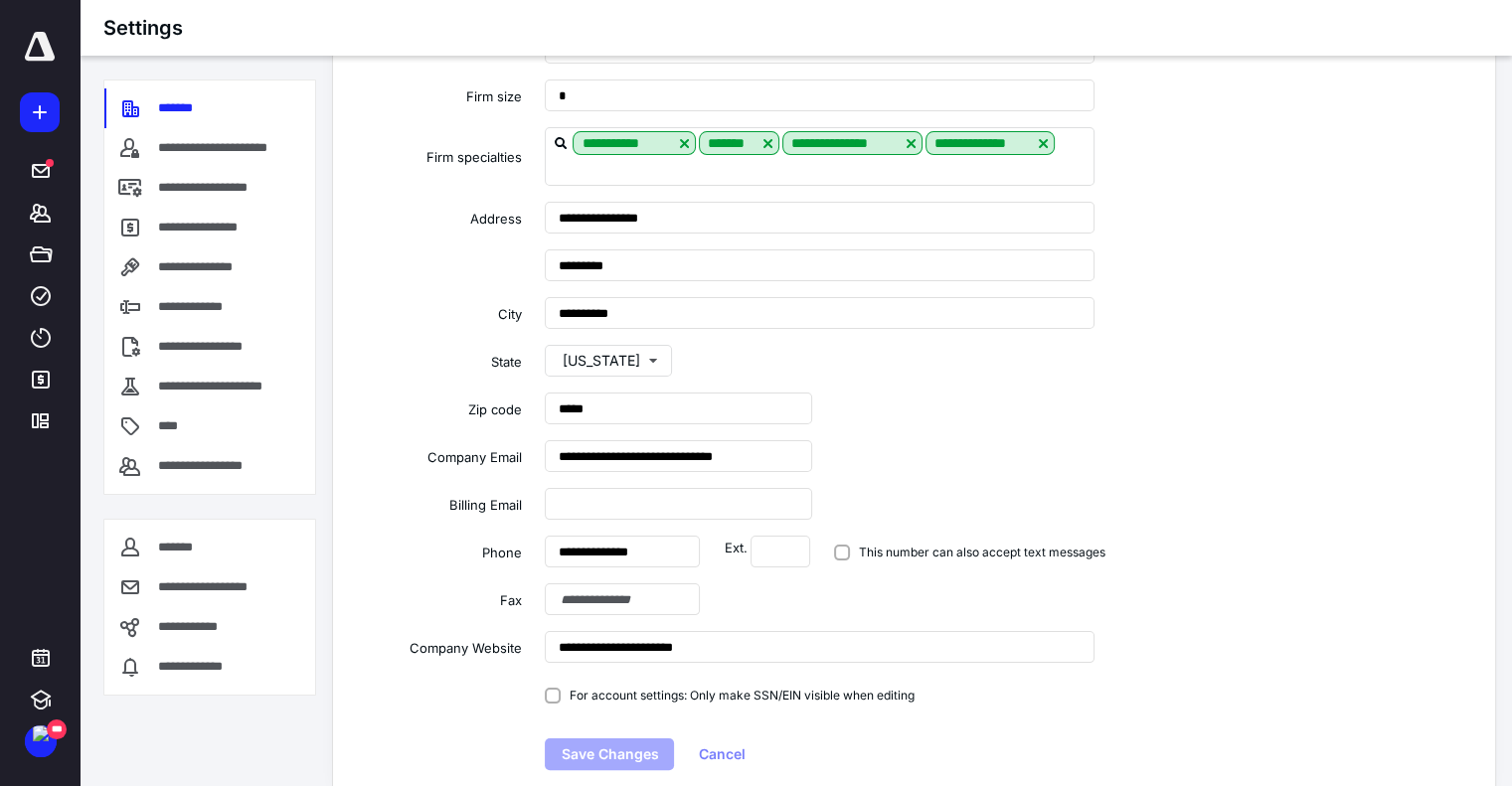 scroll, scrollTop: 207, scrollLeft: 0, axis: vertical 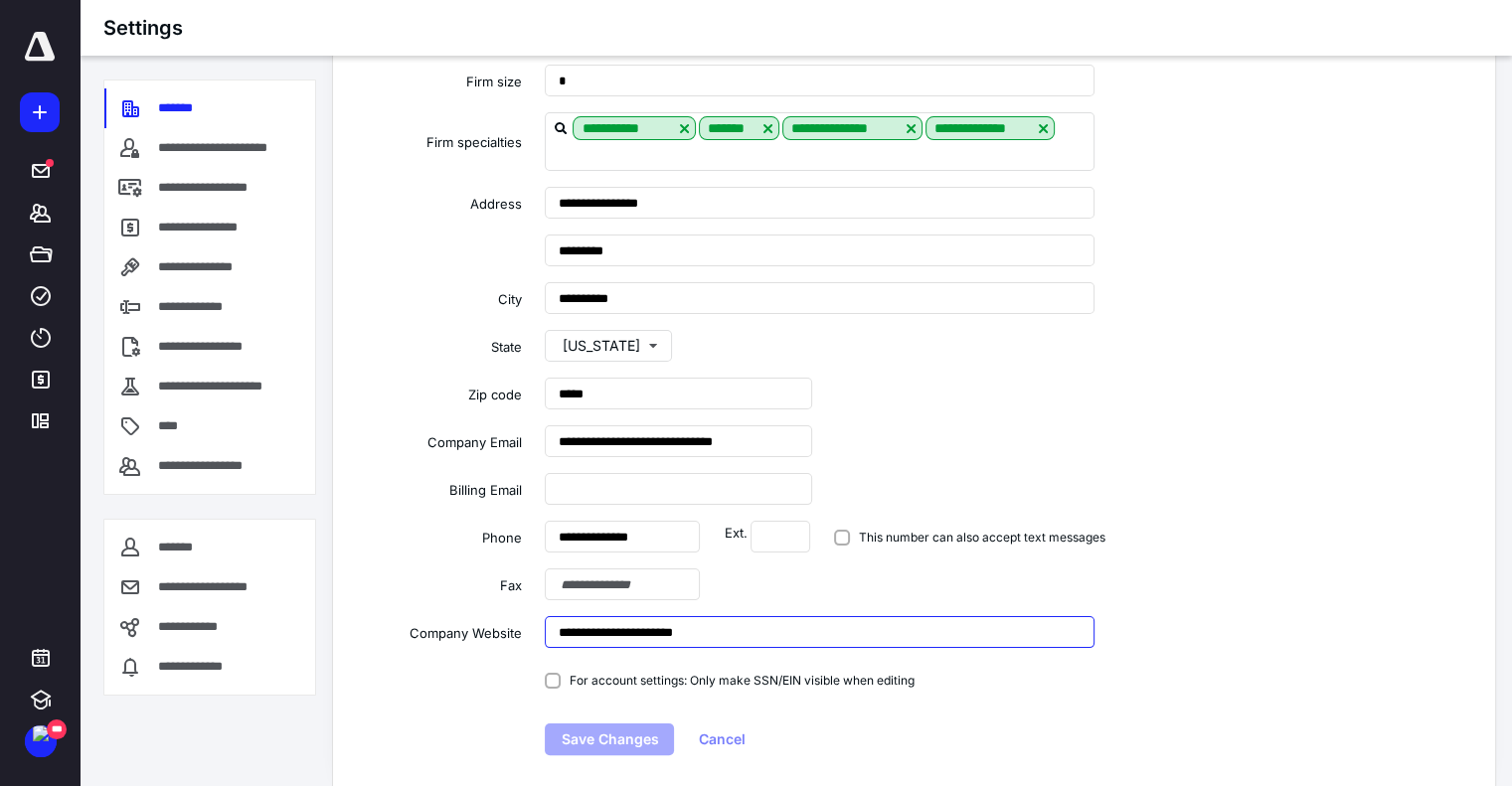 click on "**********" at bounding box center (819, 632) 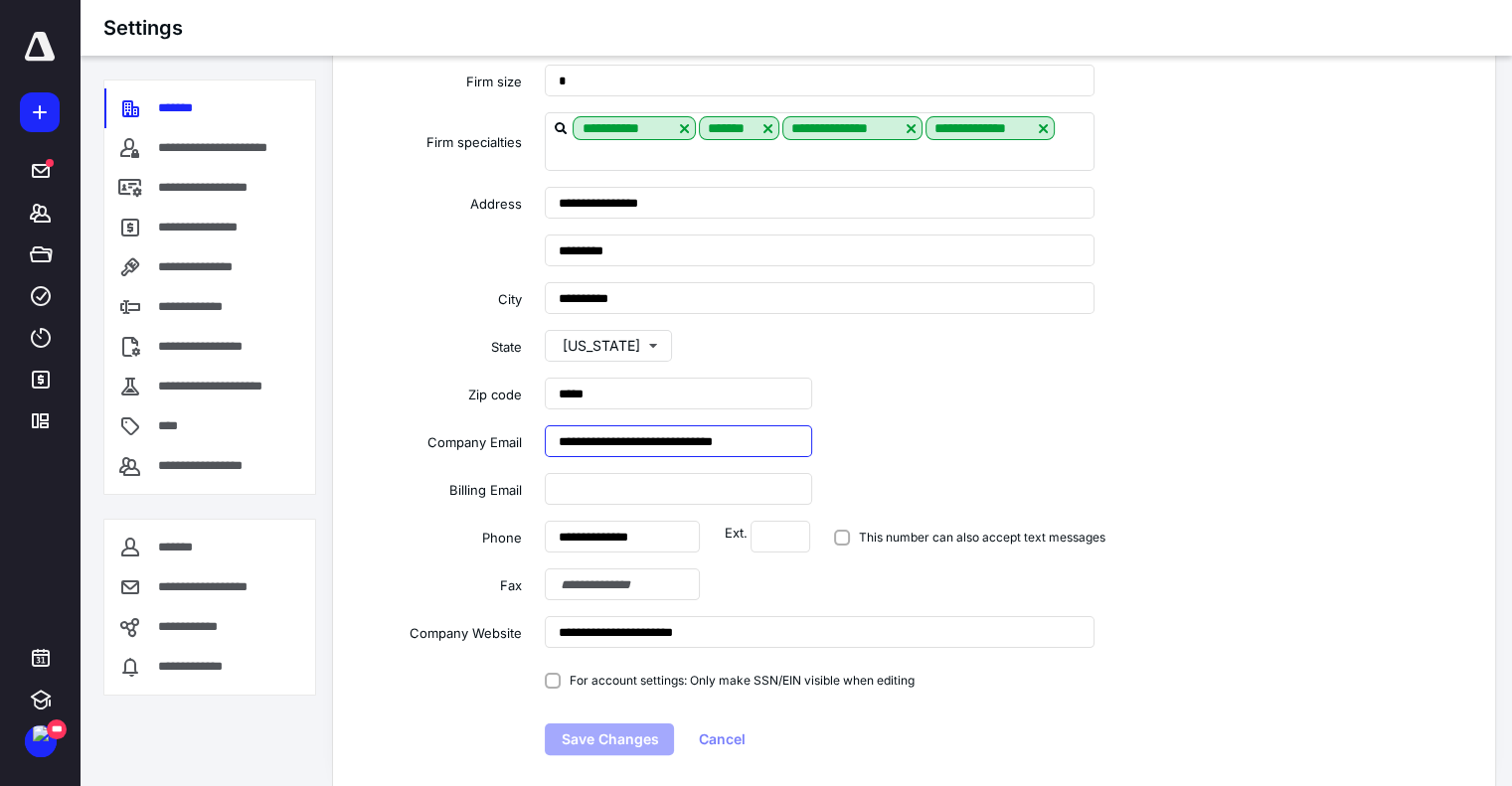 drag, startPoint x: 616, startPoint y: 439, endPoint x: 815, endPoint y: 448, distance: 199.2034 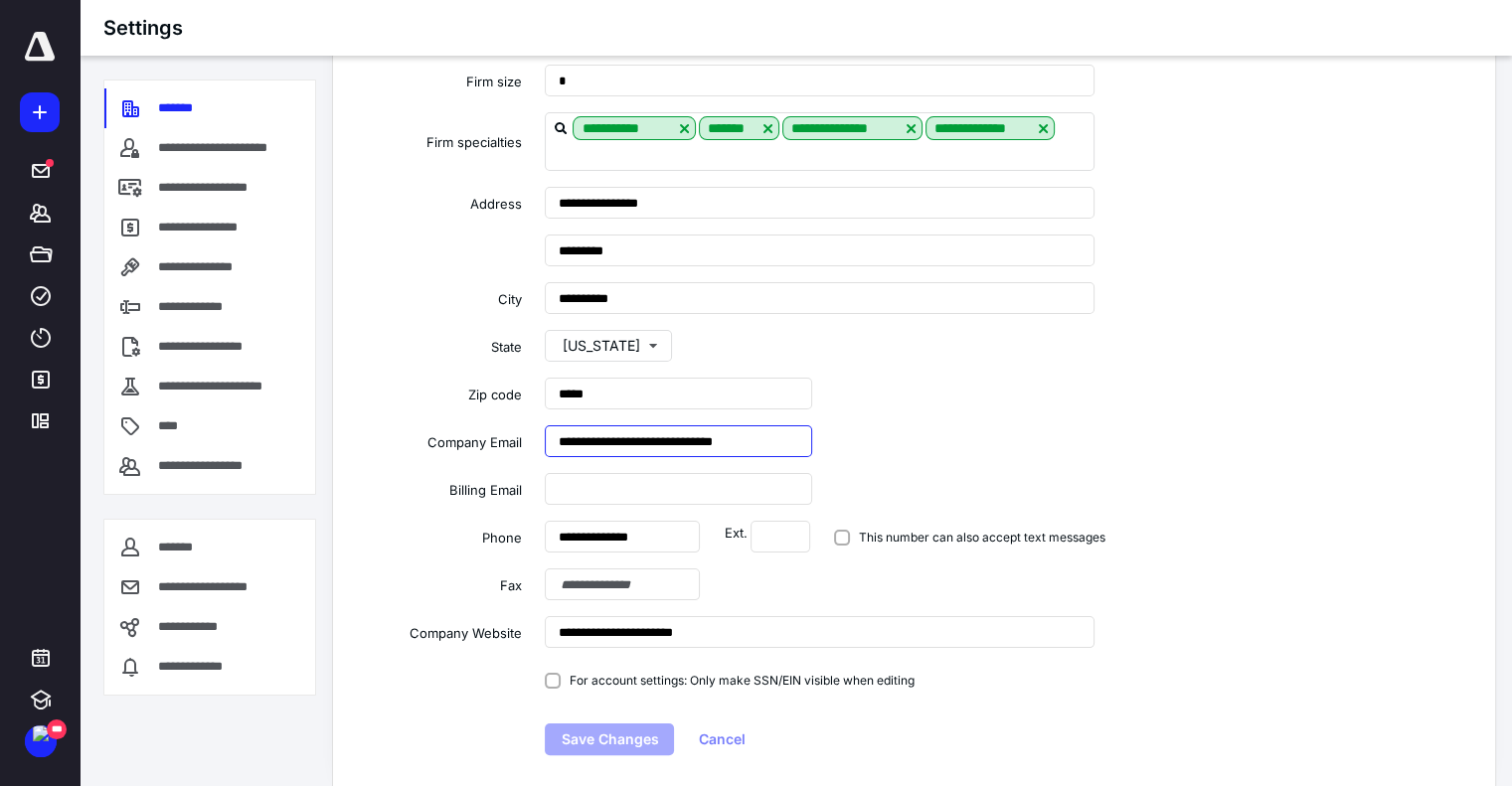 click on "**********" at bounding box center (678, 441) 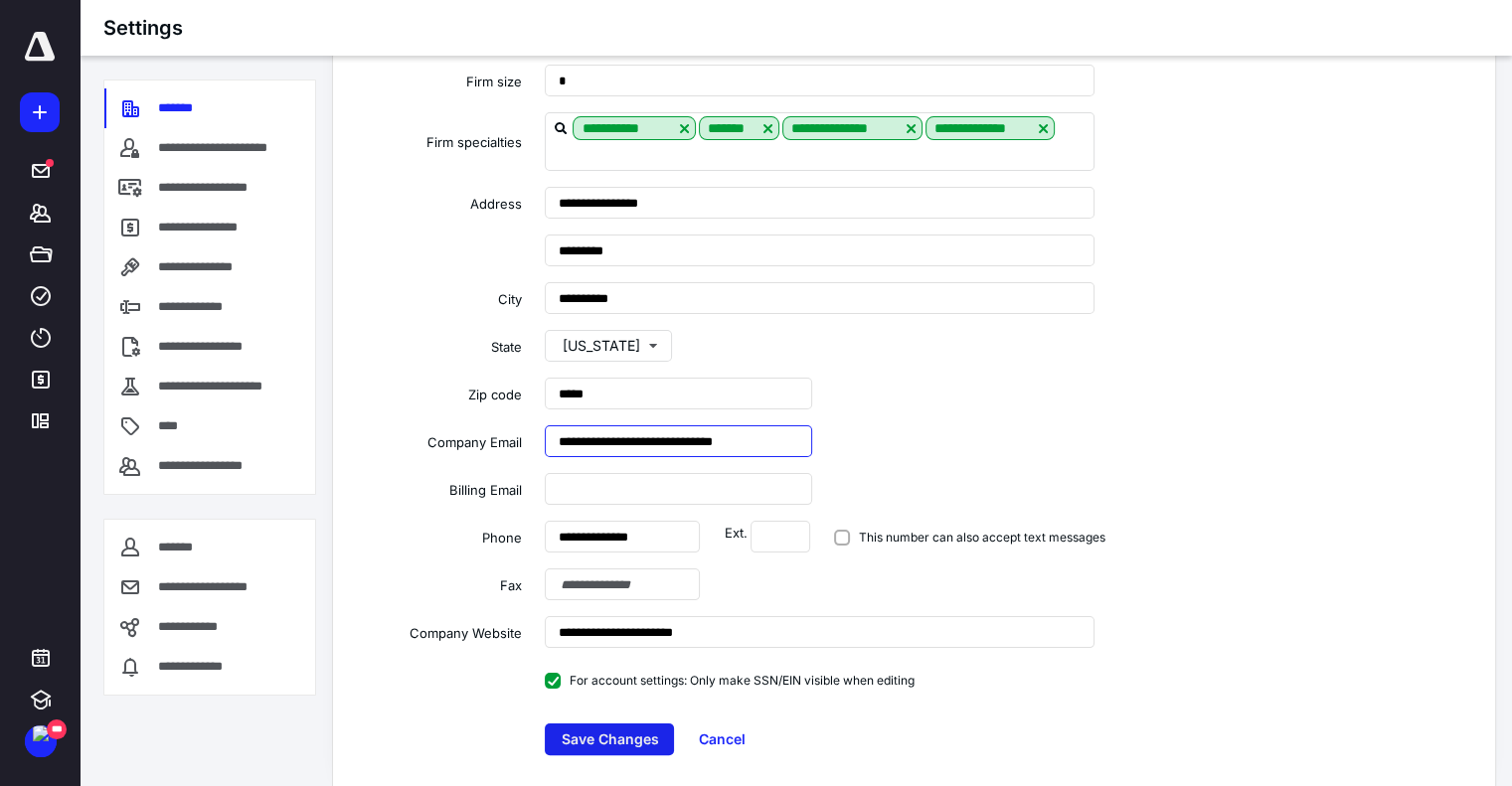 type on "**********" 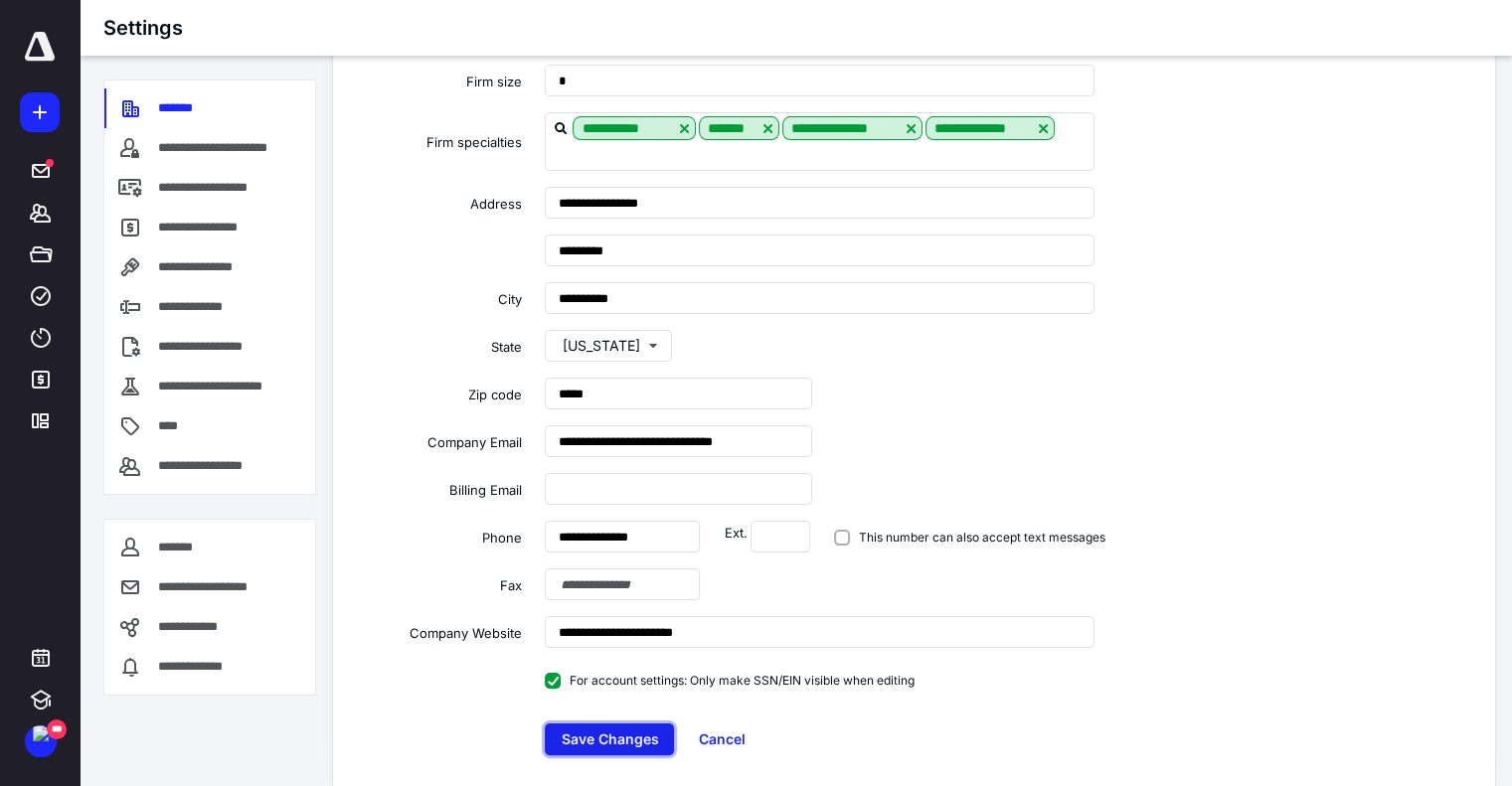 click on "Save Changes" at bounding box center (609, 739) 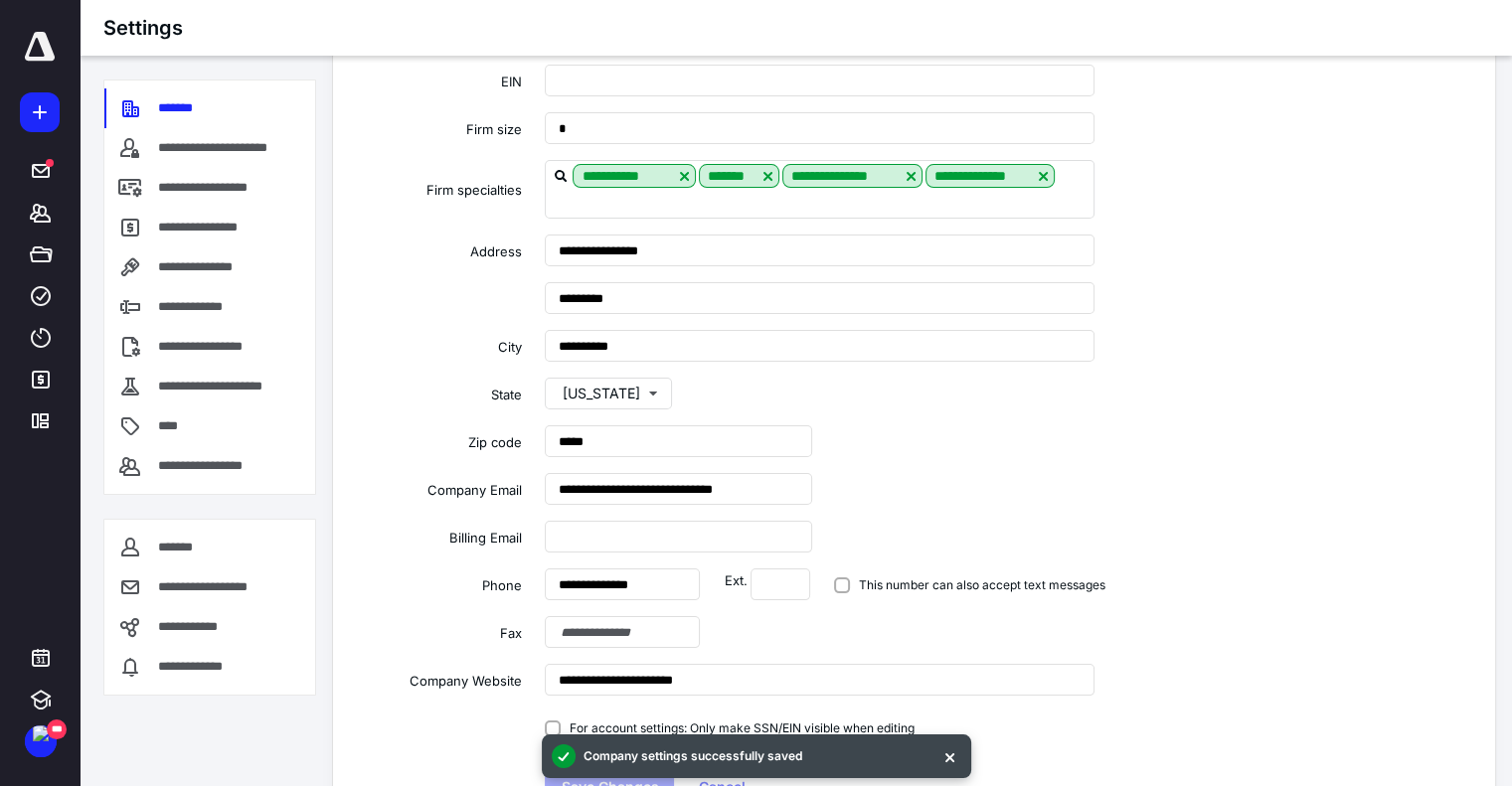 scroll, scrollTop: 207, scrollLeft: 0, axis: vertical 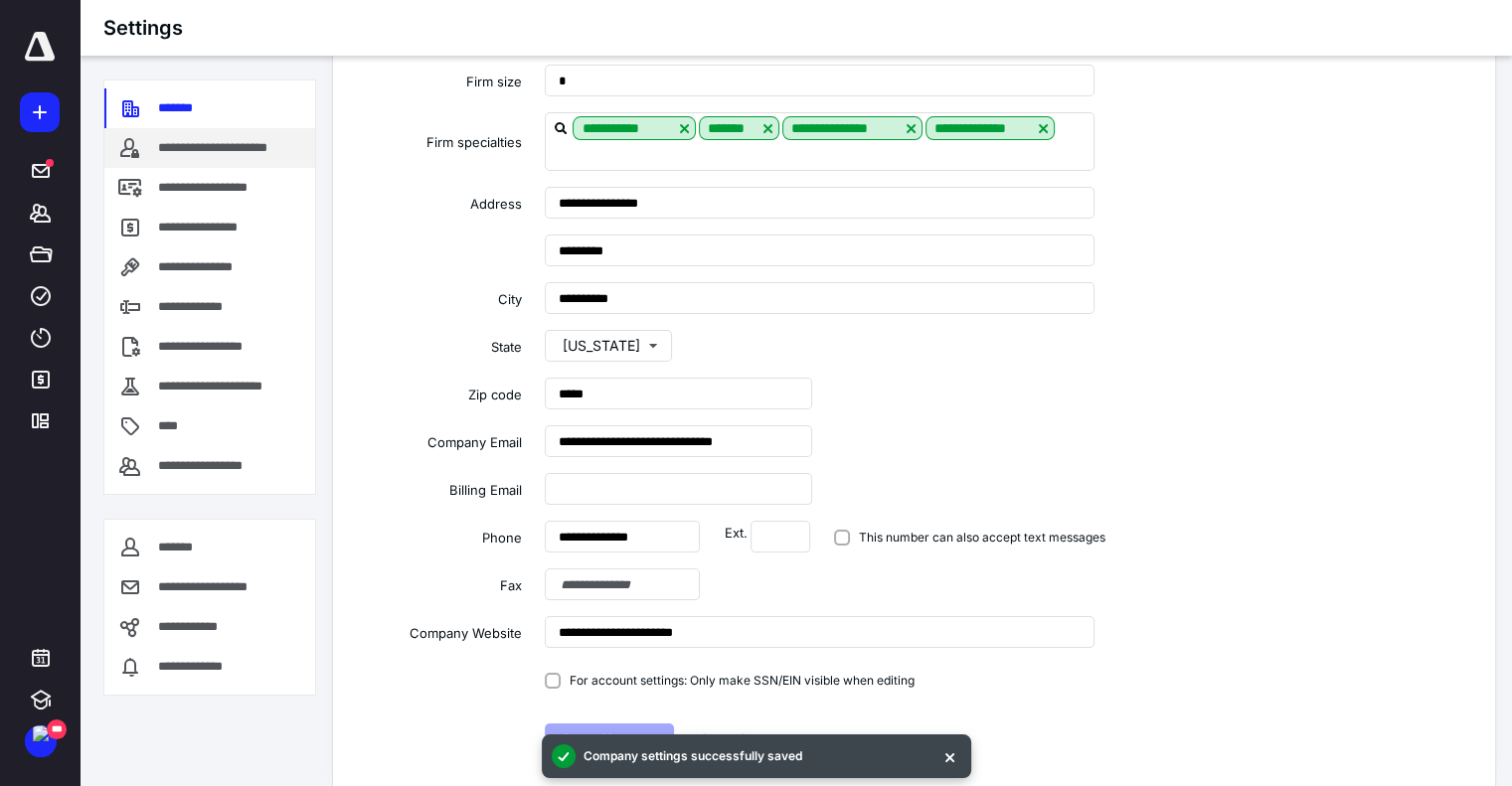 click on "**********" at bounding box center (233, 148) 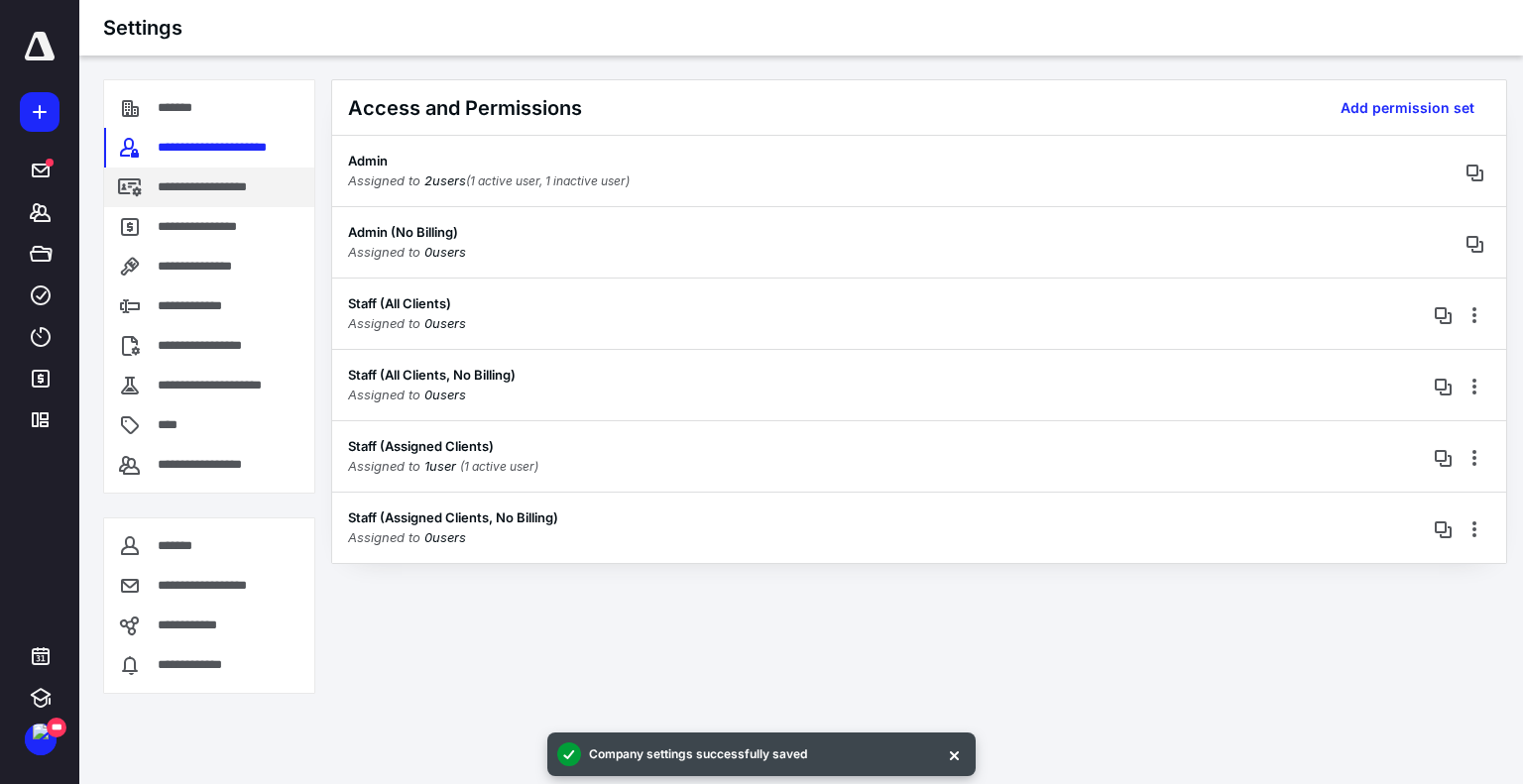 click on "**********" at bounding box center (224, 187) 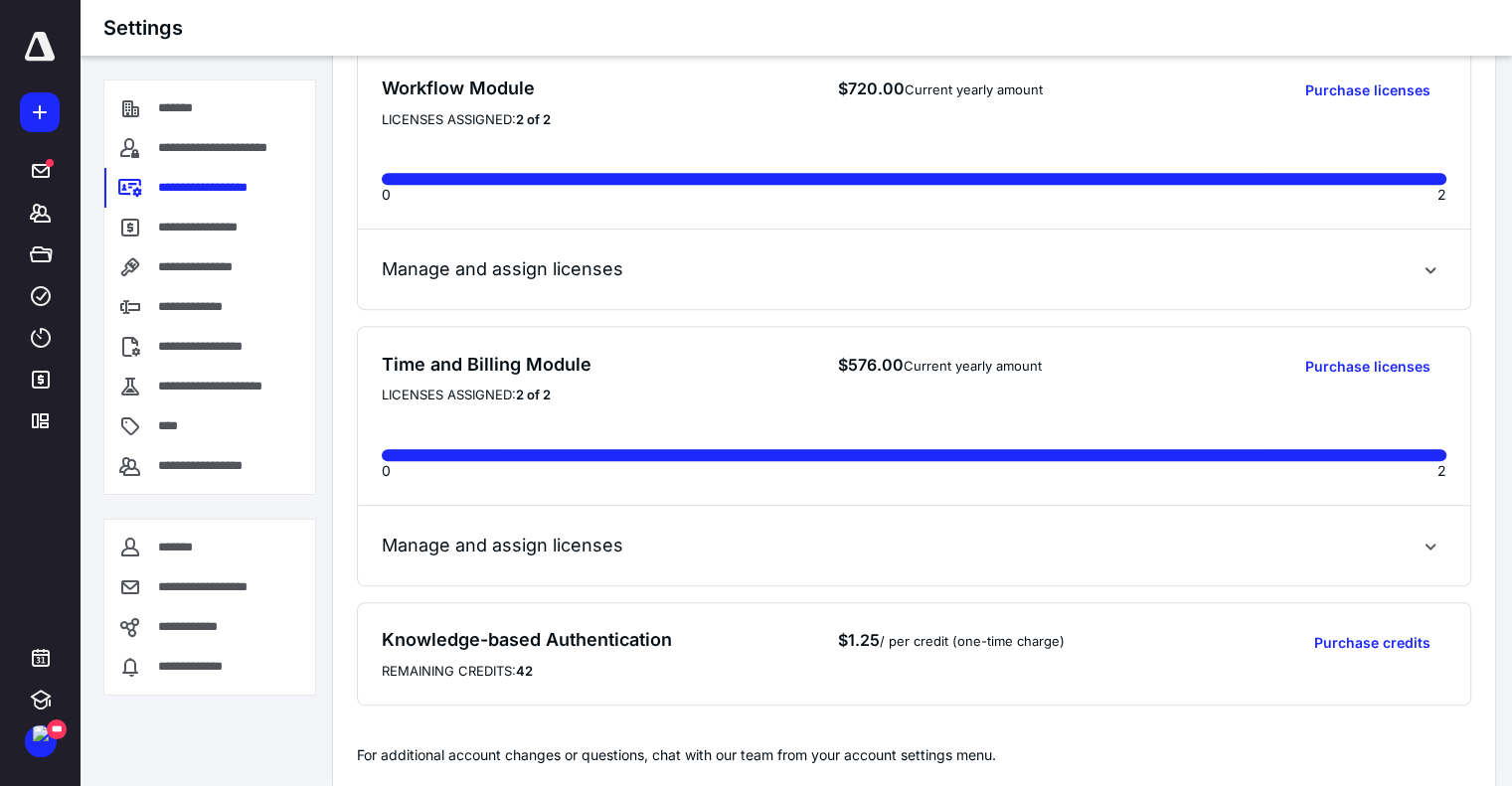scroll, scrollTop: 873, scrollLeft: 0, axis: vertical 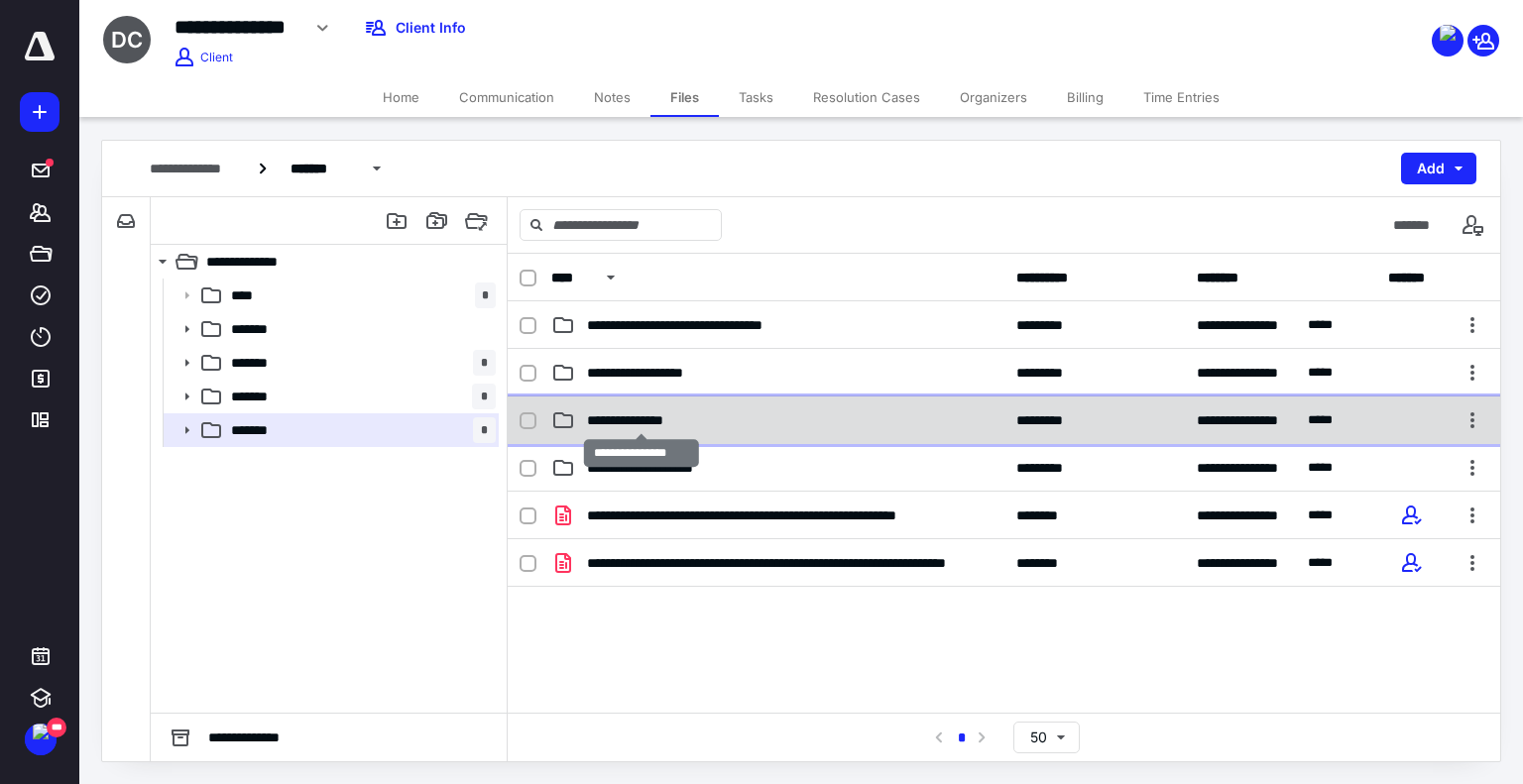click on "**********" at bounding box center [642, 420] 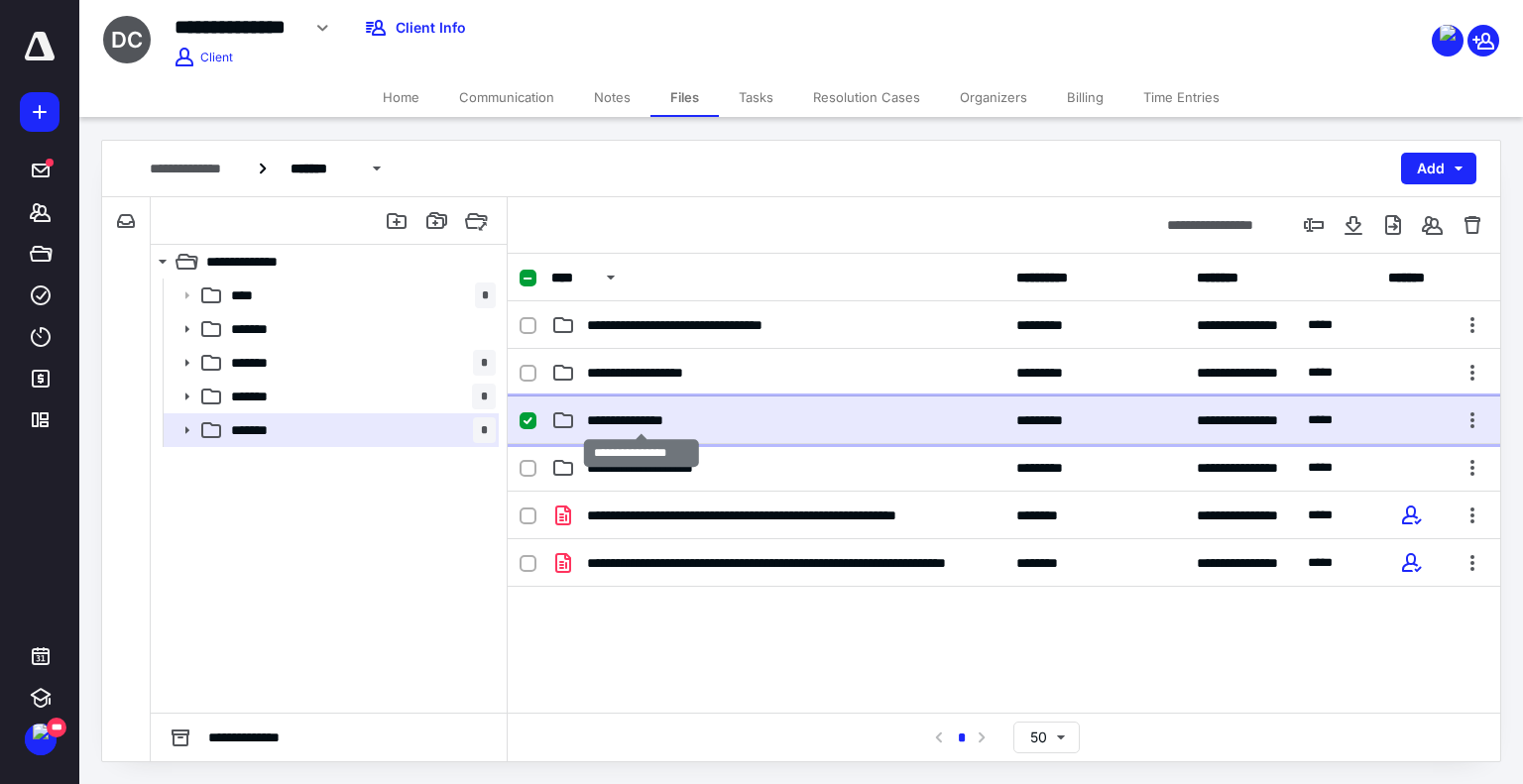 click on "**********" at bounding box center (642, 420) 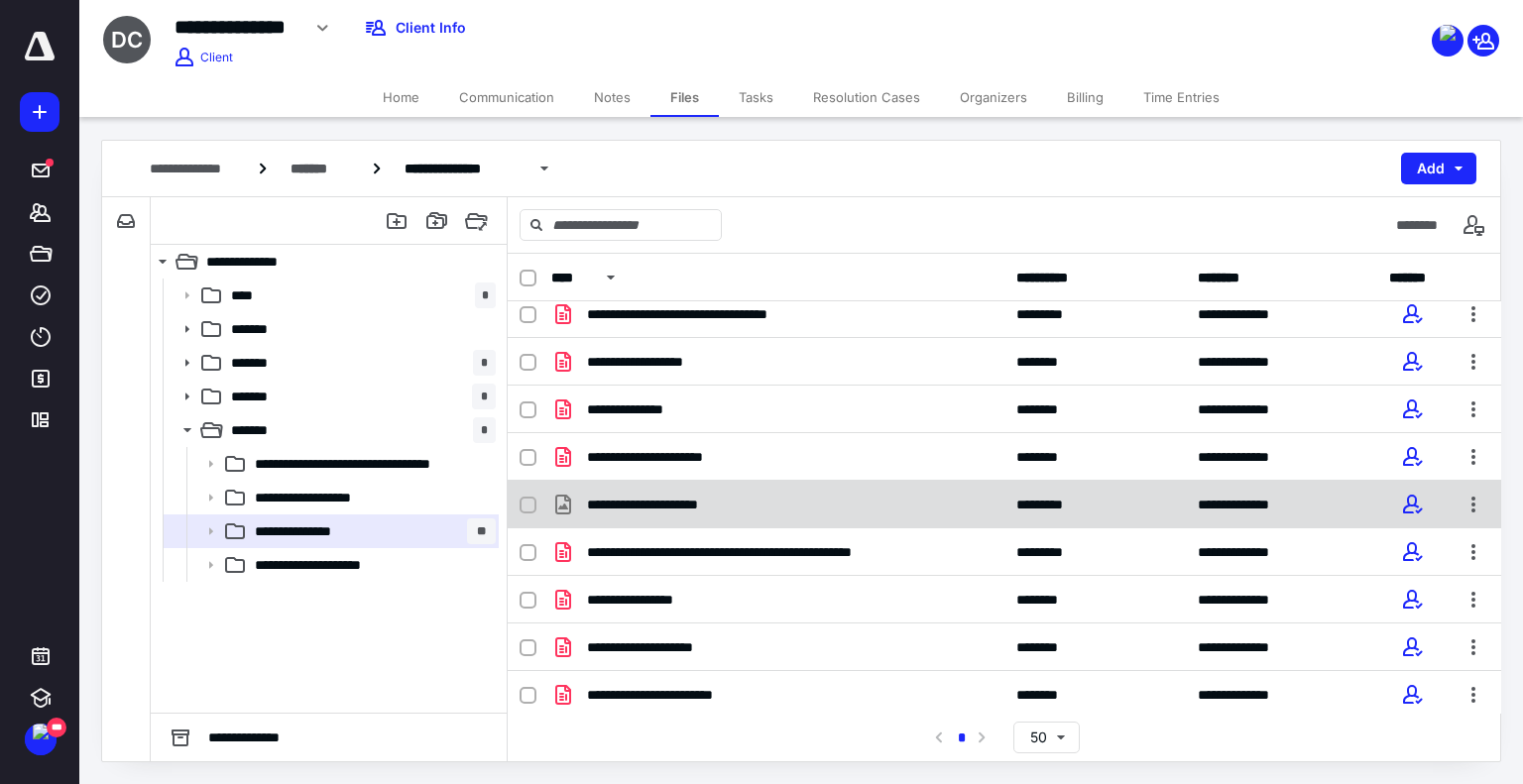 scroll, scrollTop: 488, scrollLeft: 0, axis: vertical 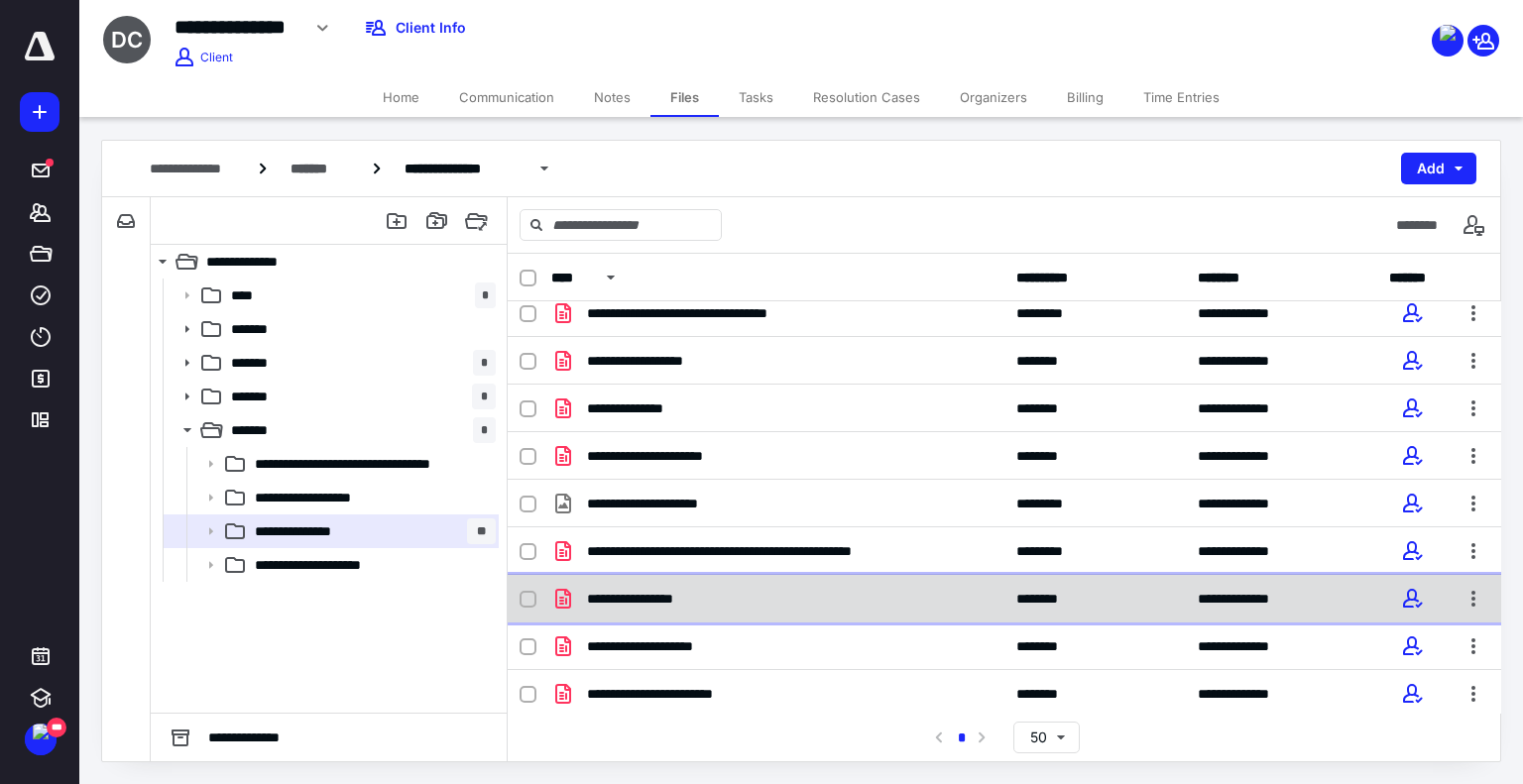 click on "**********" at bounding box center [1004, 599] 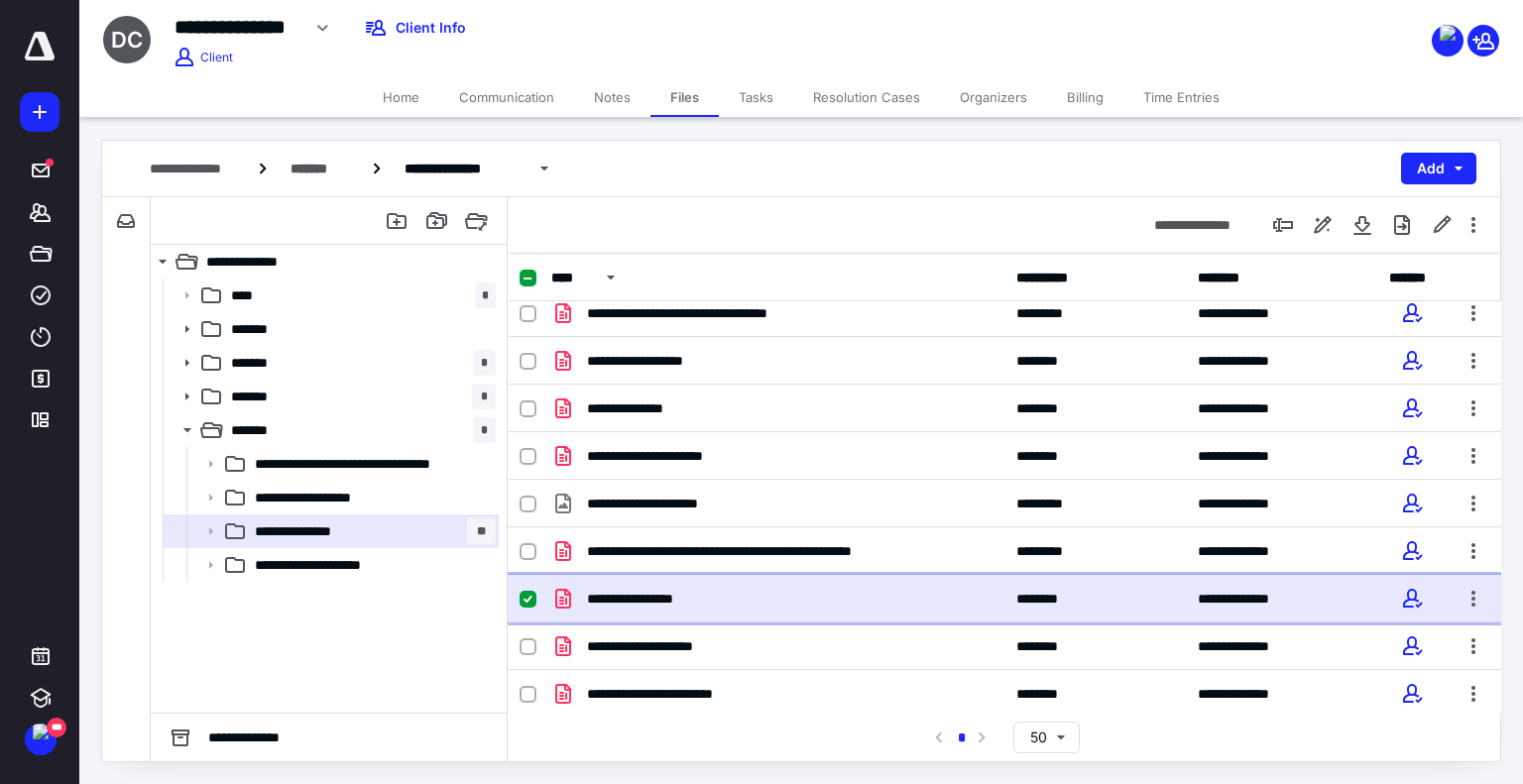 click on "**********" at bounding box center [1004, 599] 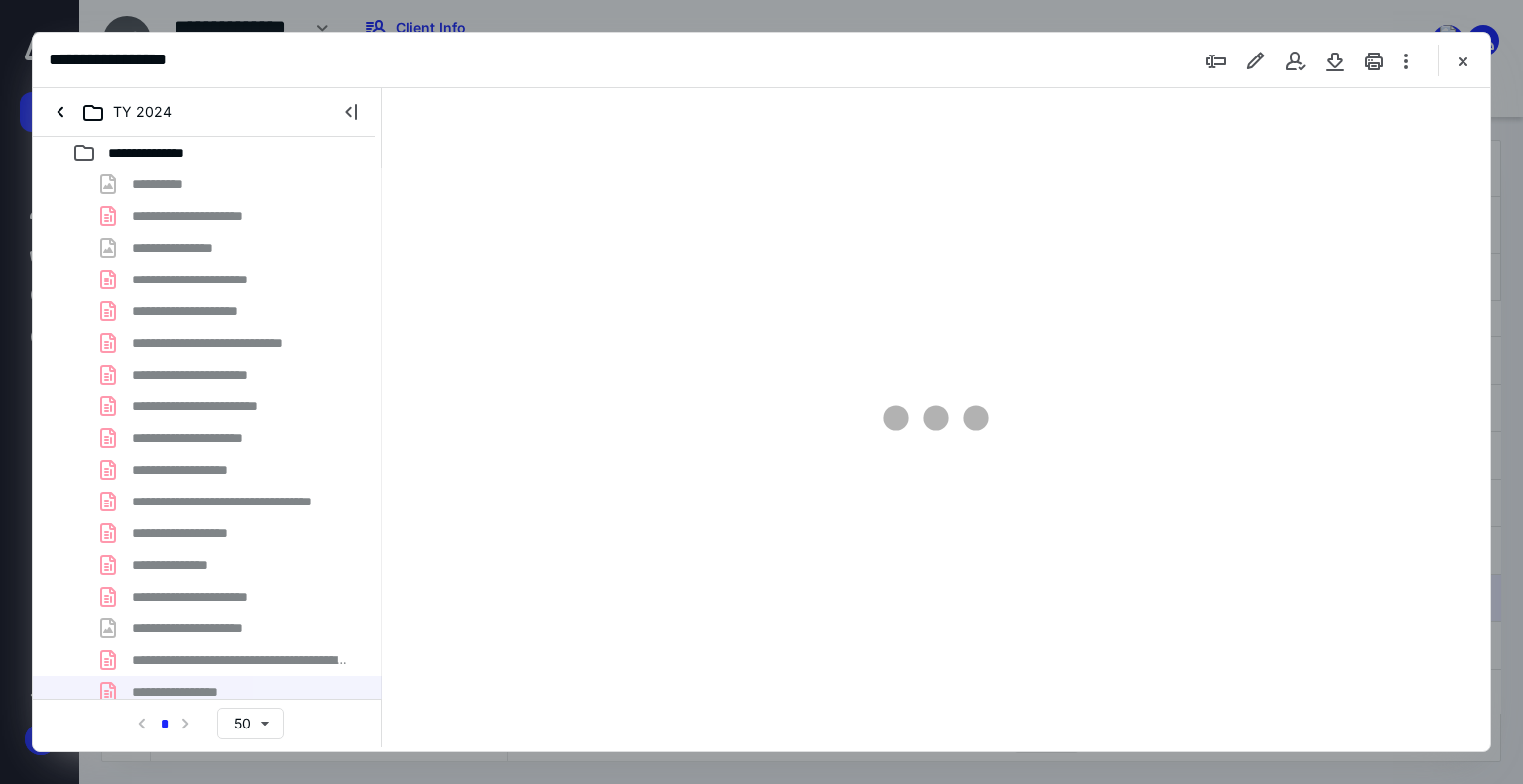 scroll, scrollTop: 0, scrollLeft: 0, axis: both 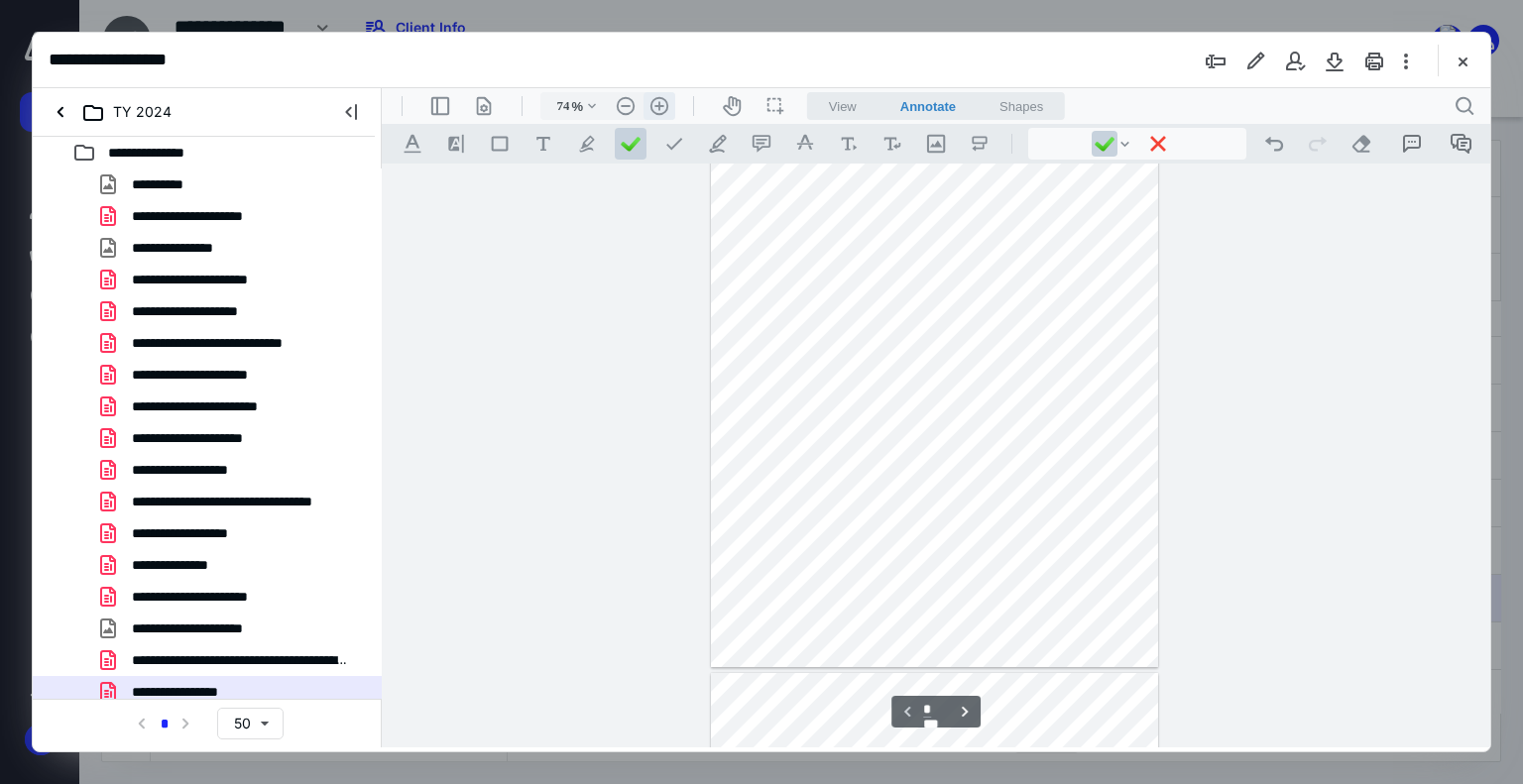 click on ".cls-1{fill:#abb0c4;} icon - header - zoom - in - line" at bounding box center [659, 106] 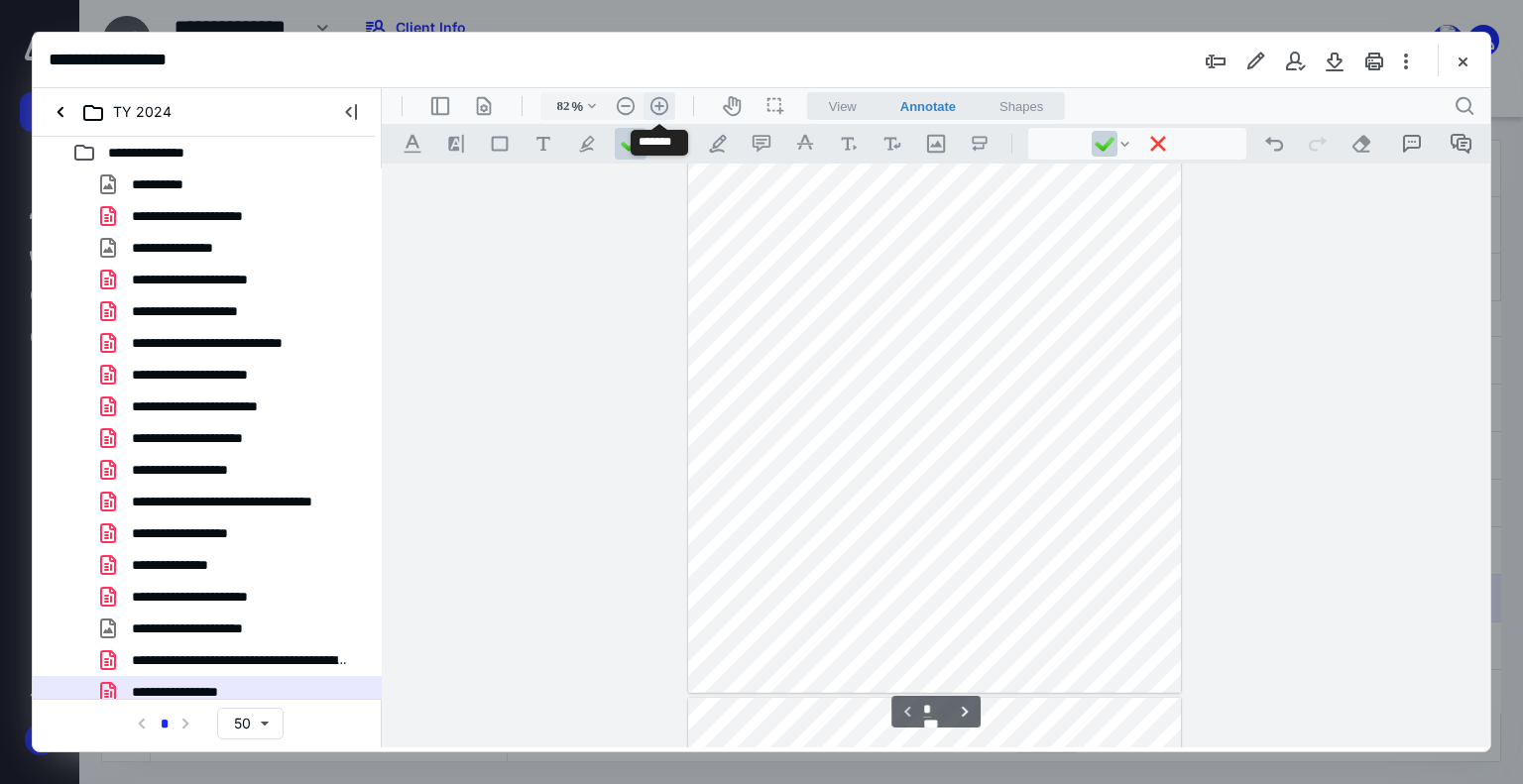 click on ".cls-1{fill:#abb0c4;} icon - header - zoom - in - line" at bounding box center (659, 106) 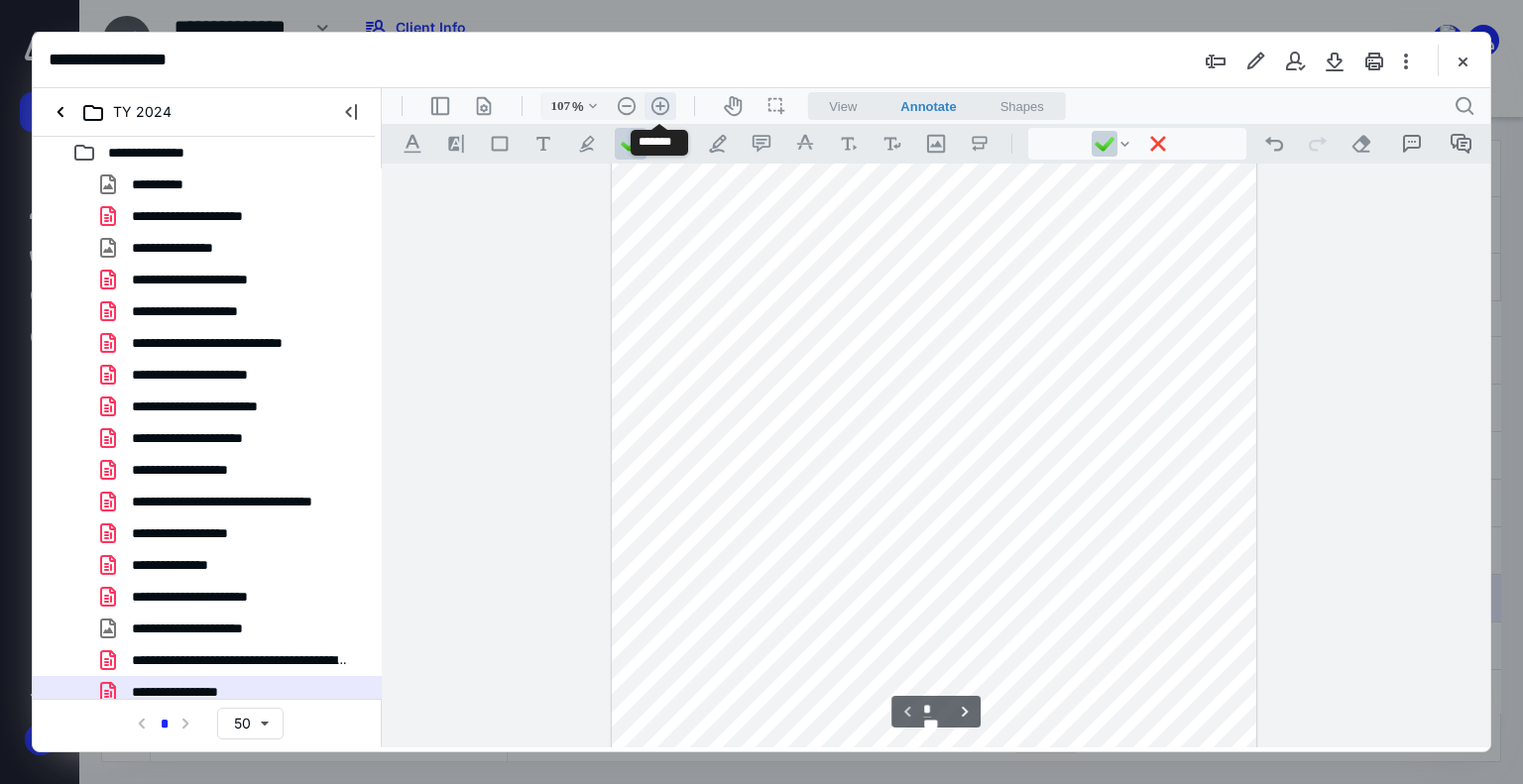 click on ".cls-1{fill:#abb0c4;} icon - header - zoom - in - line" at bounding box center [660, 106] 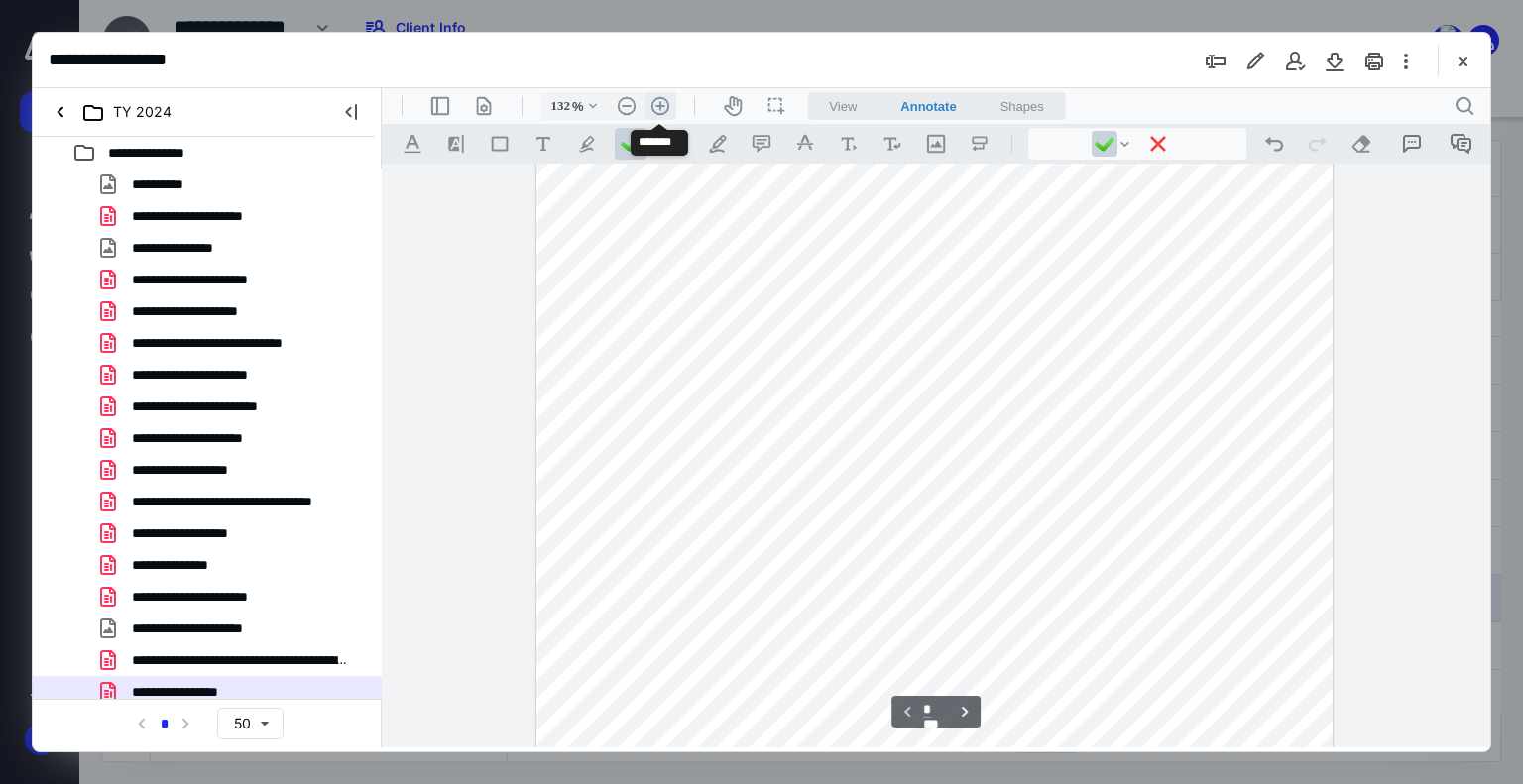 click on ".cls-1{fill:#abb0c4;} icon - header - zoom - in - line" at bounding box center (660, 106) 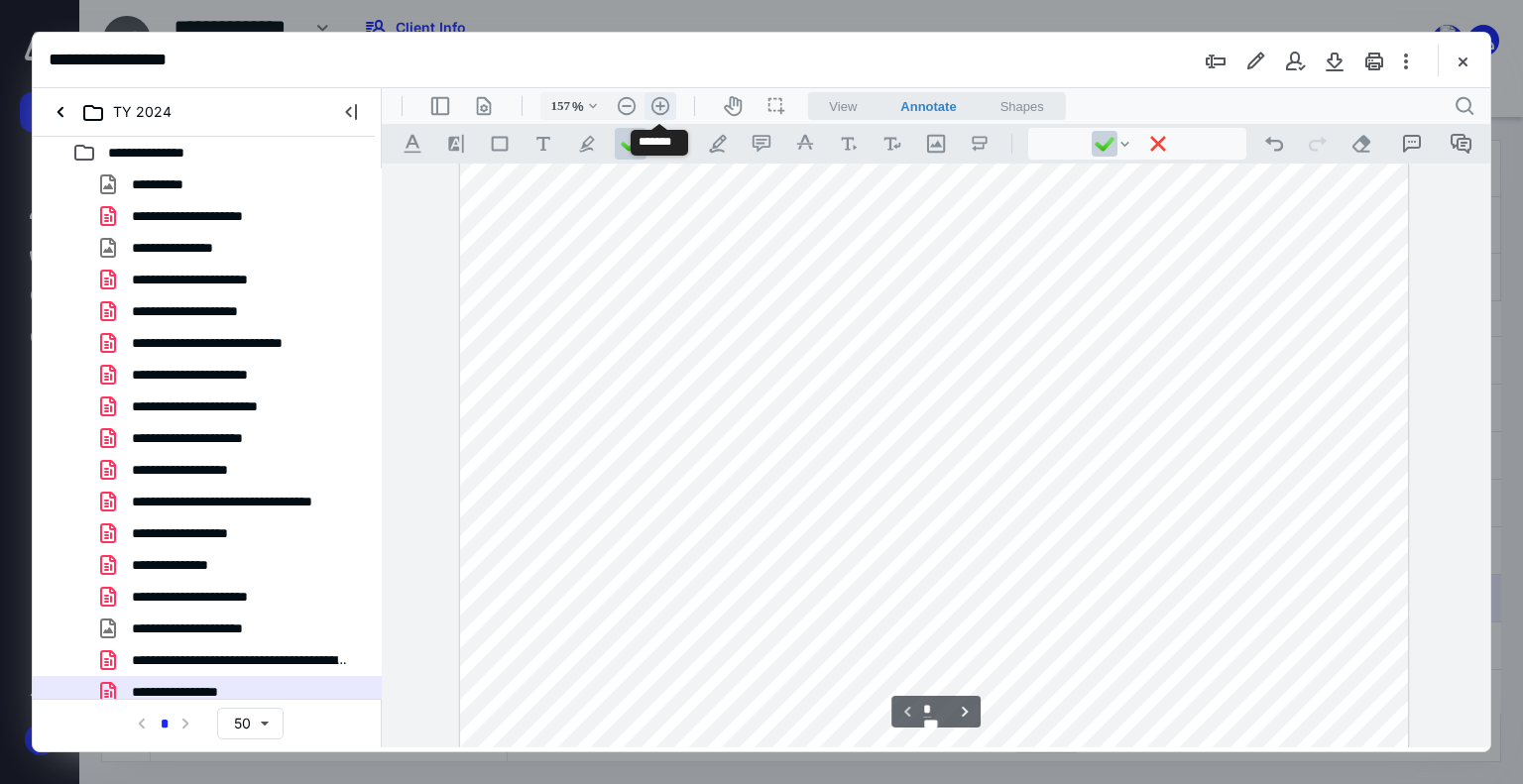 scroll, scrollTop: 452, scrollLeft: 0, axis: vertical 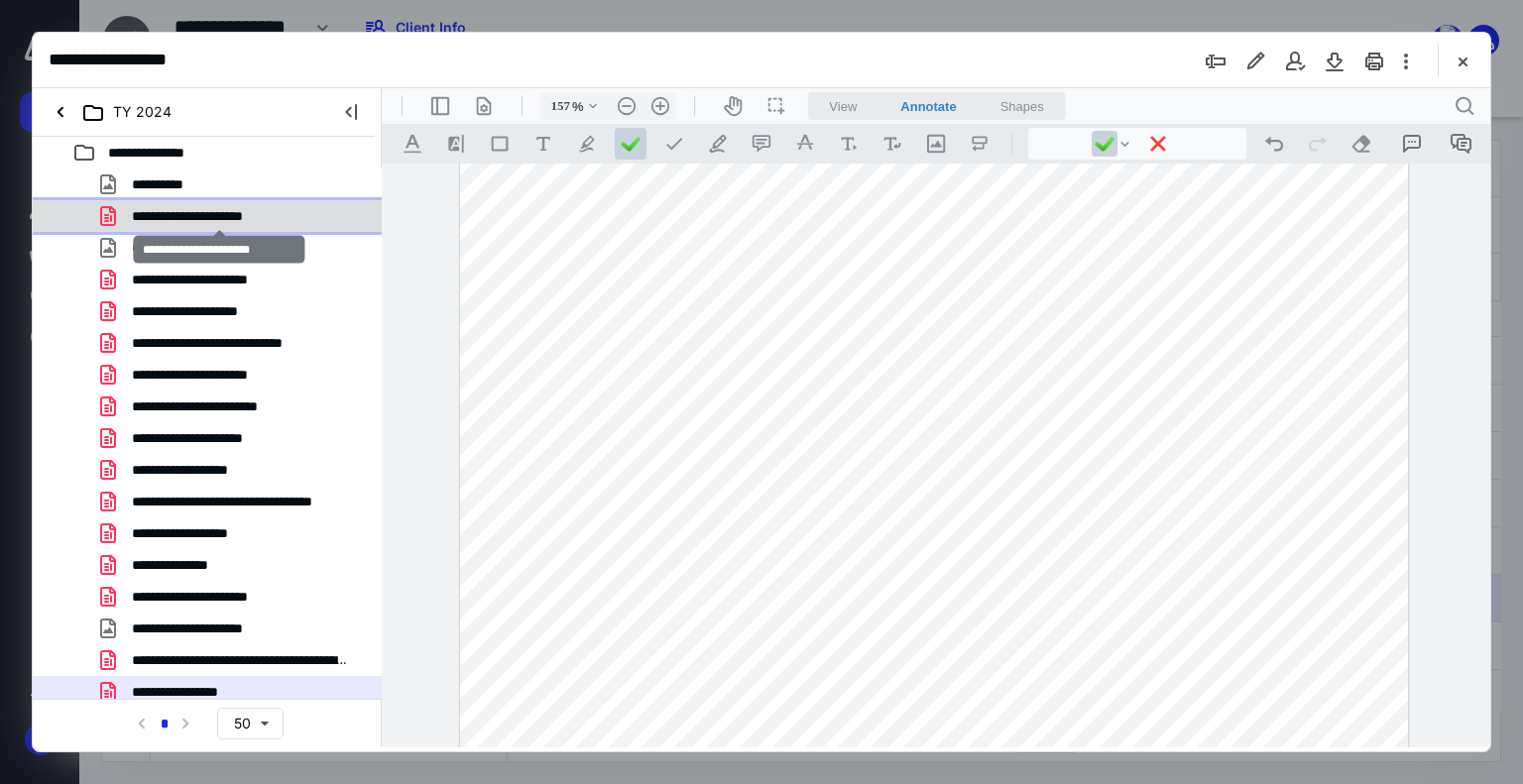 click on "**********" at bounding box center [218, 216] 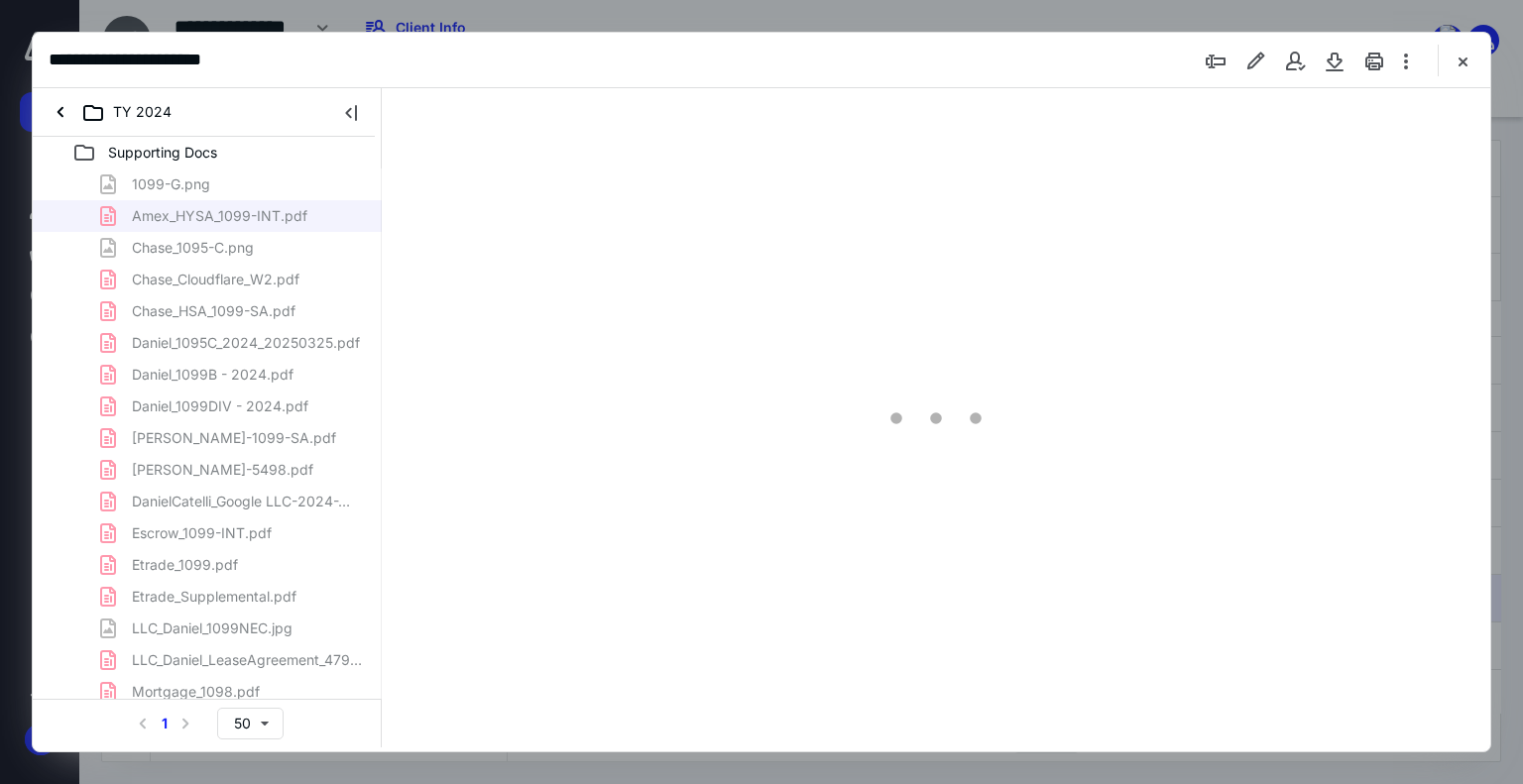 scroll, scrollTop: 0, scrollLeft: 0, axis: both 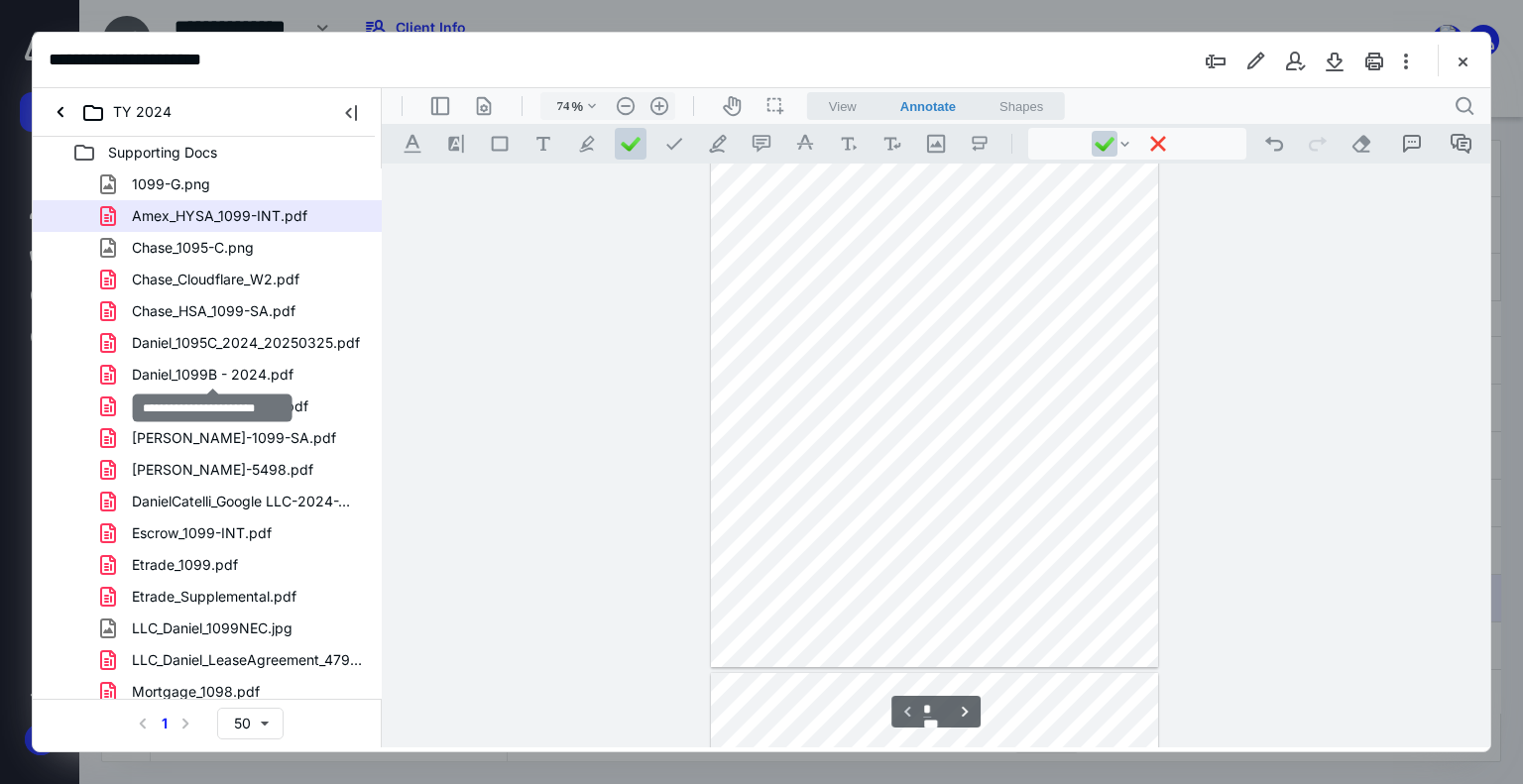 click on "Daniel_1099B - 2024.pdf" at bounding box center (212, 375) 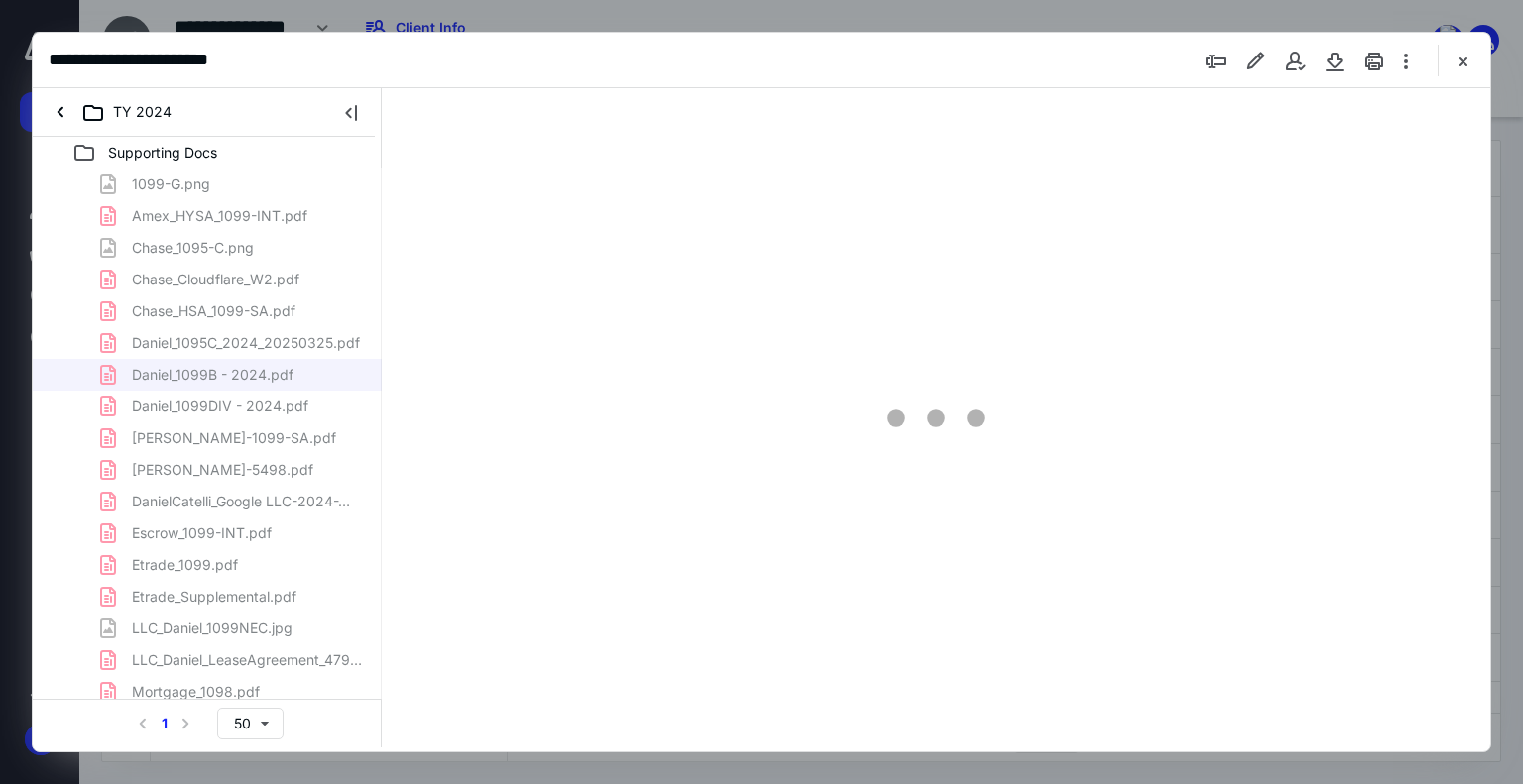 scroll, scrollTop: 488, scrollLeft: 0, axis: vertical 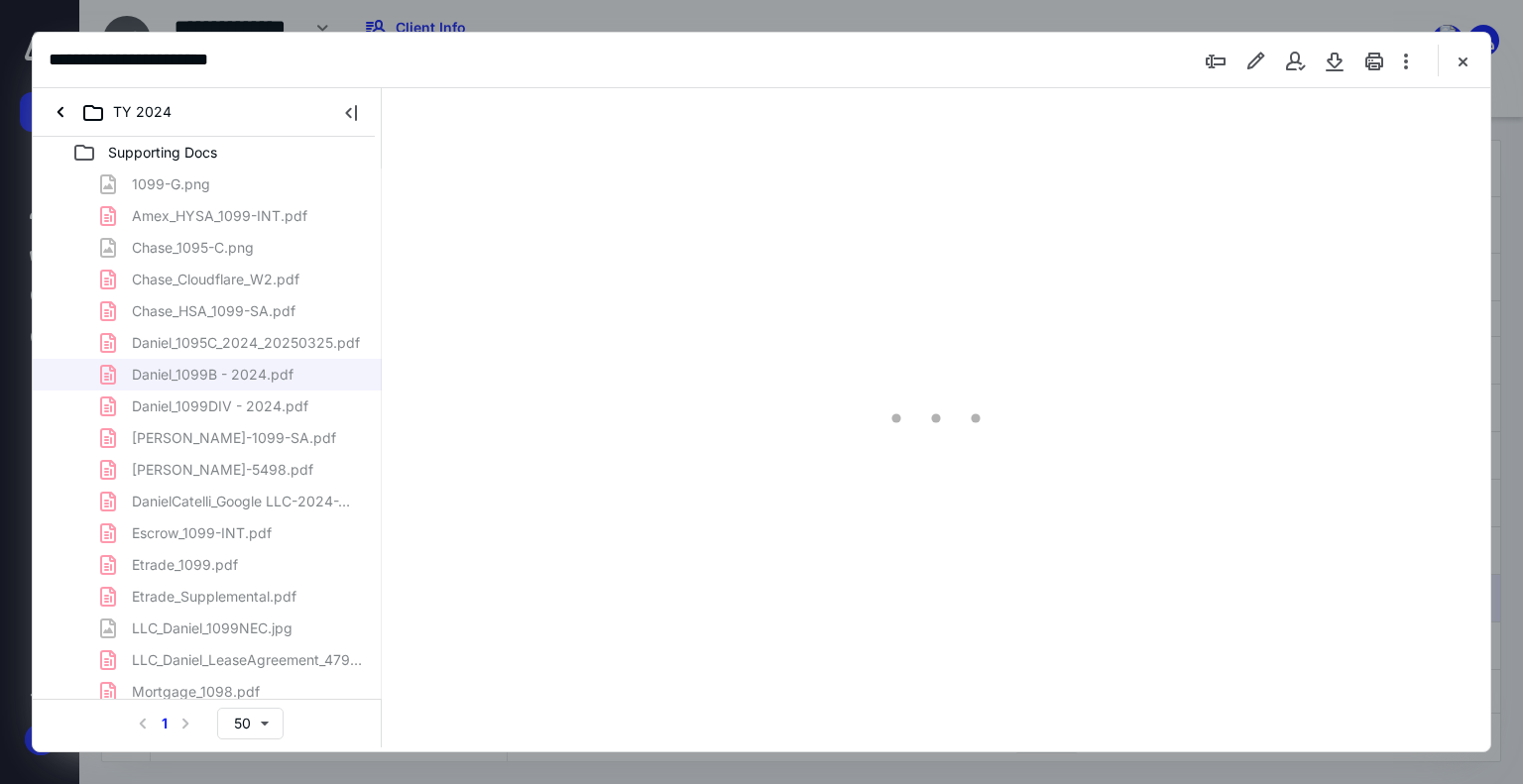 type on "96" 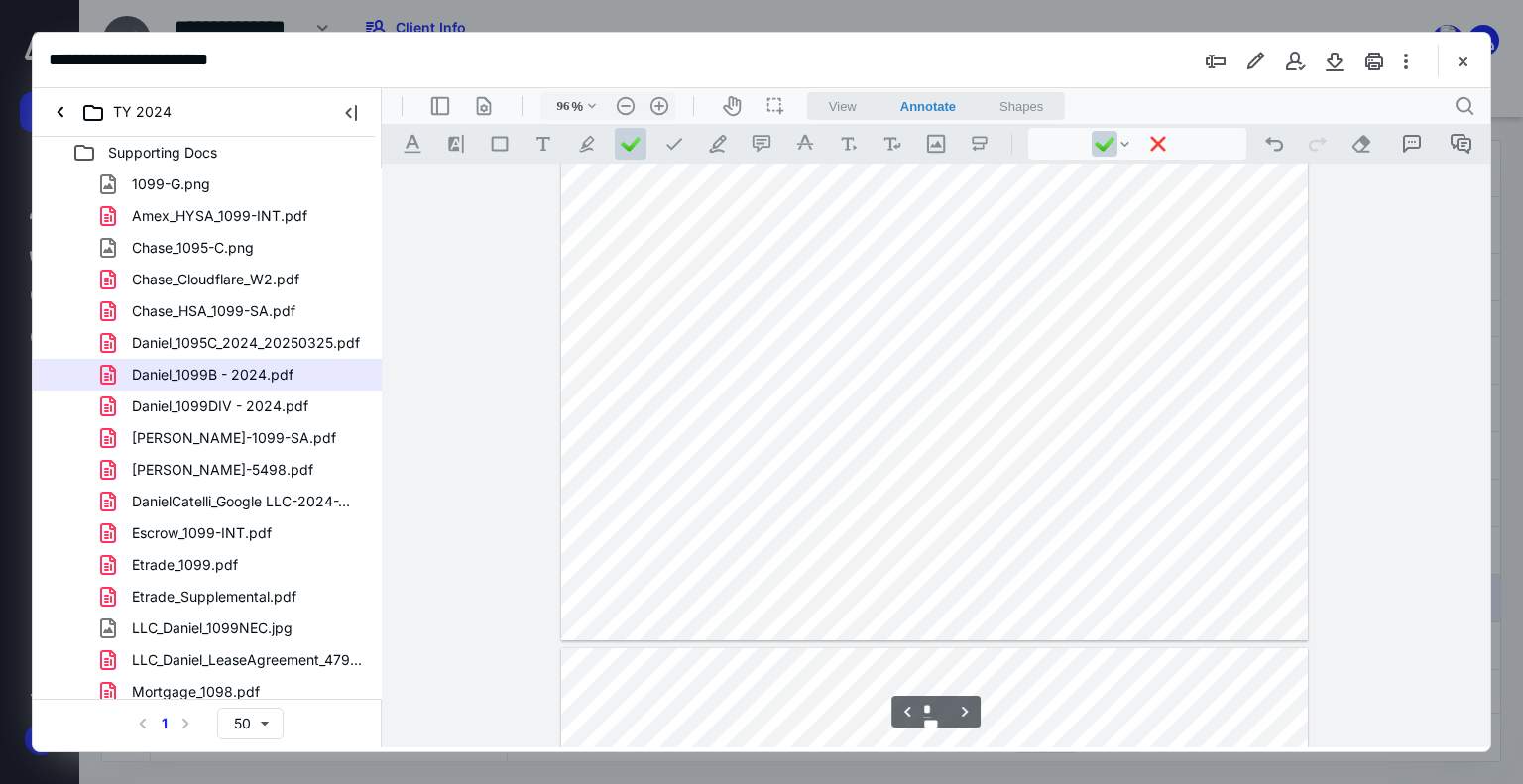 type on "*" 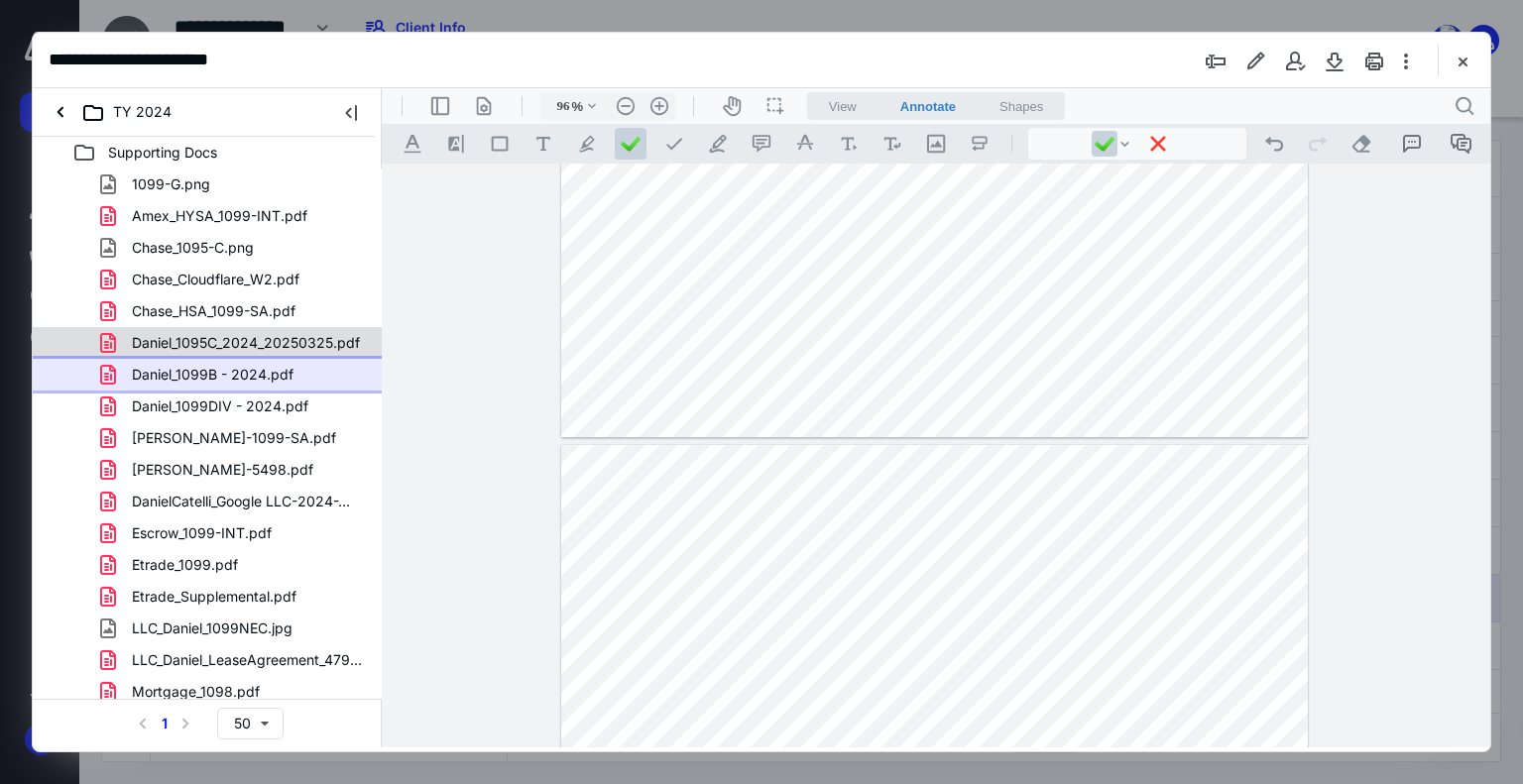 scroll, scrollTop: 71, scrollLeft: 0, axis: vertical 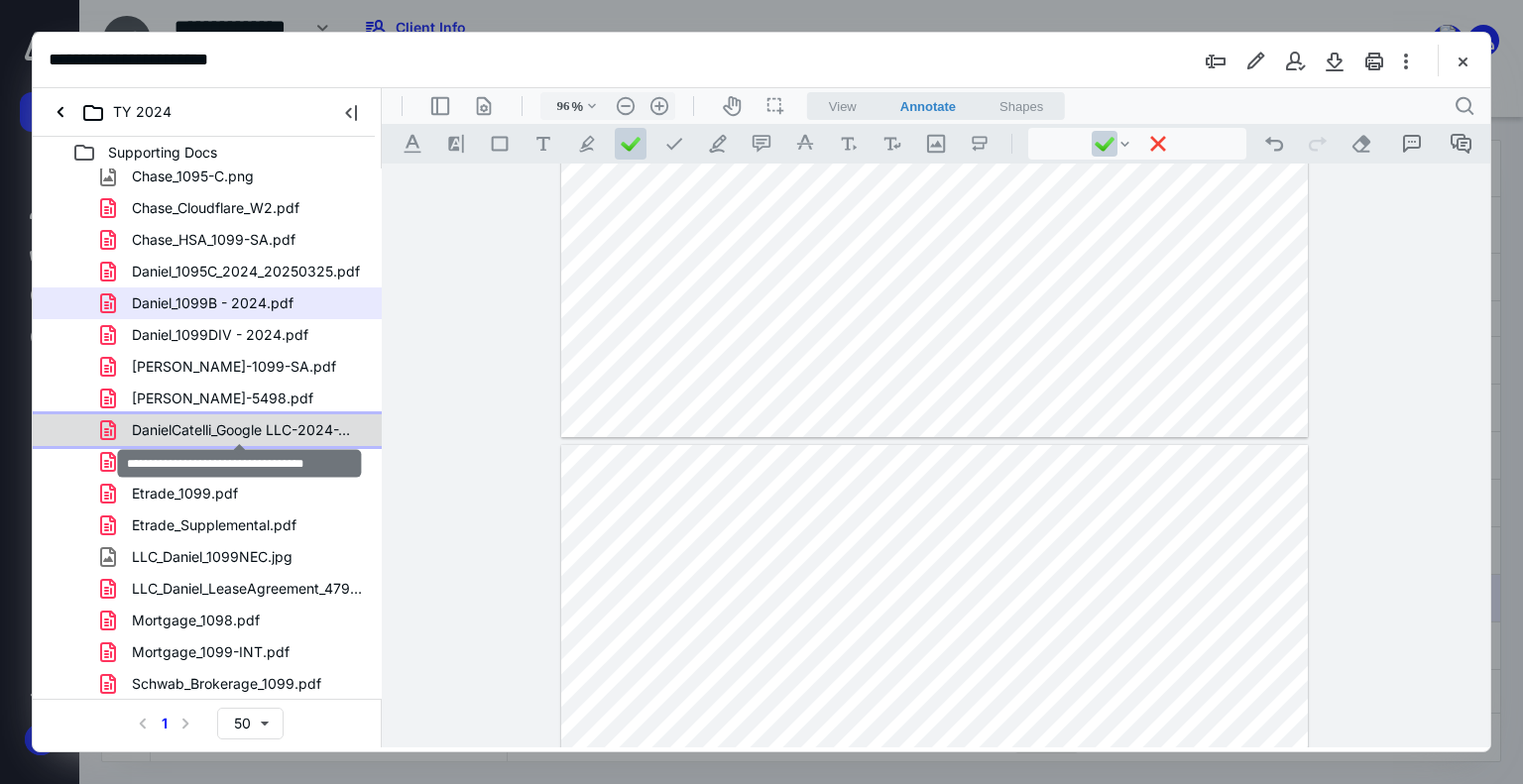 click on "DanielCatelli_Google LLC-2024-W2.pdf" at bounding box center (247, 430) 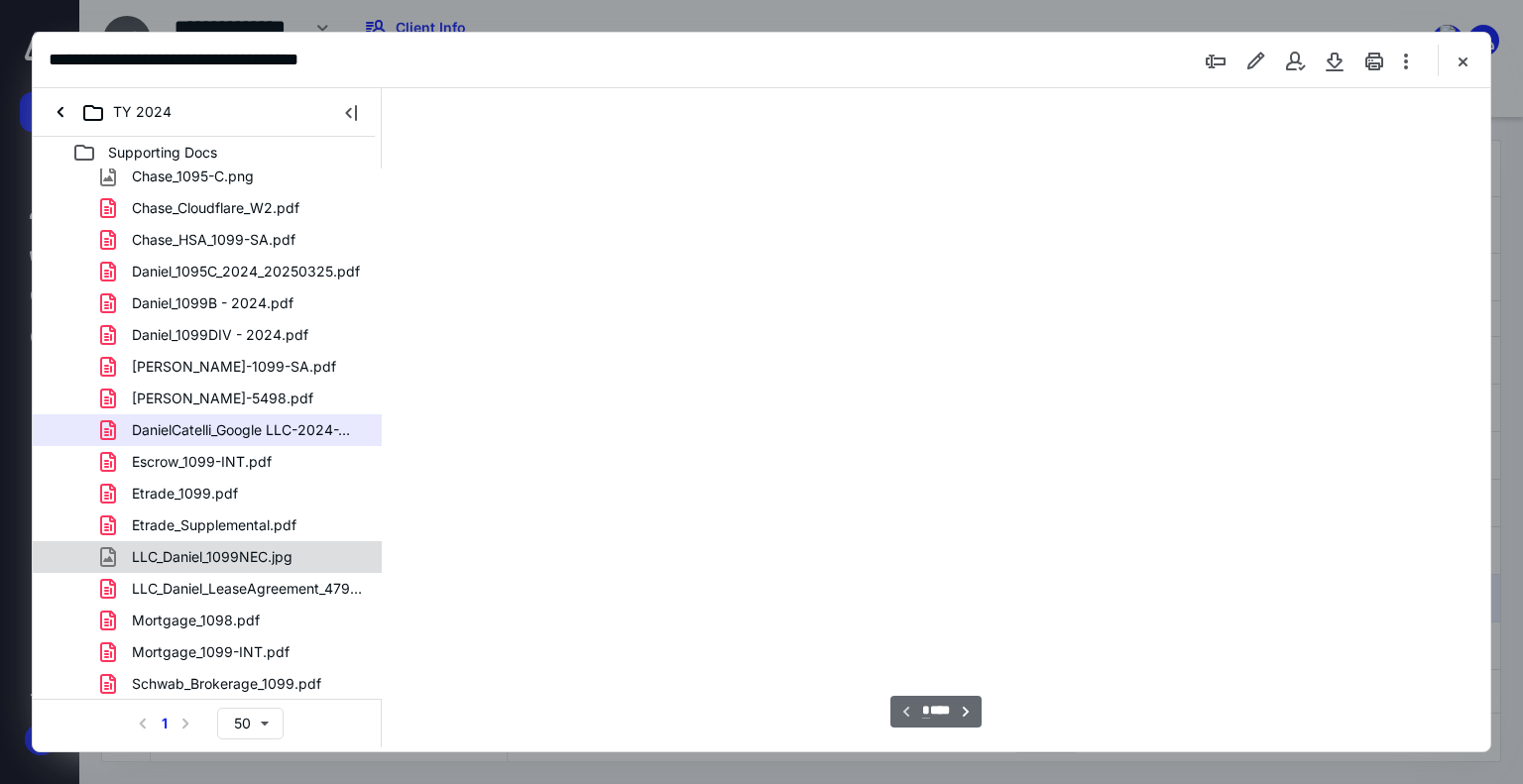 scroll, scrollTop: 78, scrollLeft: 0, axis: vertical 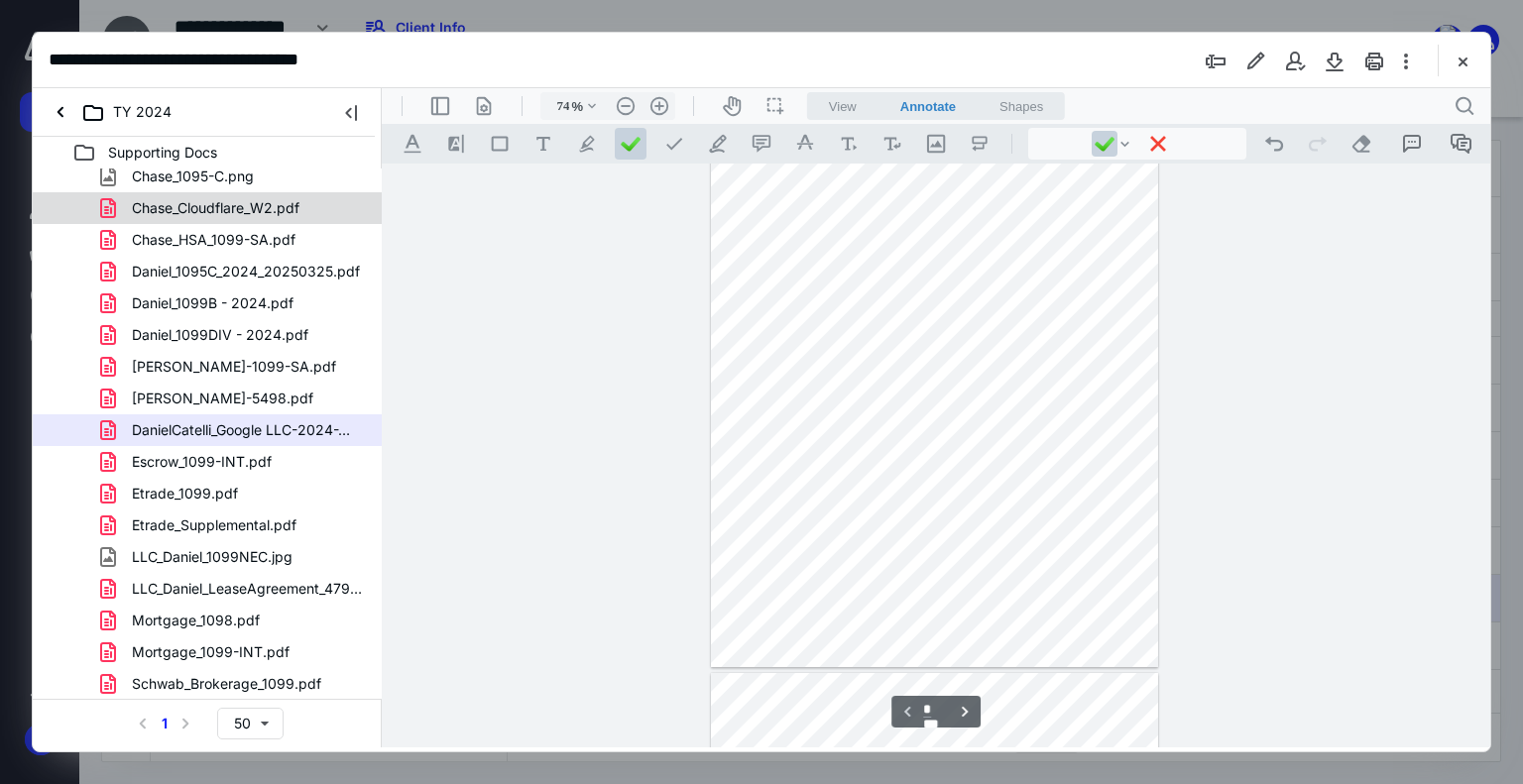 click on "Chase_Cloudflare_W2.pdf" at bounding box center [207, 208] 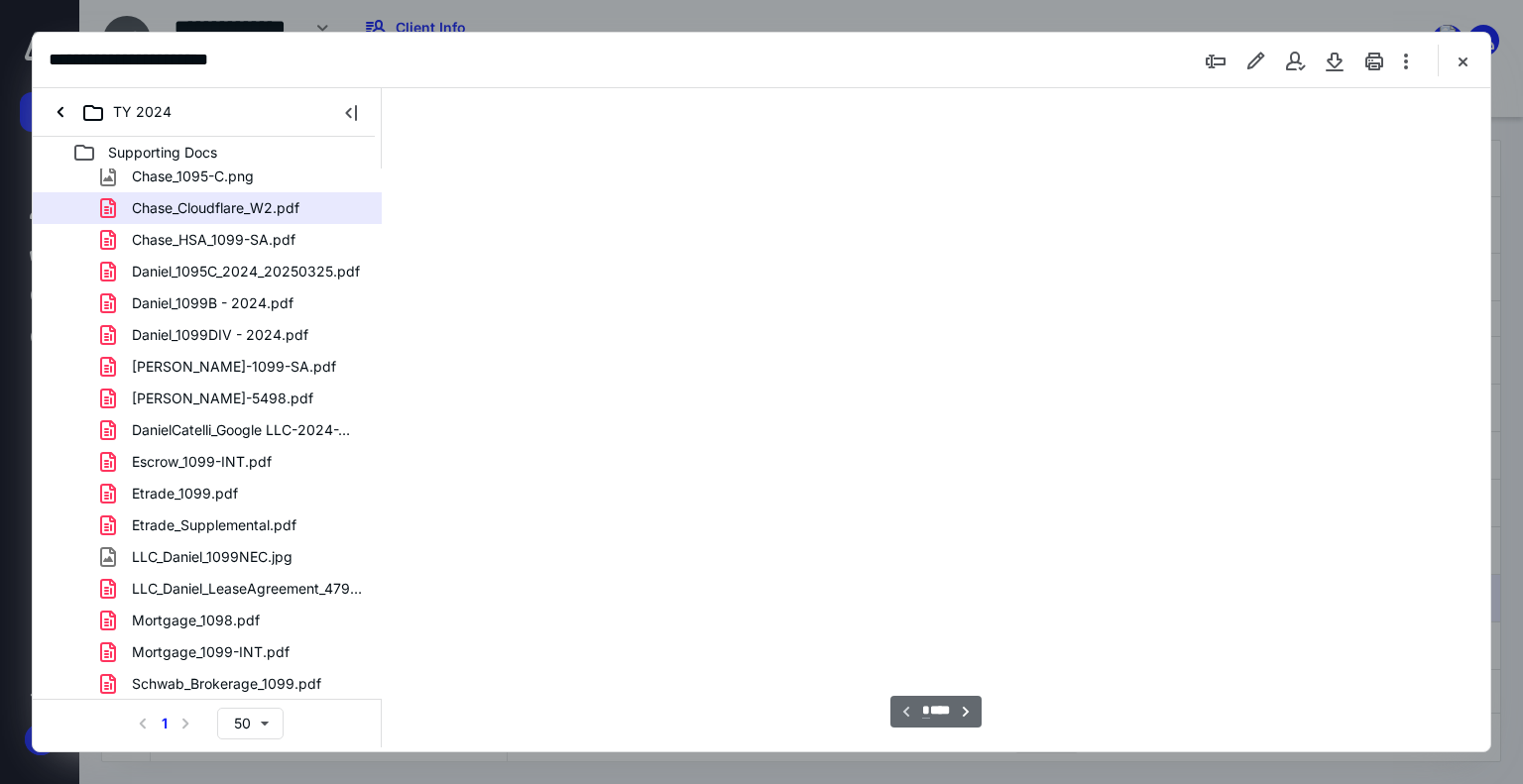 scroll, scrollTop: 78, scrollLeft: 0, axis: vertical 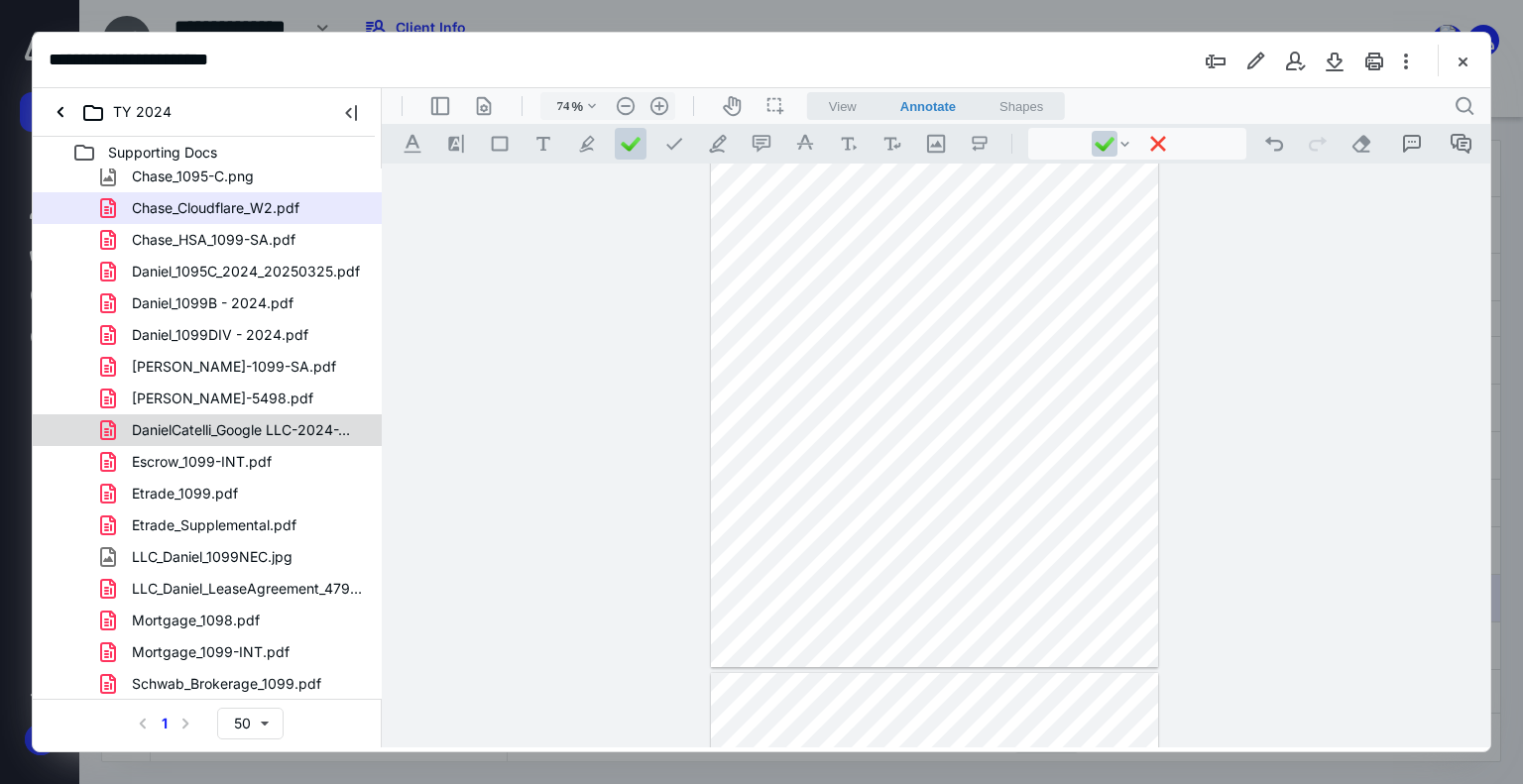 click on "DanielCatelli_Google LLC-2024-W2.pdf" at bounding box center (247, 430) 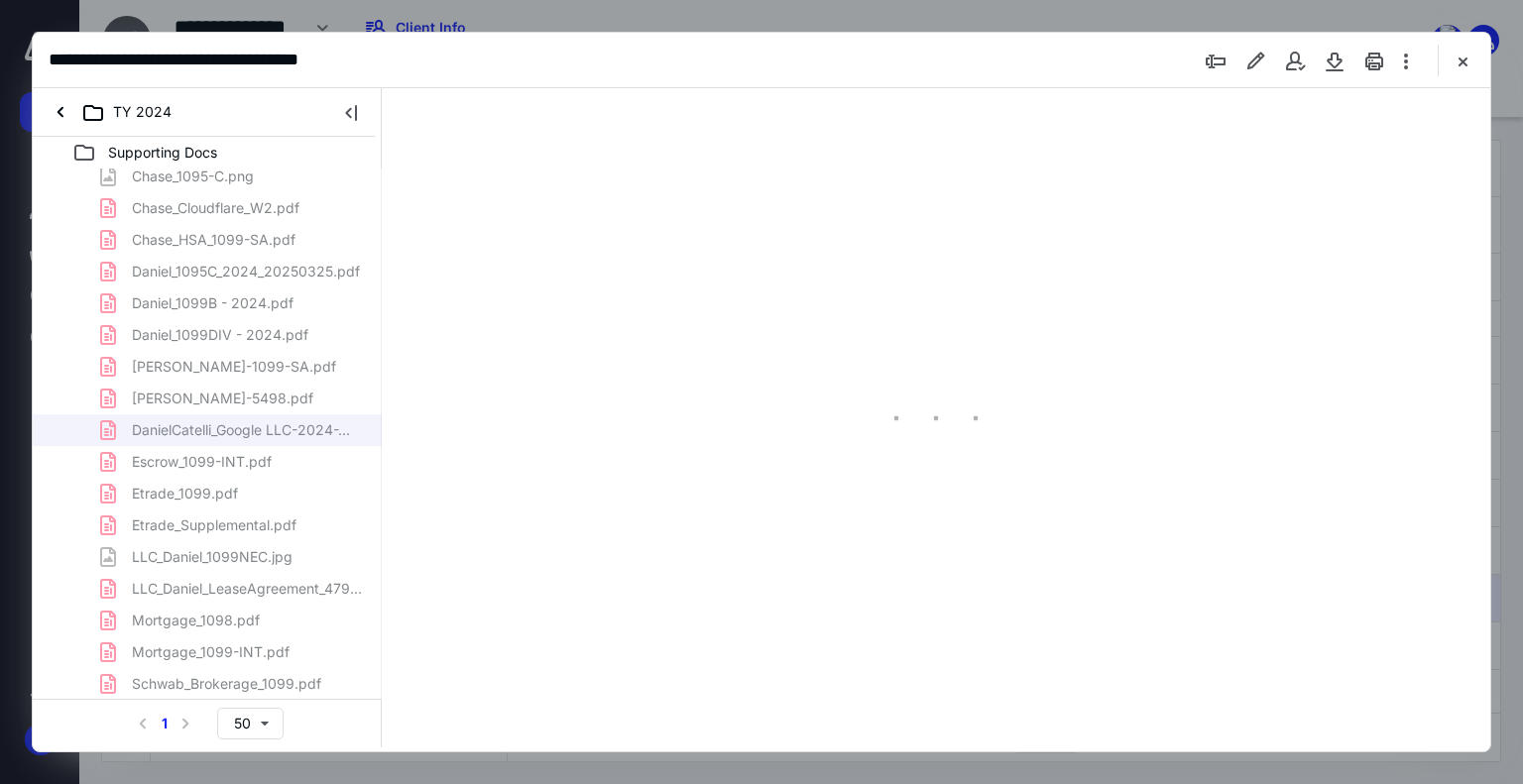scroll, scrollTop: 78, scrollLeft: 0, axis: vertical 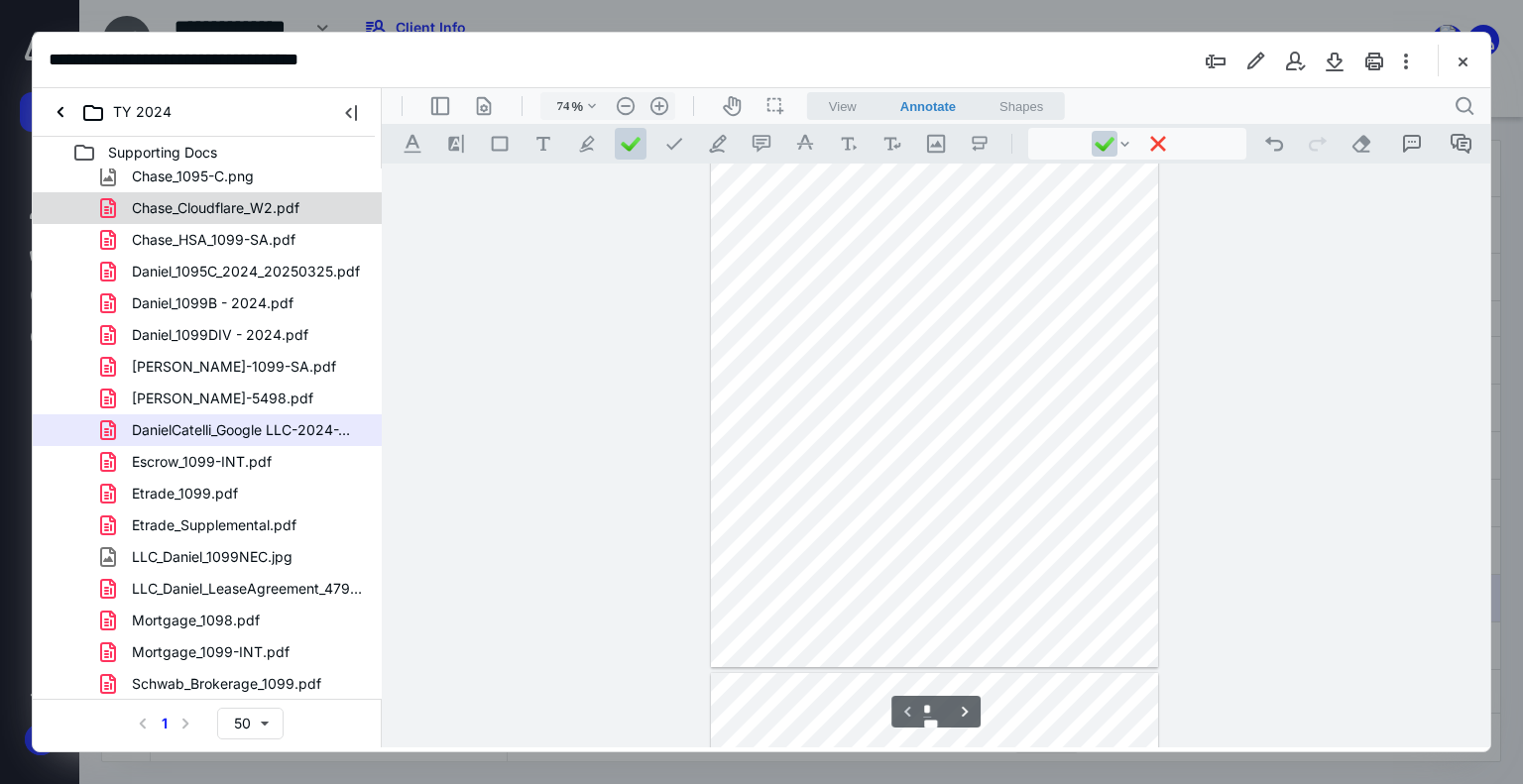 click on "Chase_Cloudflare_W2.pdf" at bounding box center [207, 208] 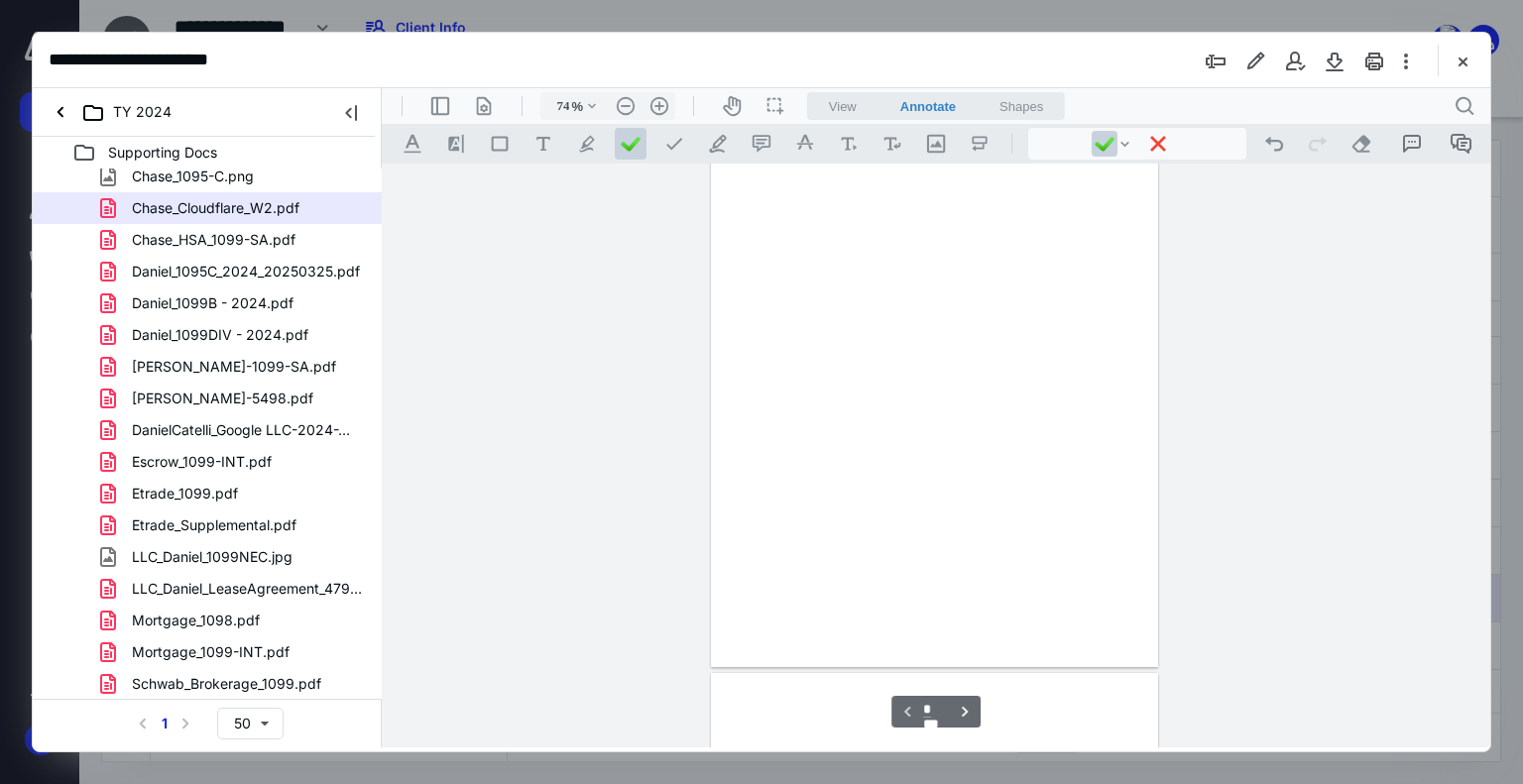 scroll, scrollTop: 78, scrollLeft: 0, axis: vertical 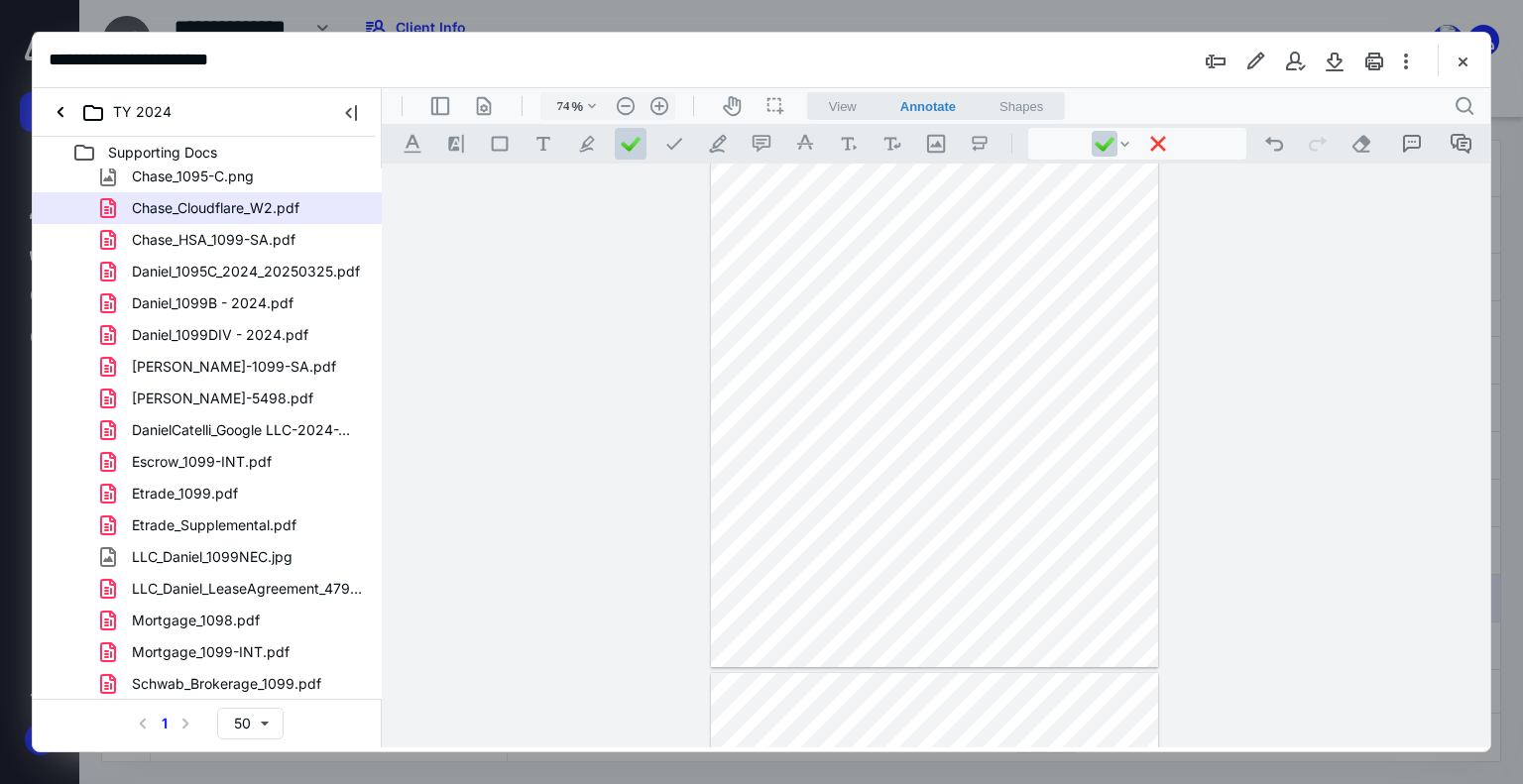 click on ".cls-1{fill:#abb0c4;} icon - header - sidebar - line .cls-1{fill:#abb0c4;} icon - header - page manipulation - line 74 % .cls-1{fill:#abb0c4;} icon - chevron - down .cls-1{fill:#abb0c4;} icon - header - zoom - out - line Current zoom is   74 % .cls-1{fill:#abb0c4;} icon - header - zoom - in - line icon-header-pan20 icon / operation / multi select View Annotate Shapes Annotate .cls-1{fill:#abb0c4;} icon - chevron - down View Annotate Shapes .cls-1{fill:#abb0c4;} icon - header - search" at bounding box center [936, 106] 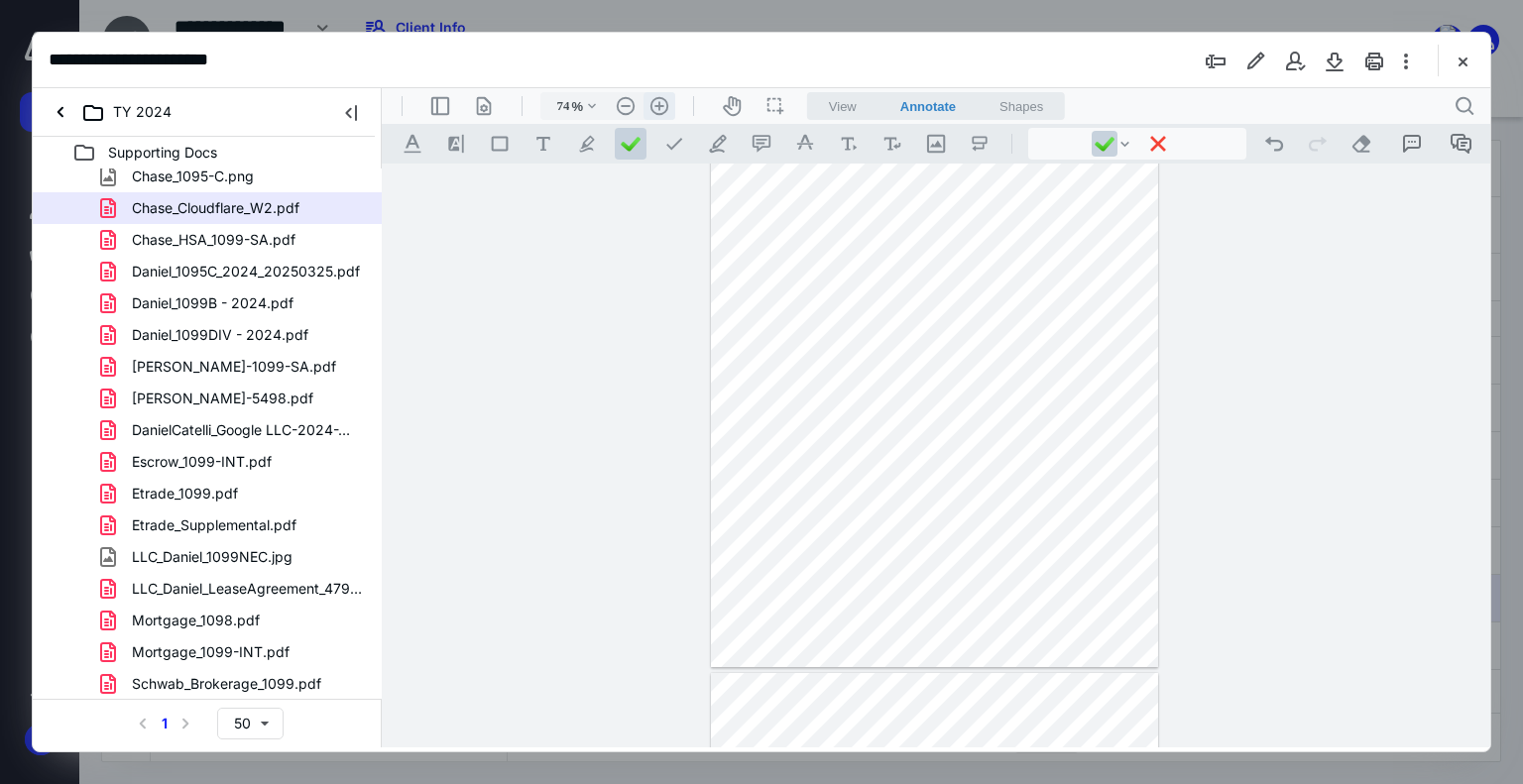 click on ".cls-1{fill:#abb0c4;} icon - header - zoom - in - line" at bounding box center (659, 106) 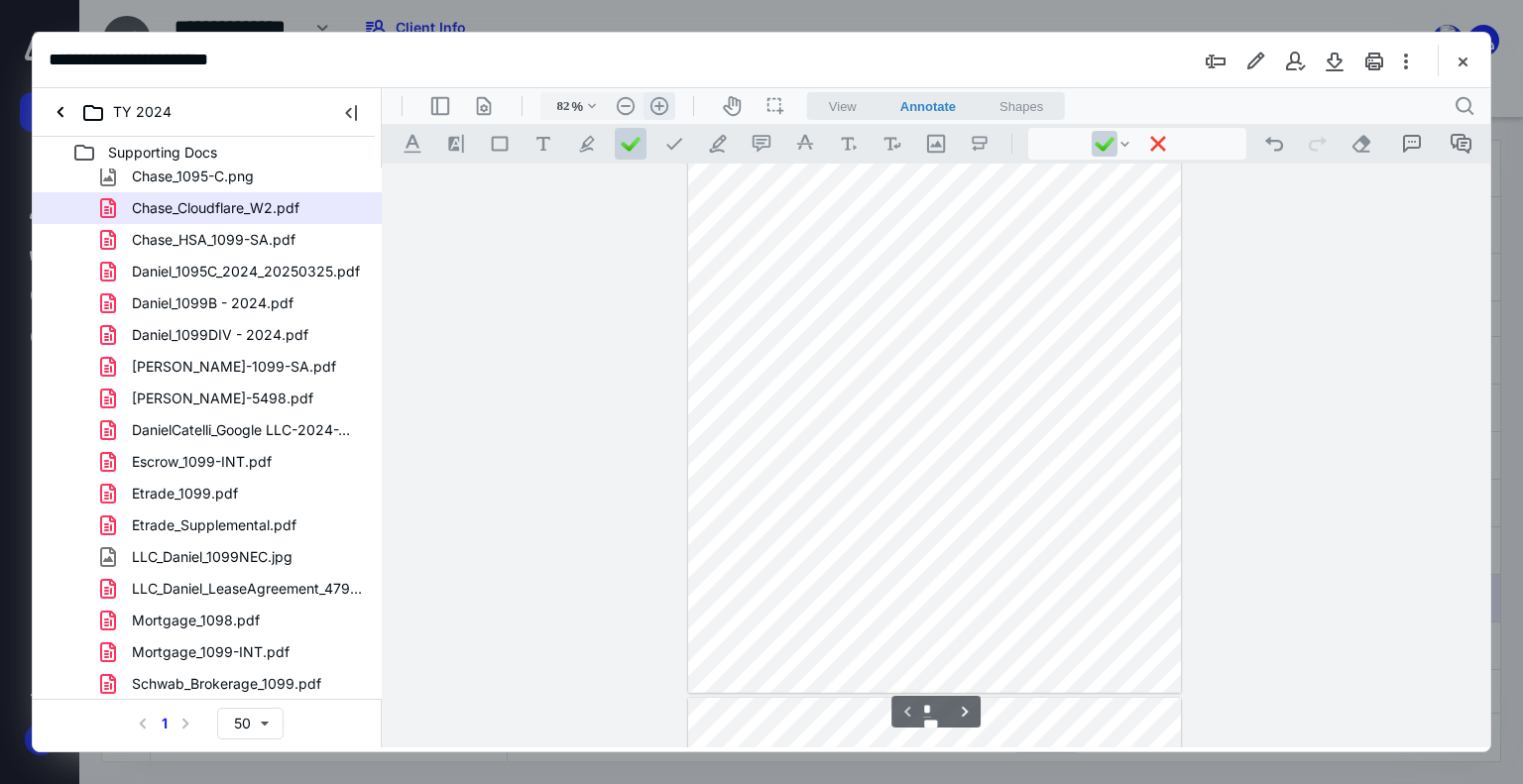 click on ".cls-1{fill:#abb0c4;} icon - header - zoom - in - line" at bounding box center (659, 106) 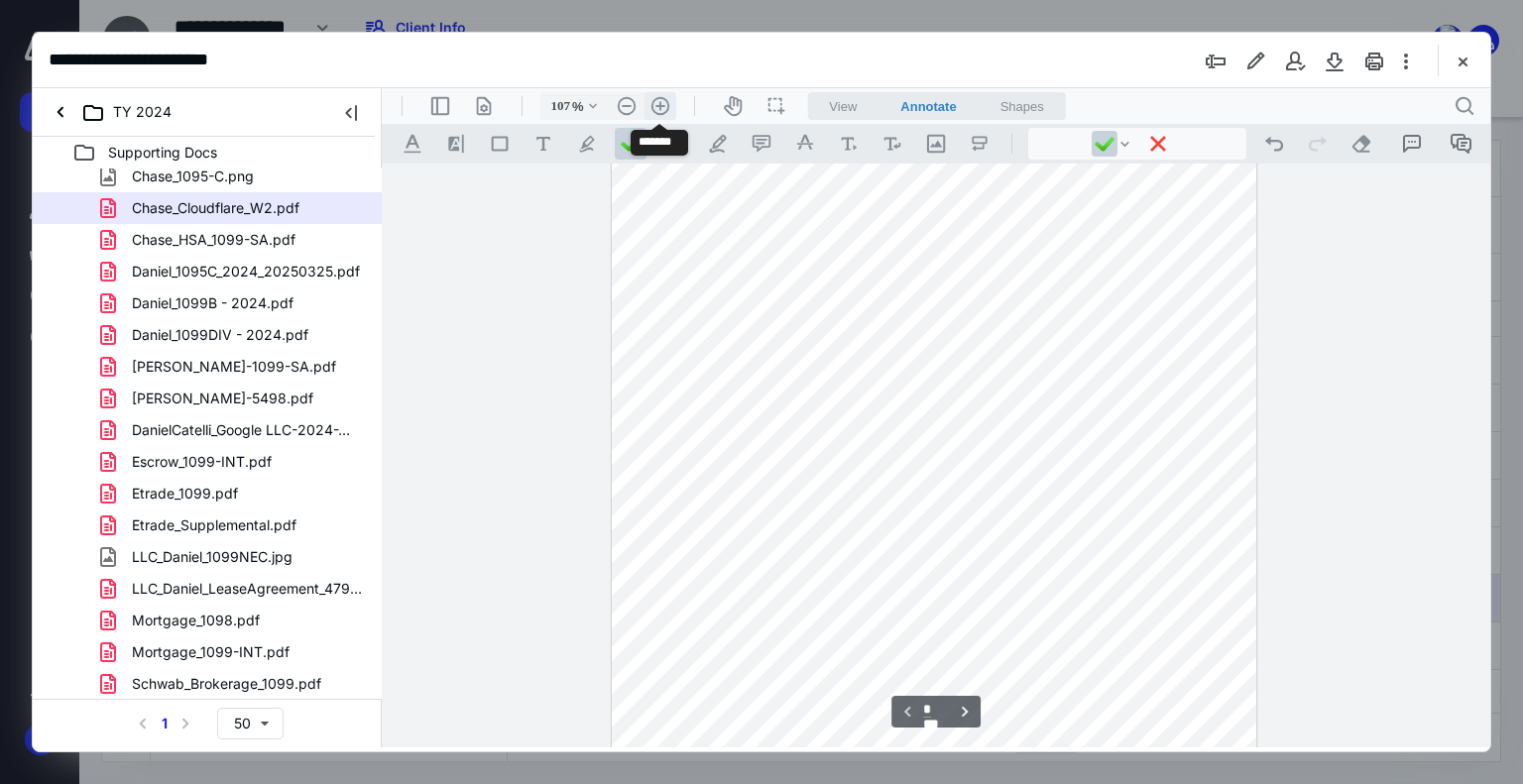click on ".cls-1{fill:#abb0c4;} icon - header - zoom - in - line" at bounding box center (660, 106) 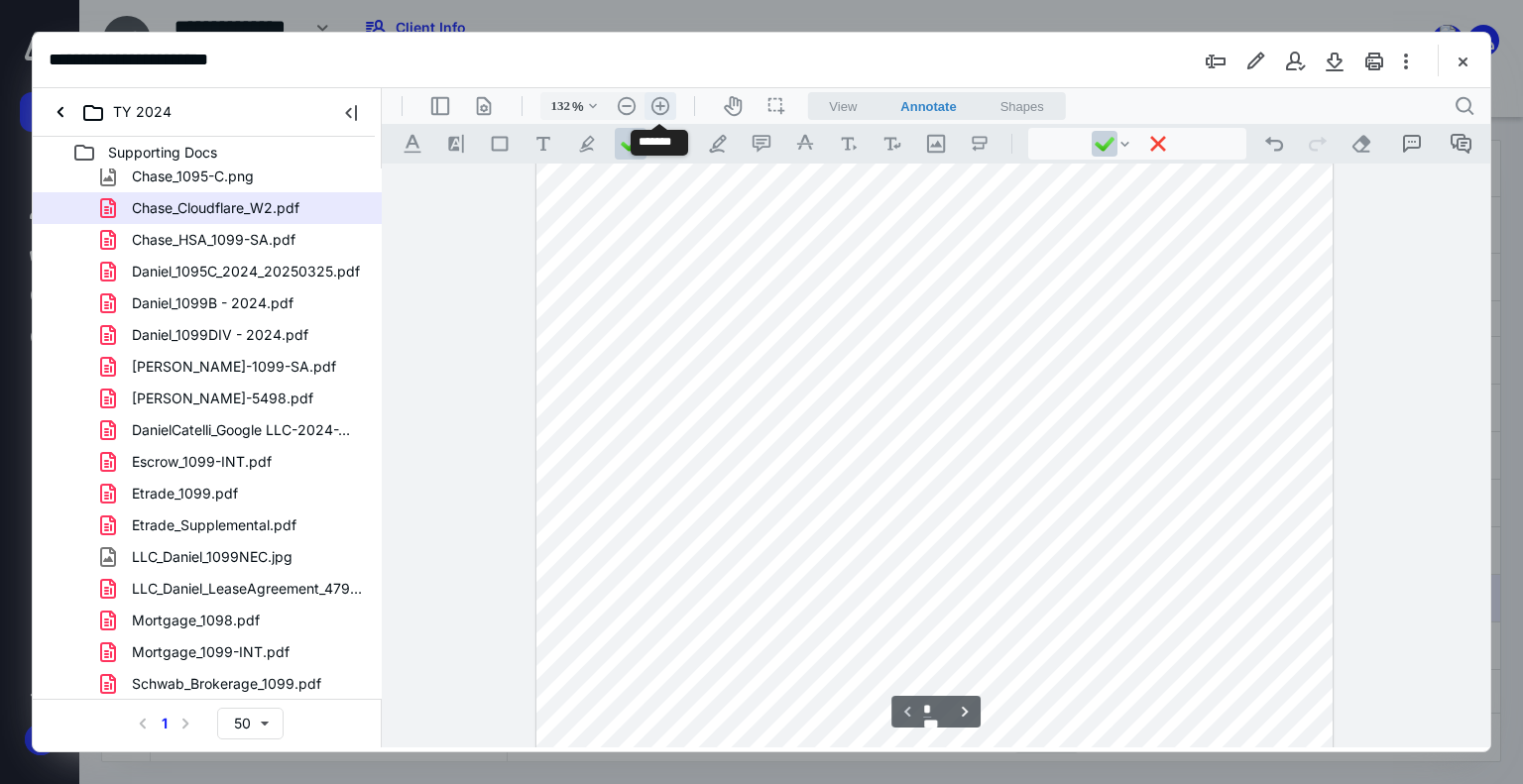 click on ".cls-1{fill:#abb0c4;} icon - header - zoom - in - line" at bounding box center (660, 106) 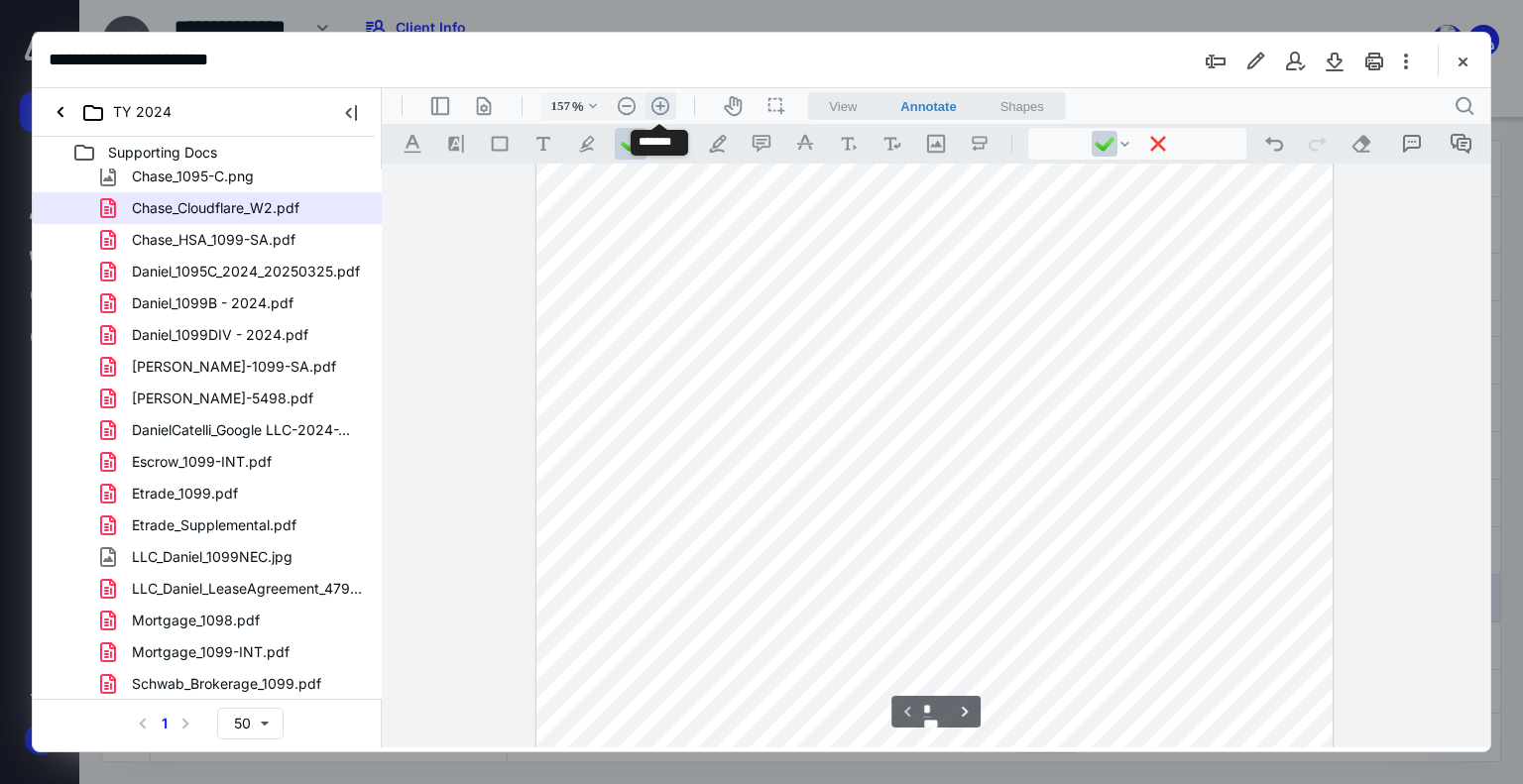scroll, scrollTop: 452, scrollLeft: 0, axis: vertical 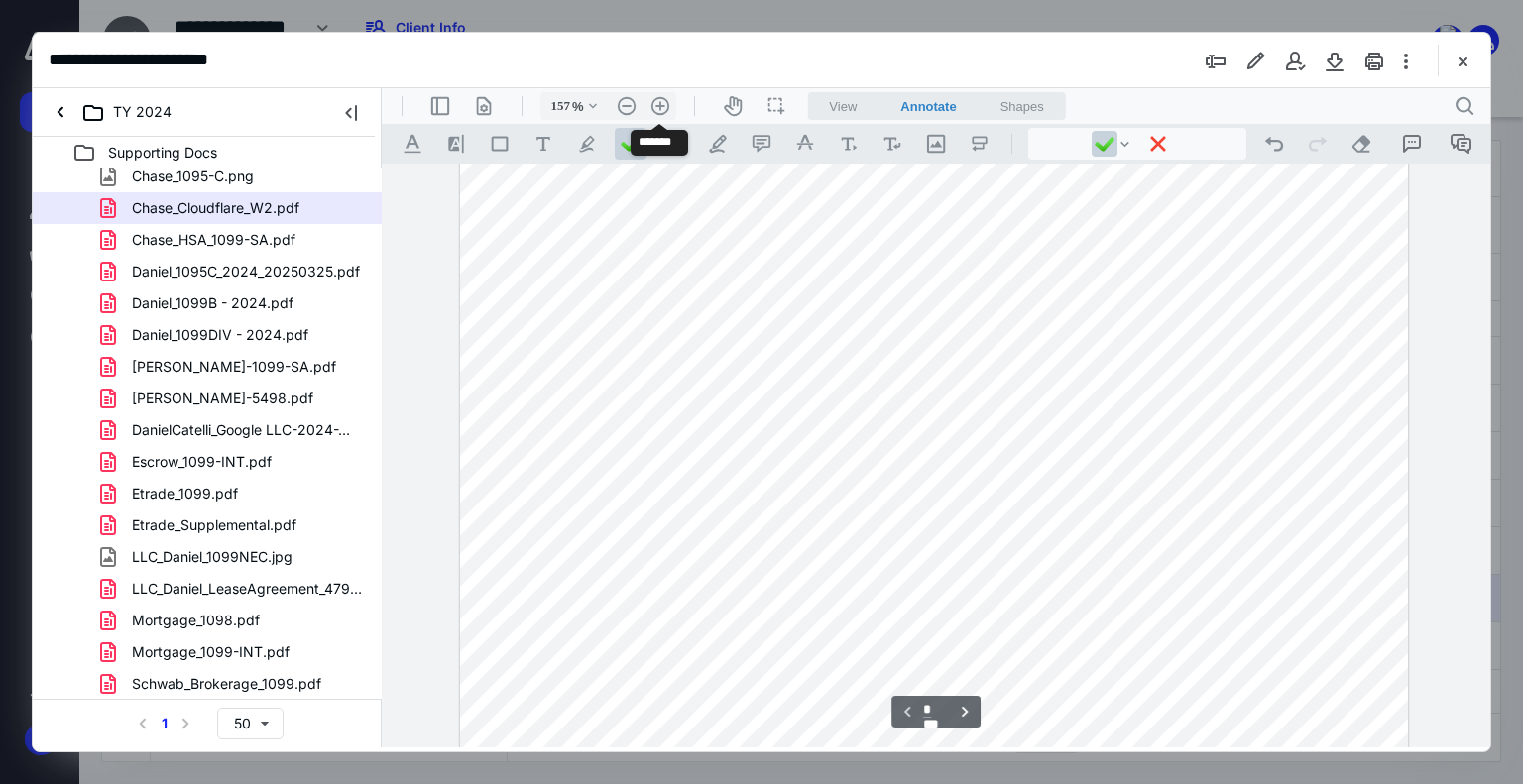 type 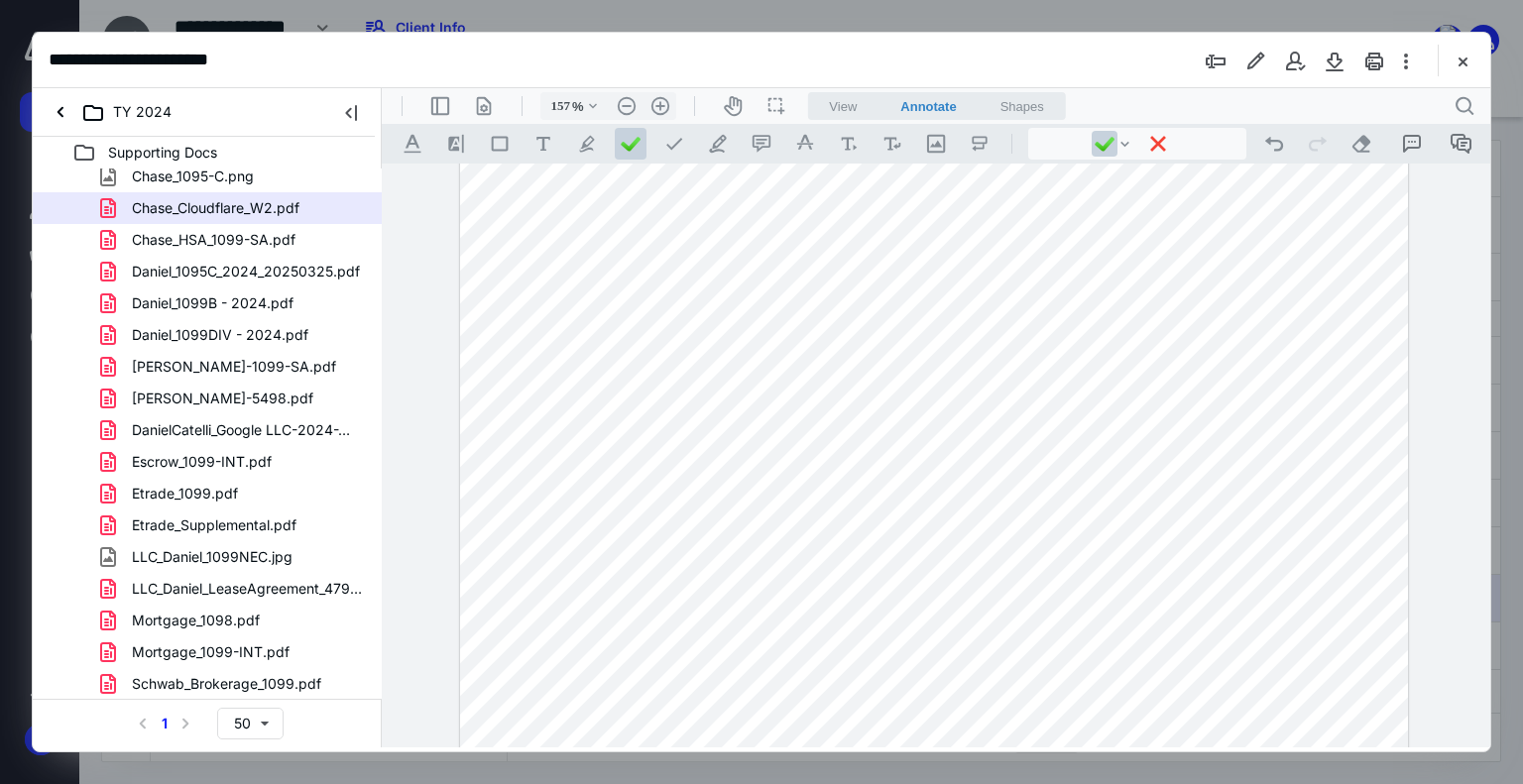 scroll, scrollTop: 650, scrollLeft: 0, axis: vertical 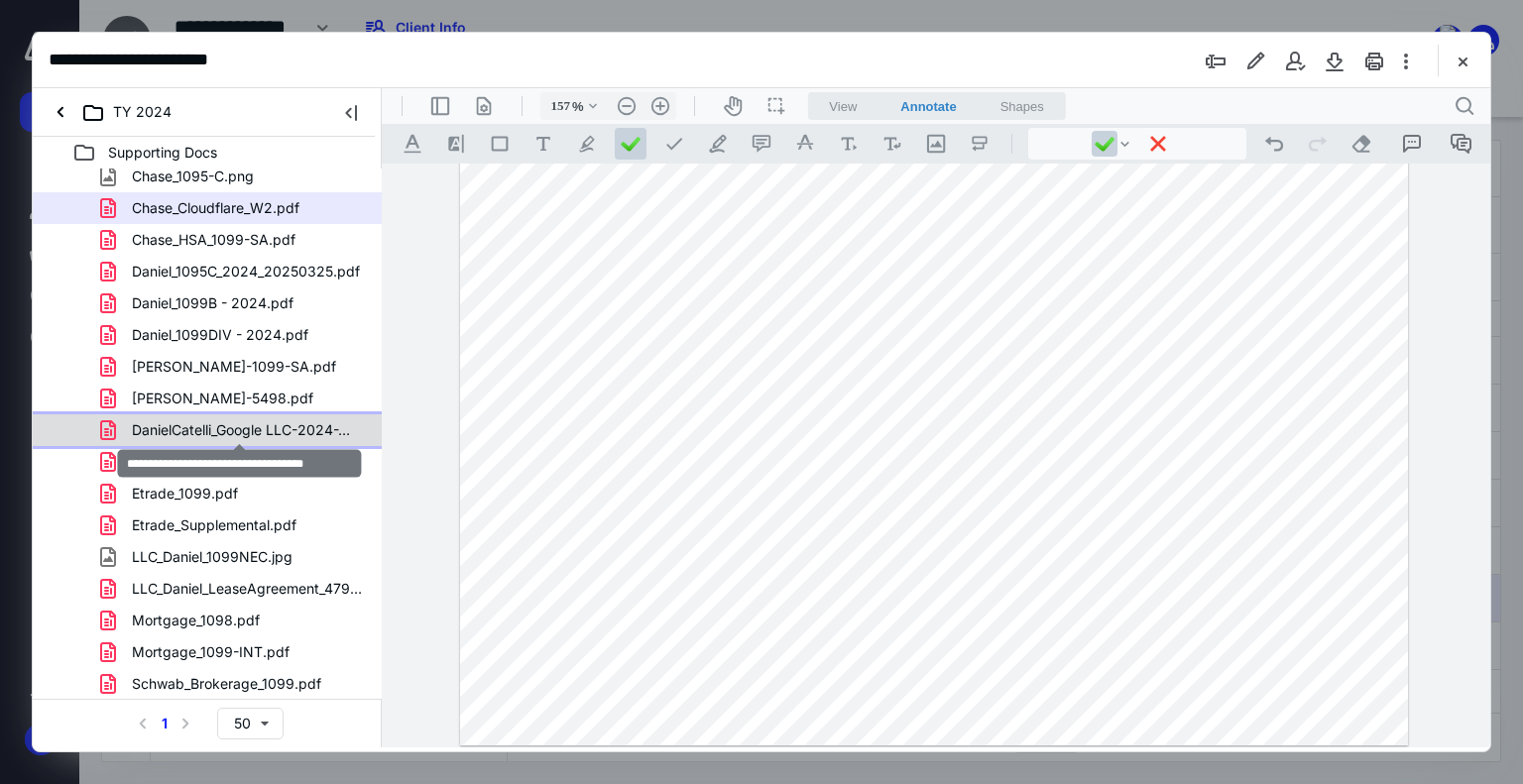 click on "DanielCatelli_Google LLC-2024-W2.pdf" at bounding box center [247, 430] 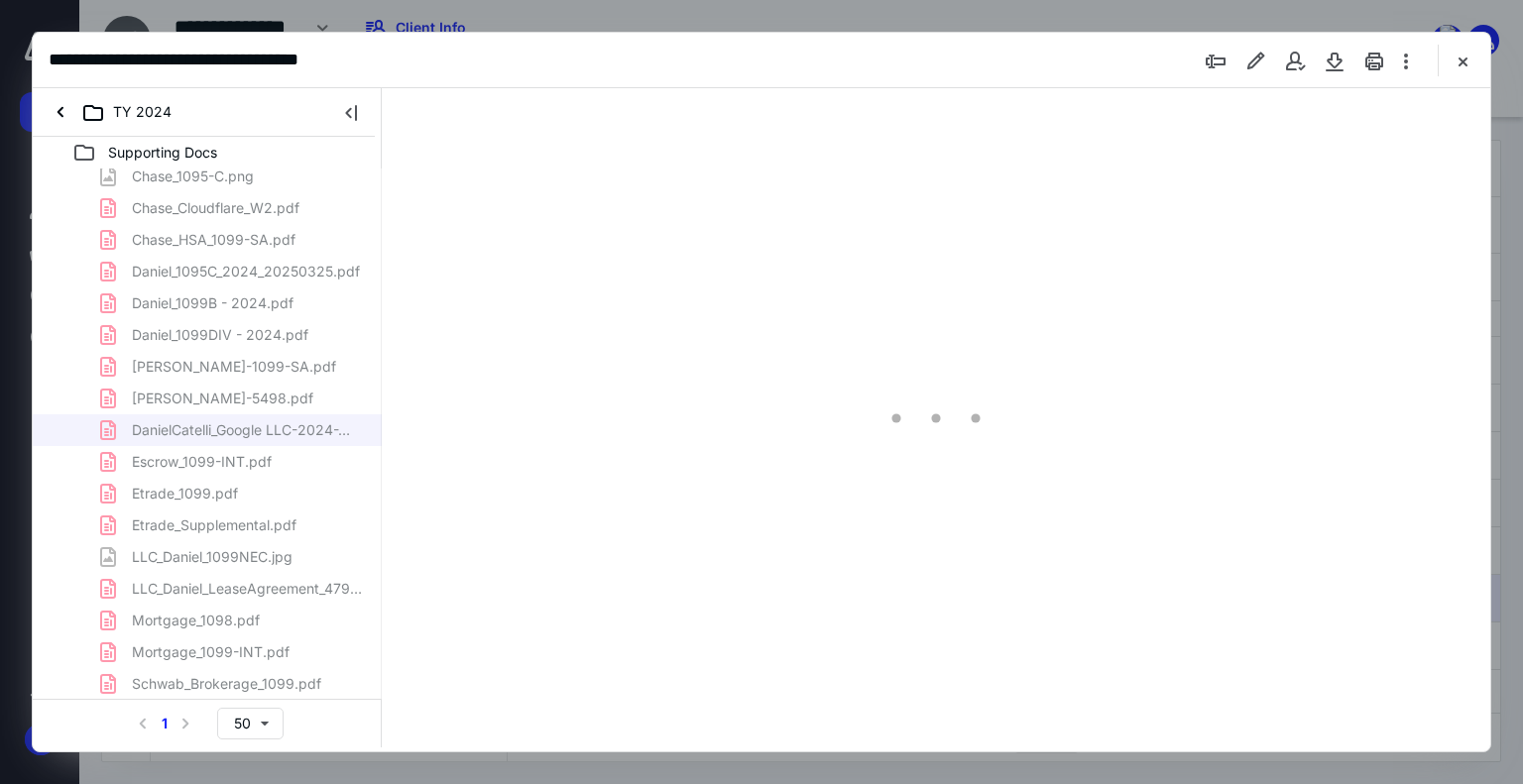 type on "74" 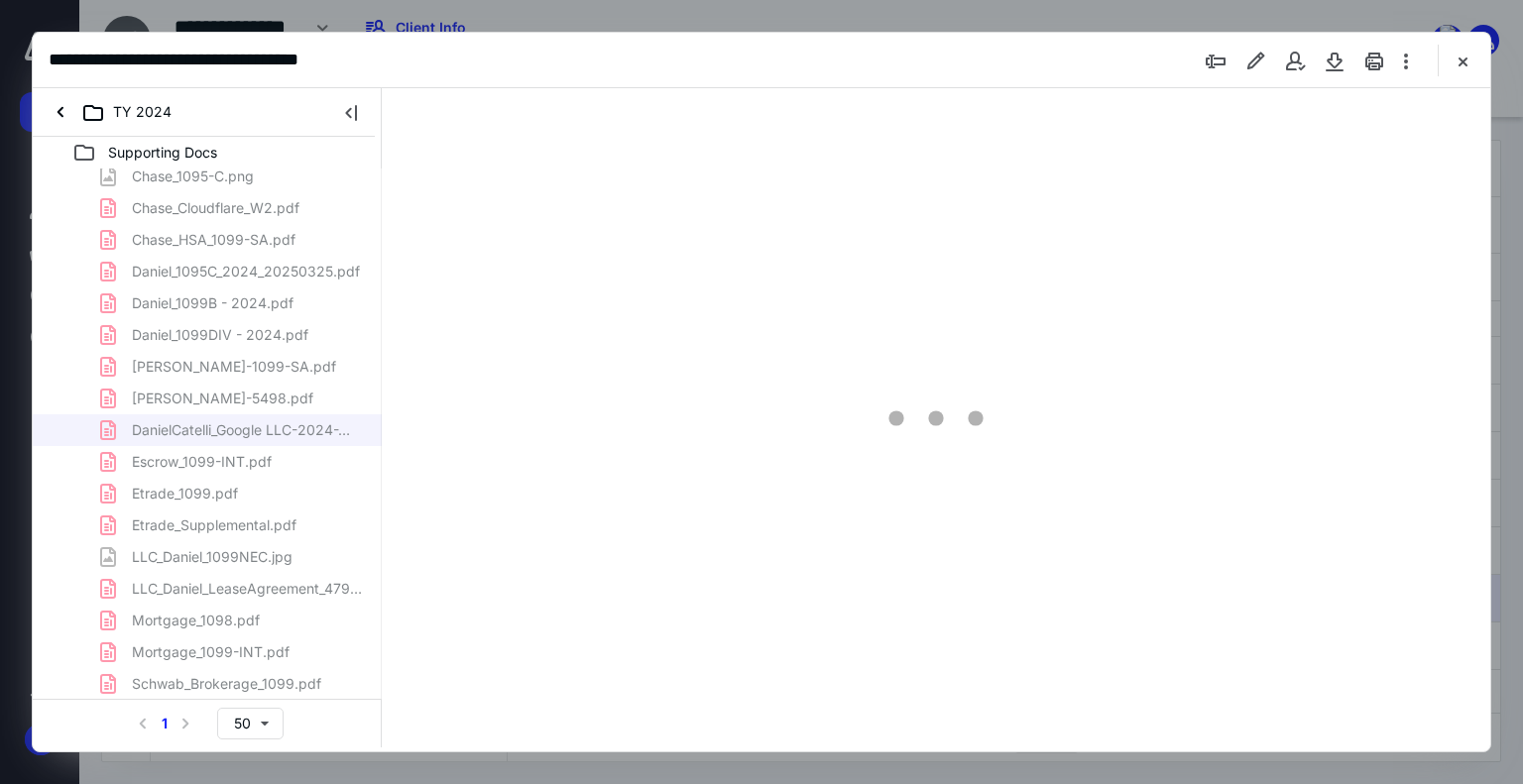 scroll, scrollTop: 78, scrollLeft: 0, axis: vertical 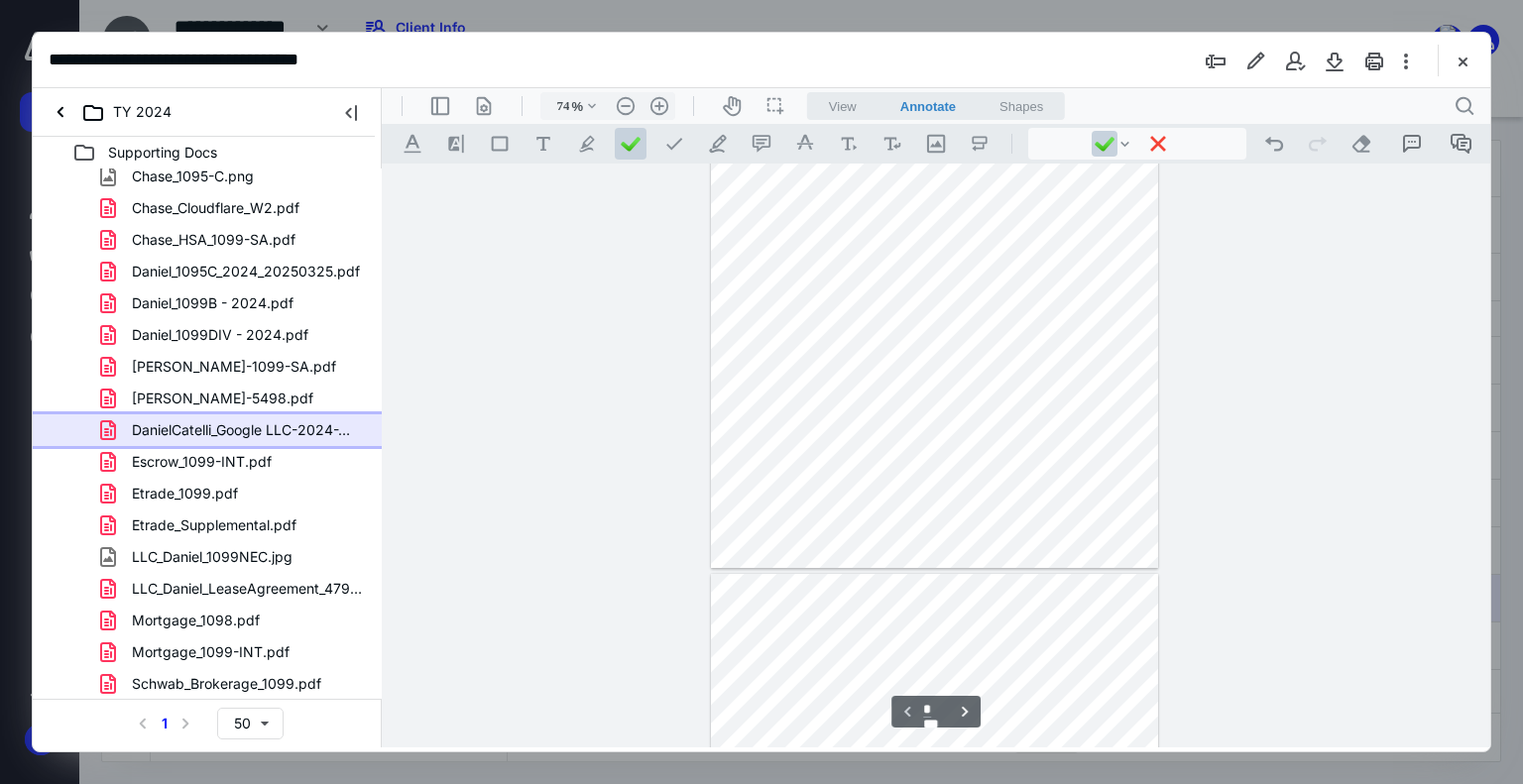 type on "*" 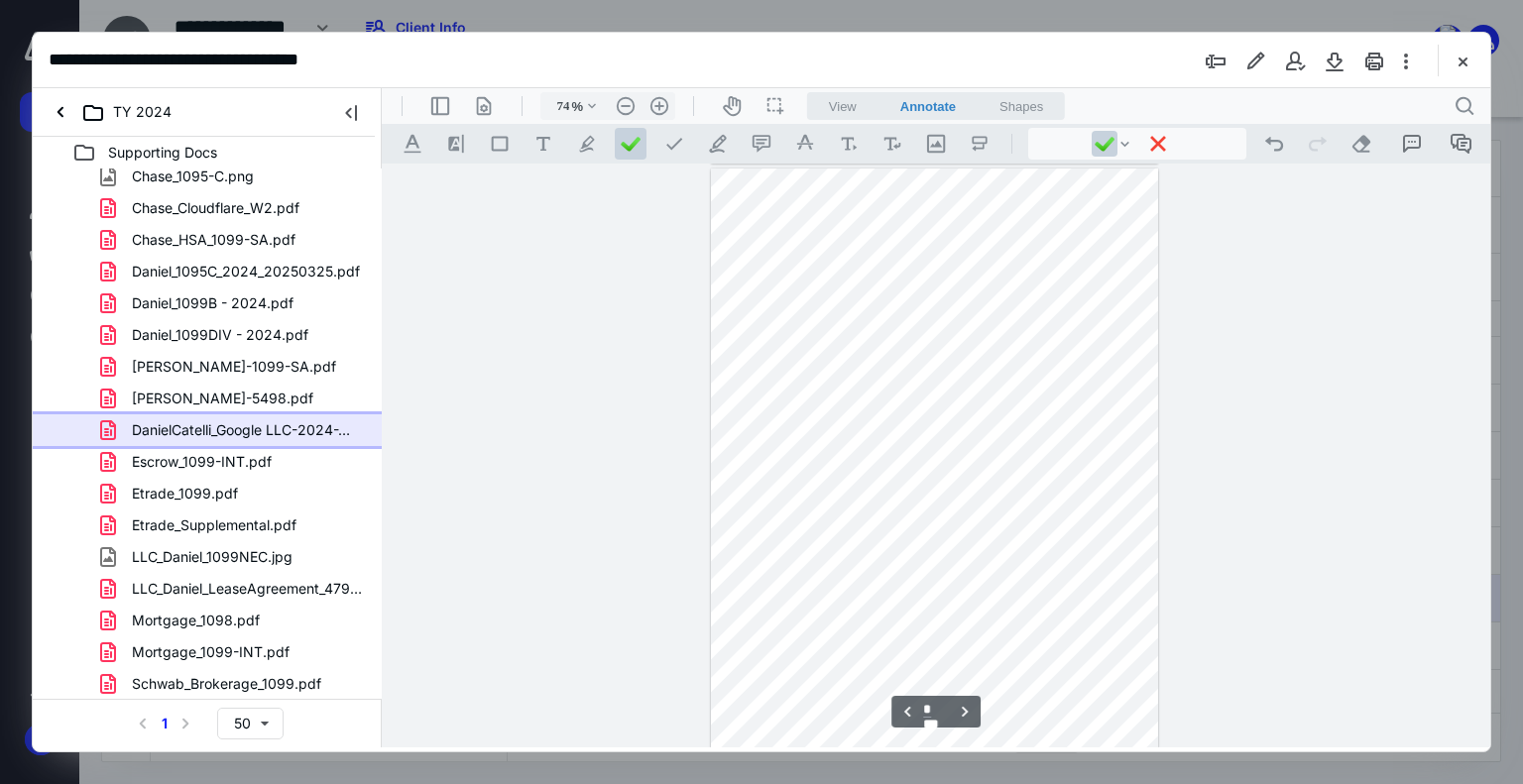 scroll, scrollTop: 396, scrollLeft: 0, axis: vertical 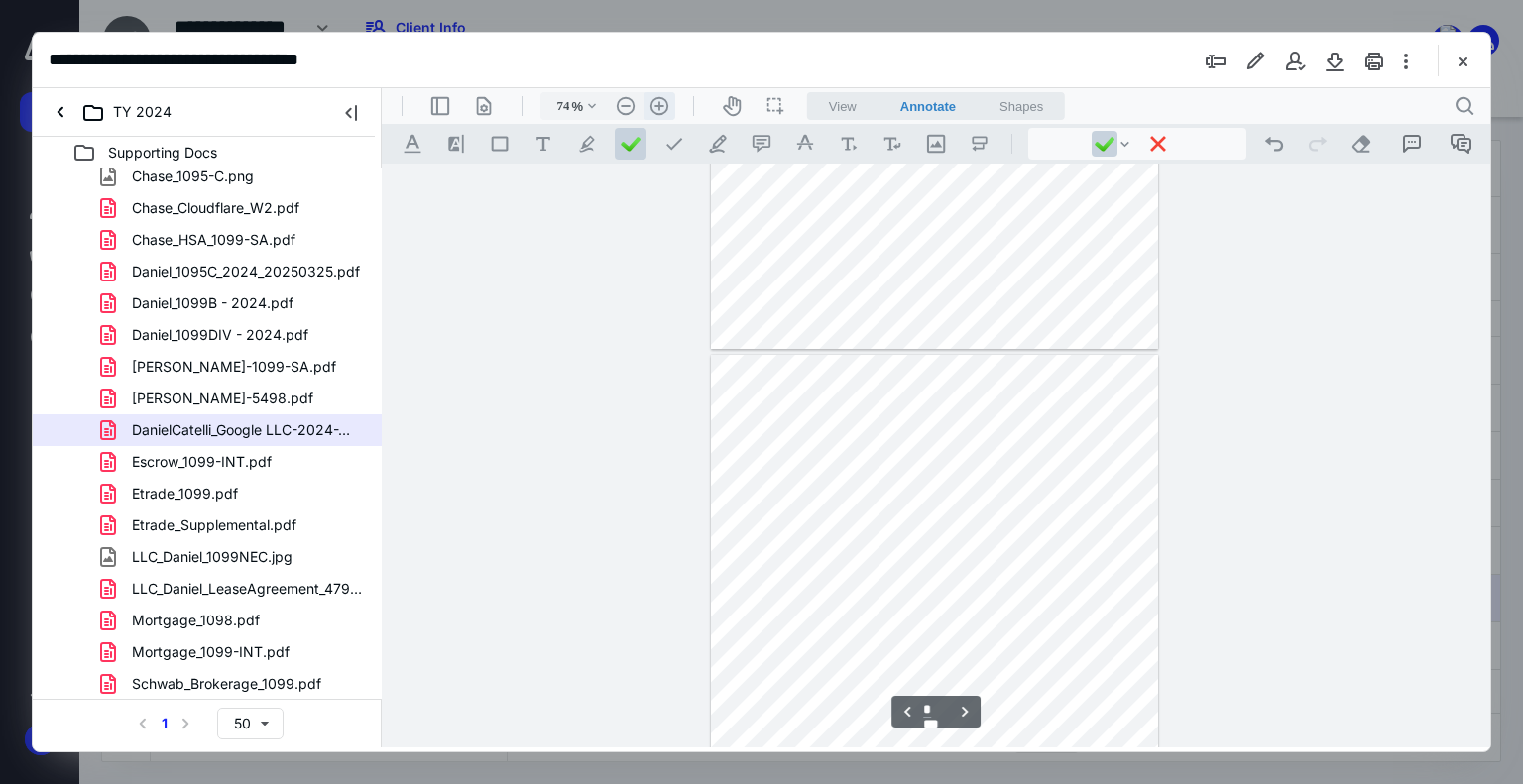 click on ".cls-1{fill:#abb0c4;} icon - header - zoom - in - line" at bounding box center (659, 106) 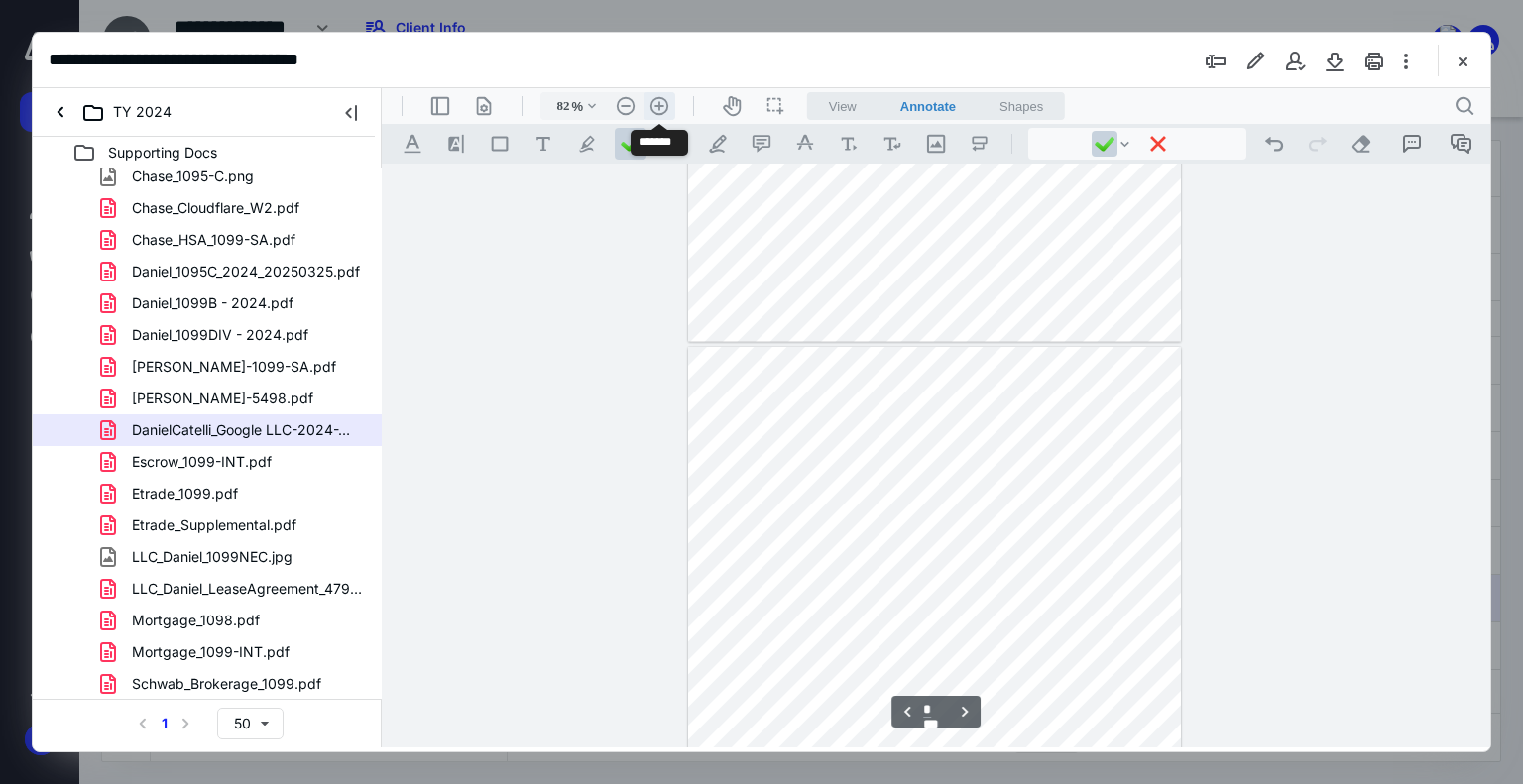 click on ".cls-1{fill:#abb0c4;} icon - header - zoom - in - line" at bounding box center (659, 106) 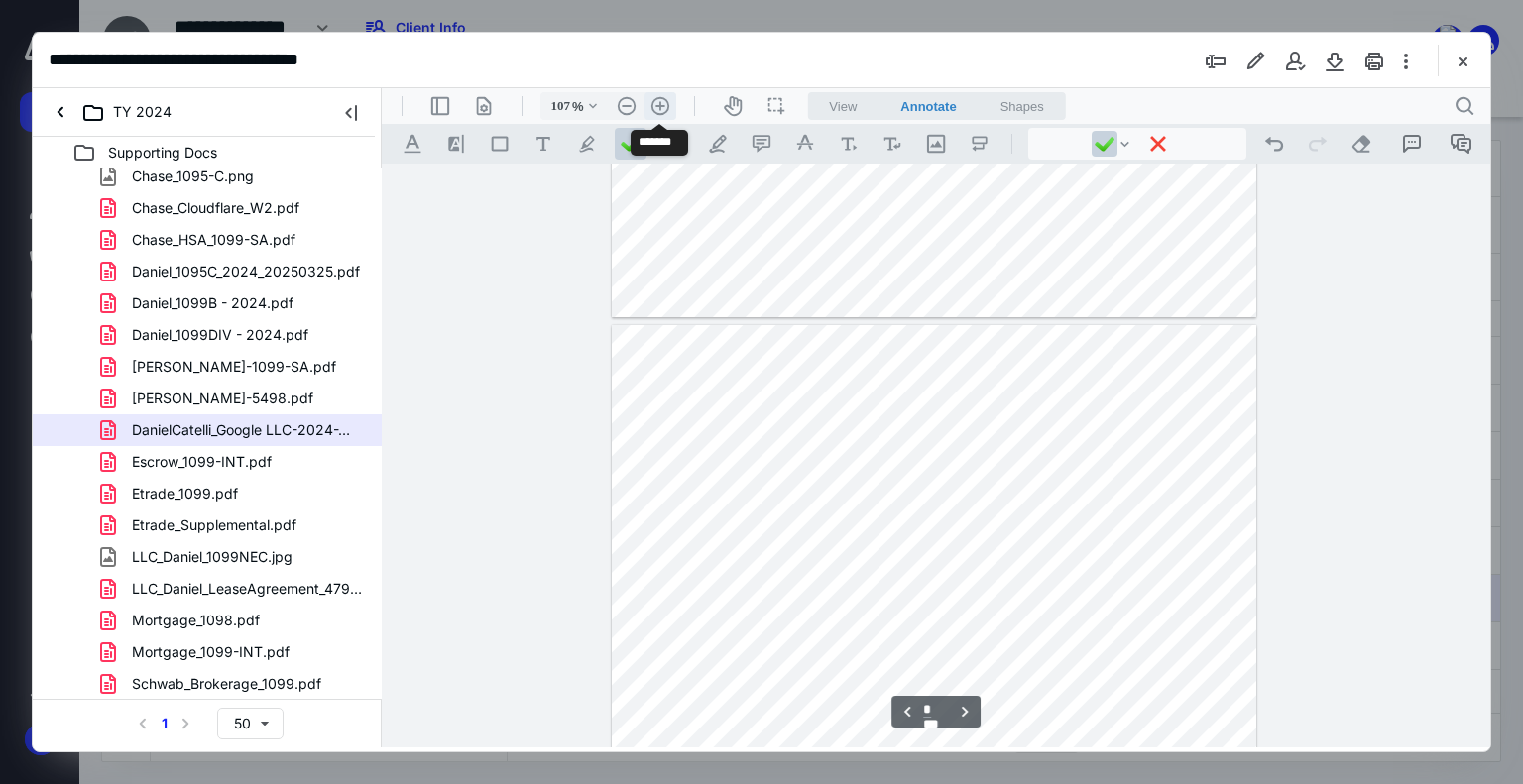click on ".cls-1{fill:#abb0c4;} icon - header - zoom - in - line" at bounding box center (660, 106) 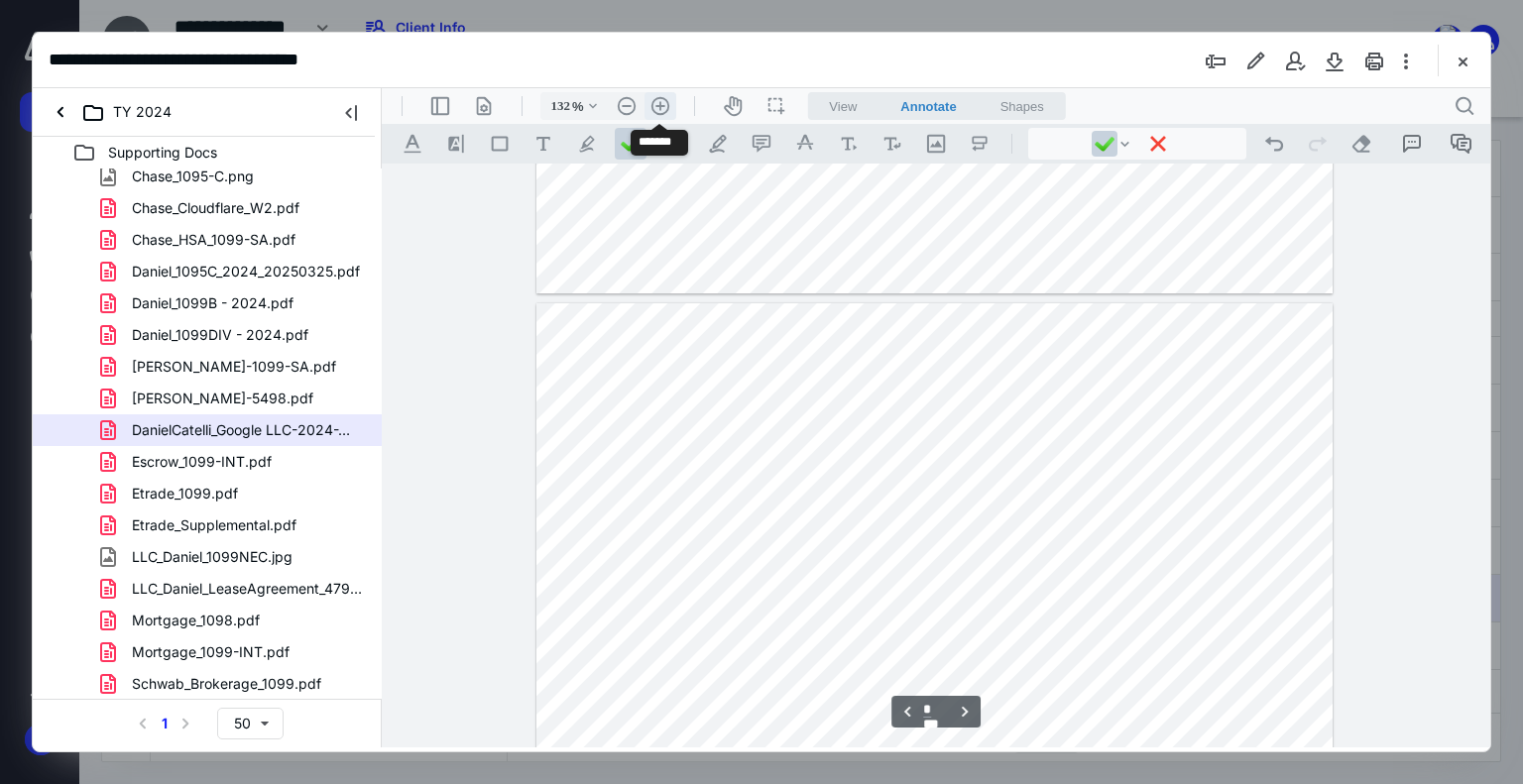 click on ".cls-1{fill:#abb0c4;} icon - header - zoom - in - line" at bounding box center [660, 106] 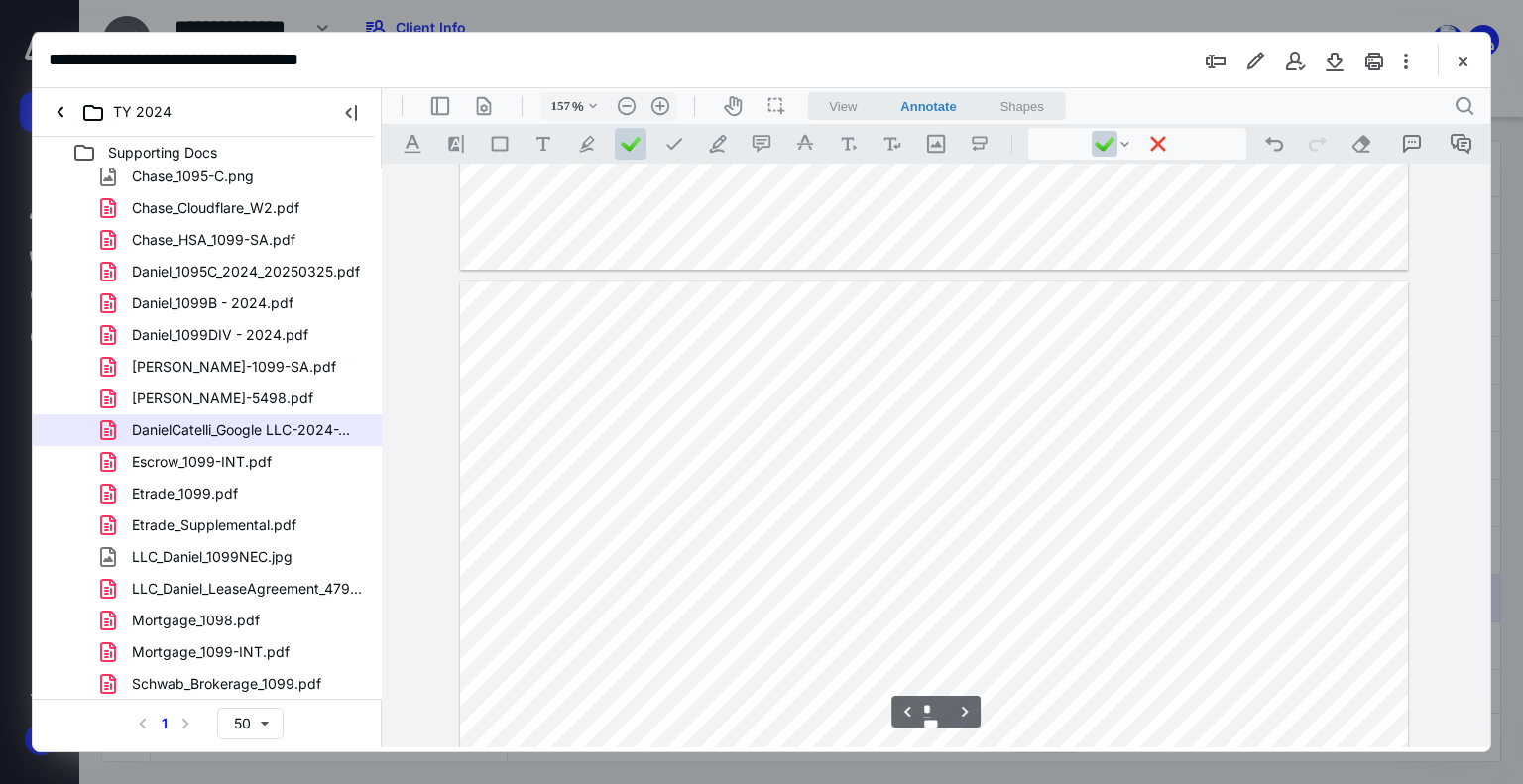 scroll, scrollTop: 1324, scrollLeft: 0, axis: vertical 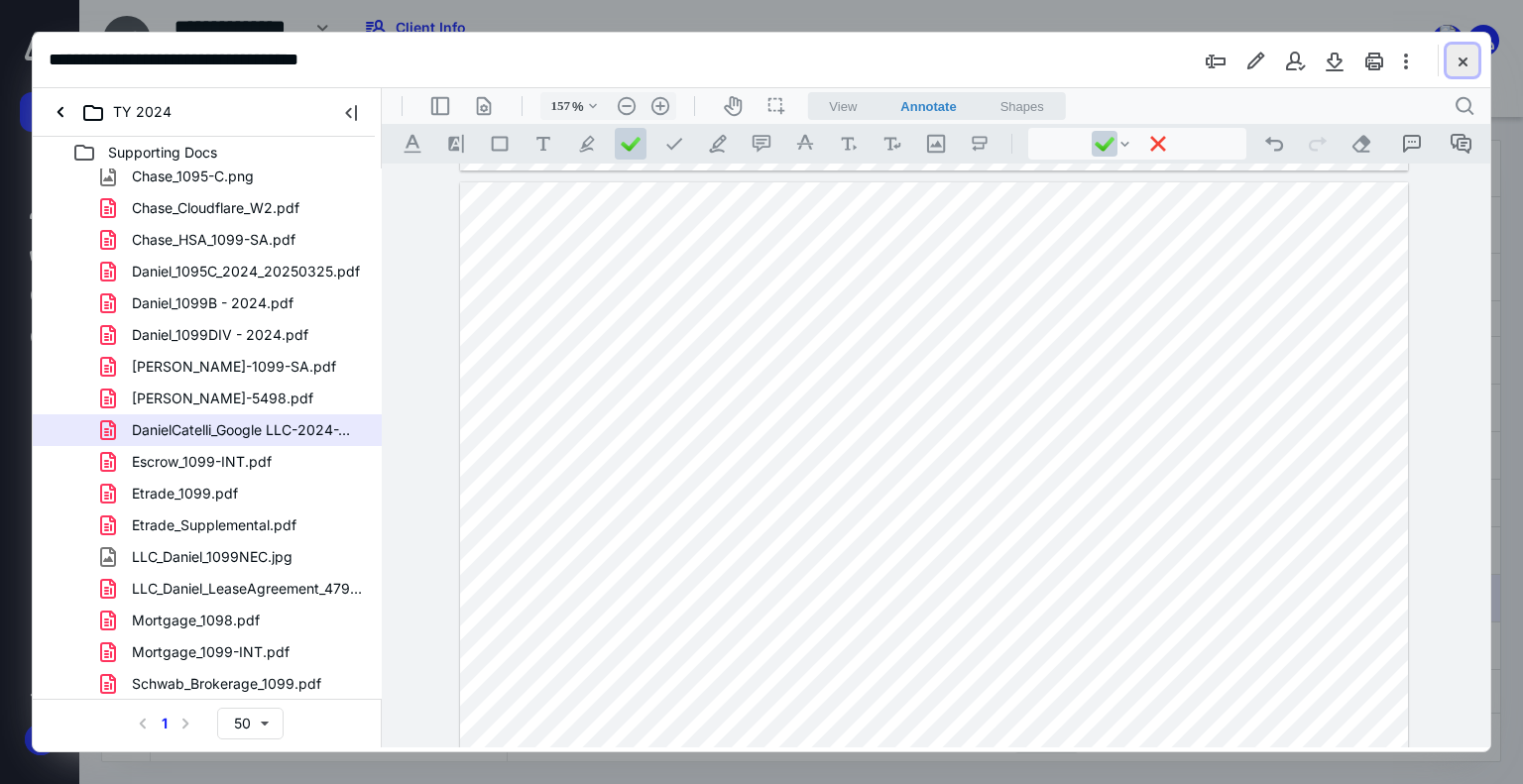 click at bounding box center (1463, 60) 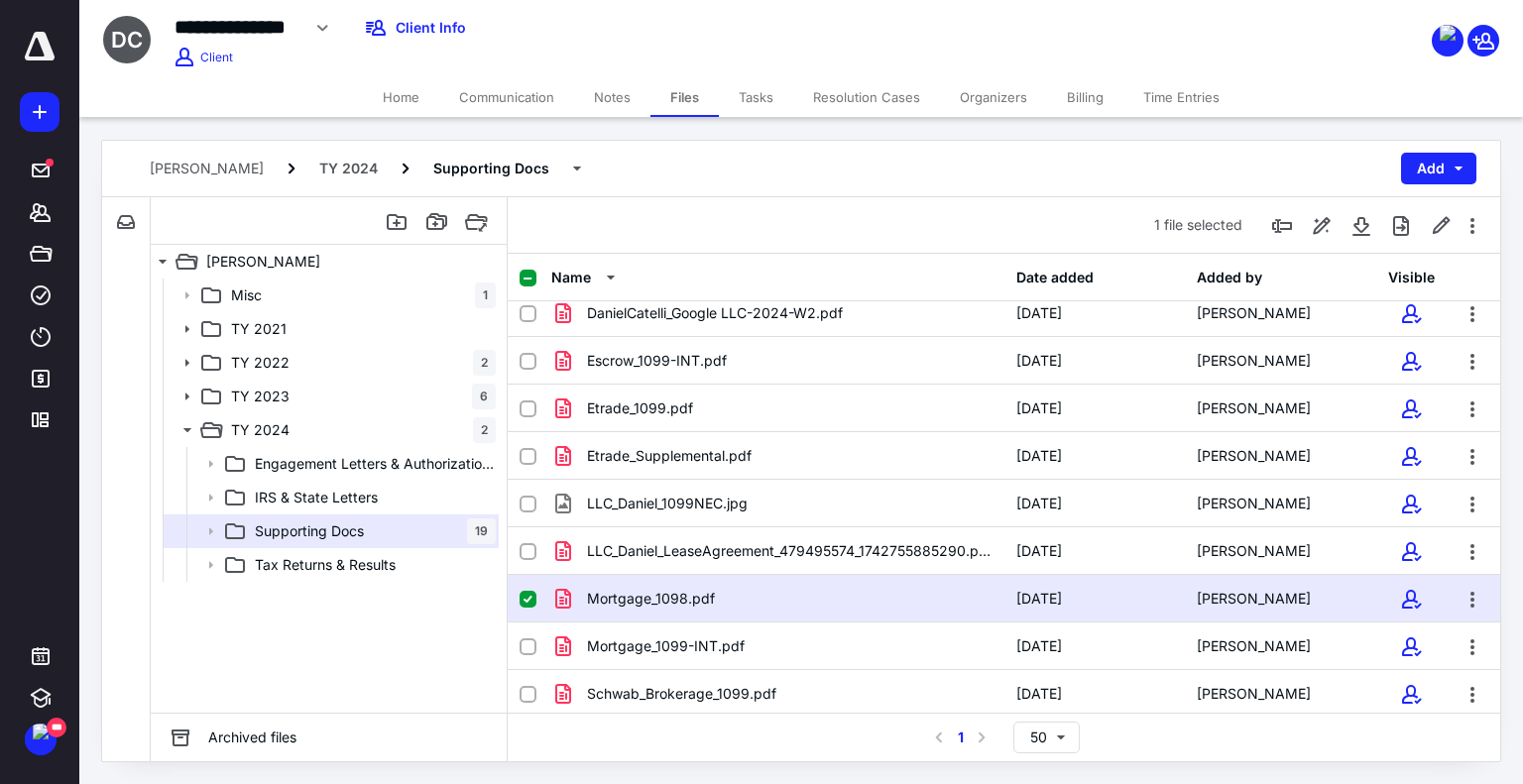 click on "Organizers" at bounding box center (994, 97) 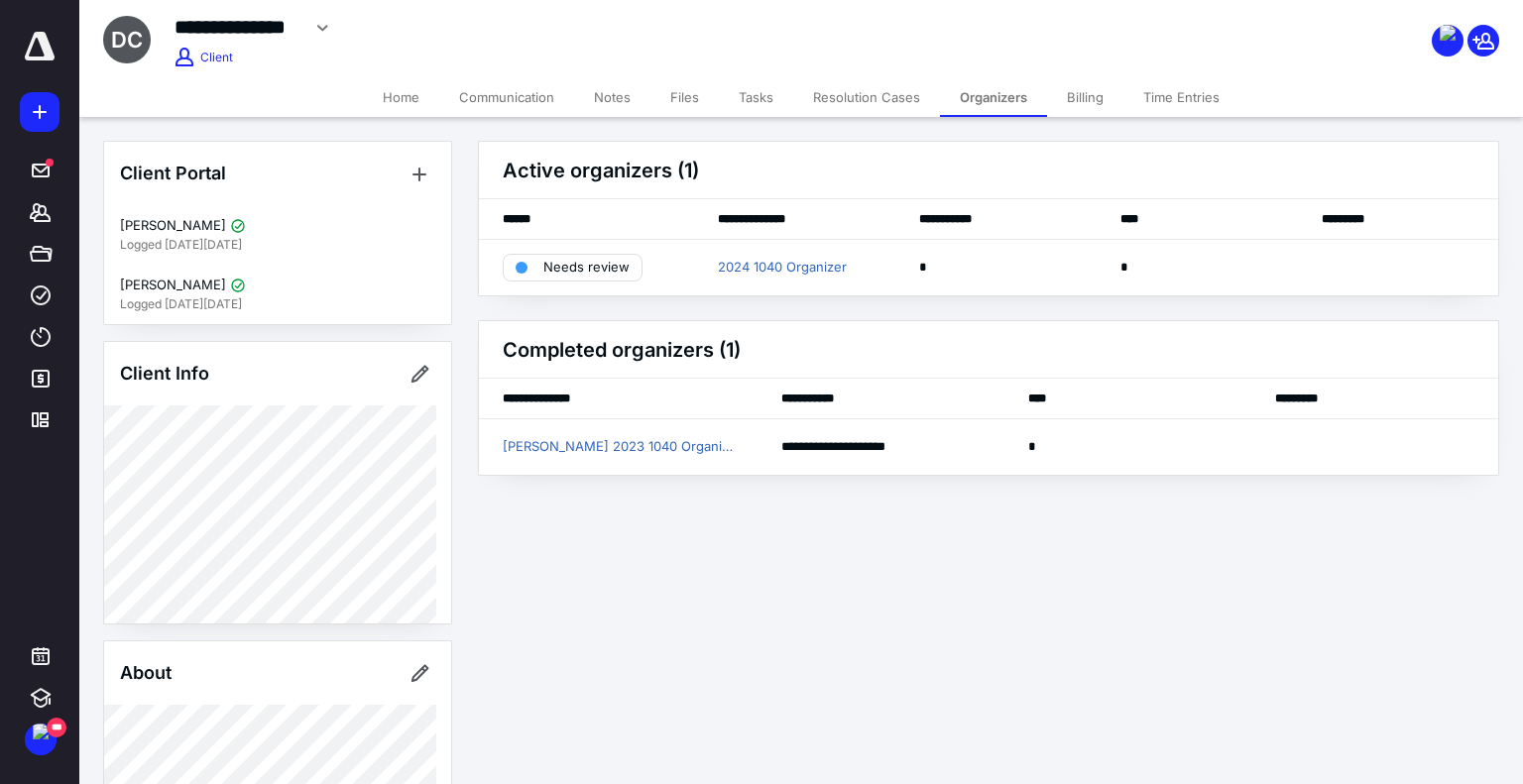 click on "Files" at bounding box center (684, 97) 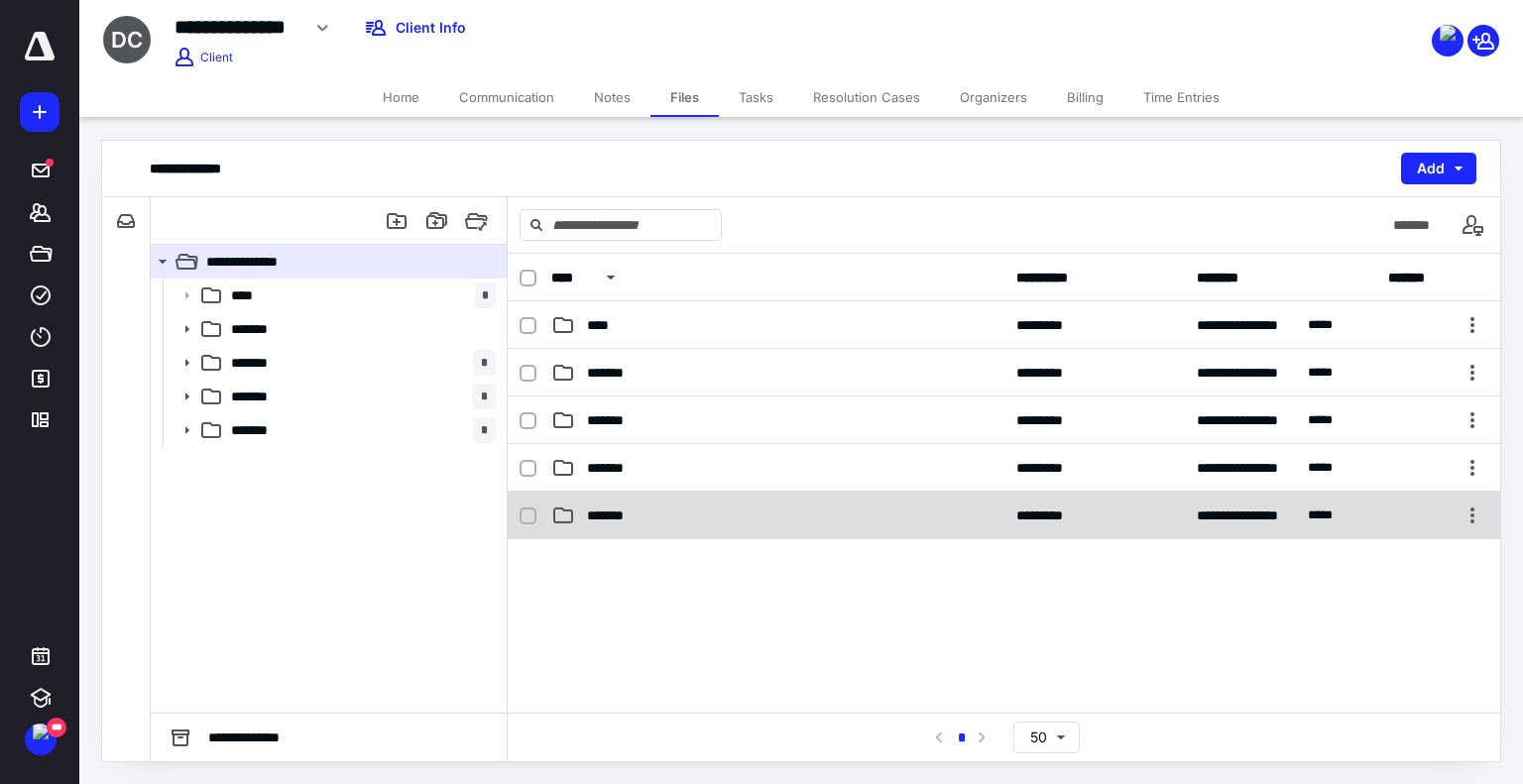 click on "*******" at bounding box center (777, 515) 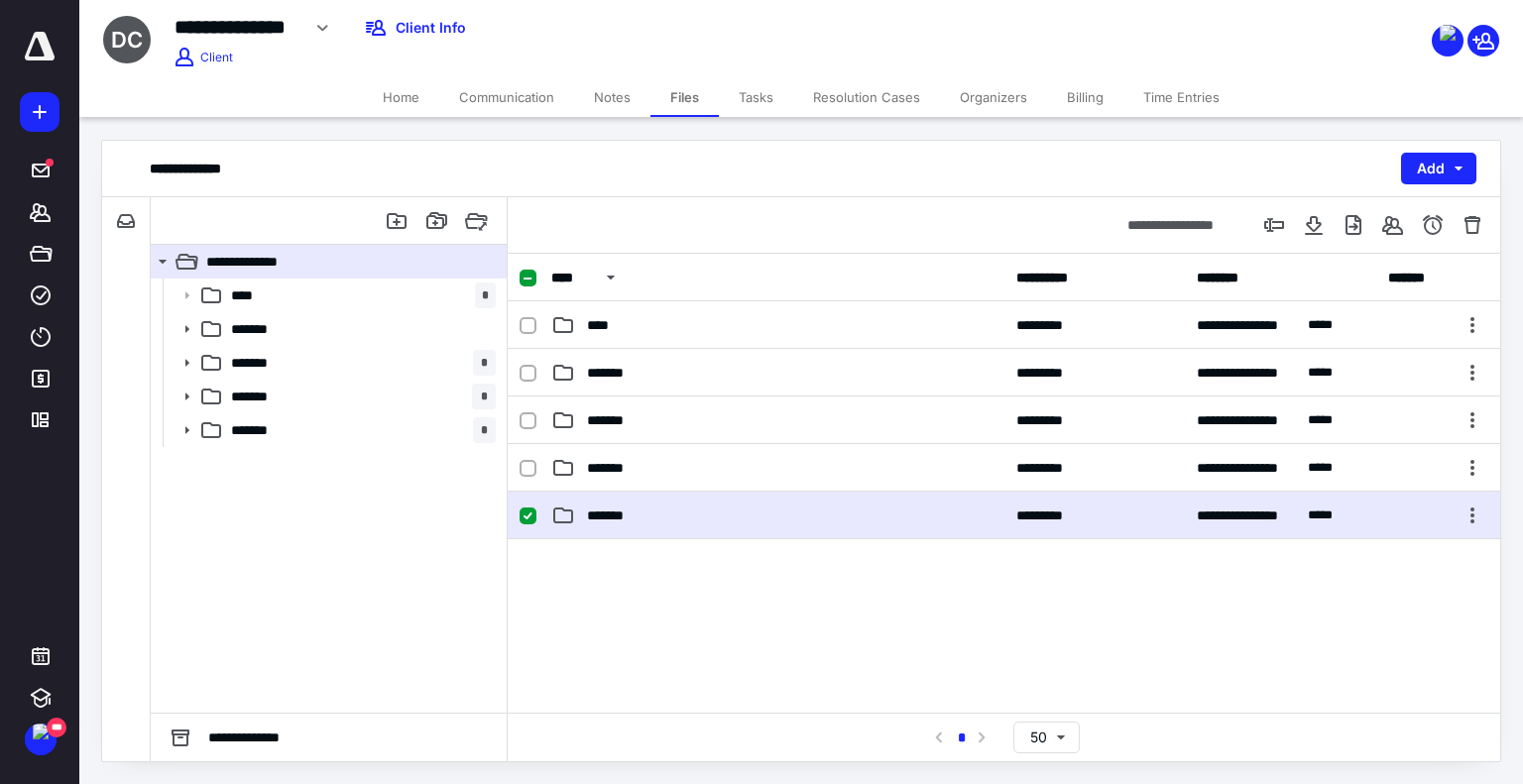 click on "*******" at bounding box center [777, 515] 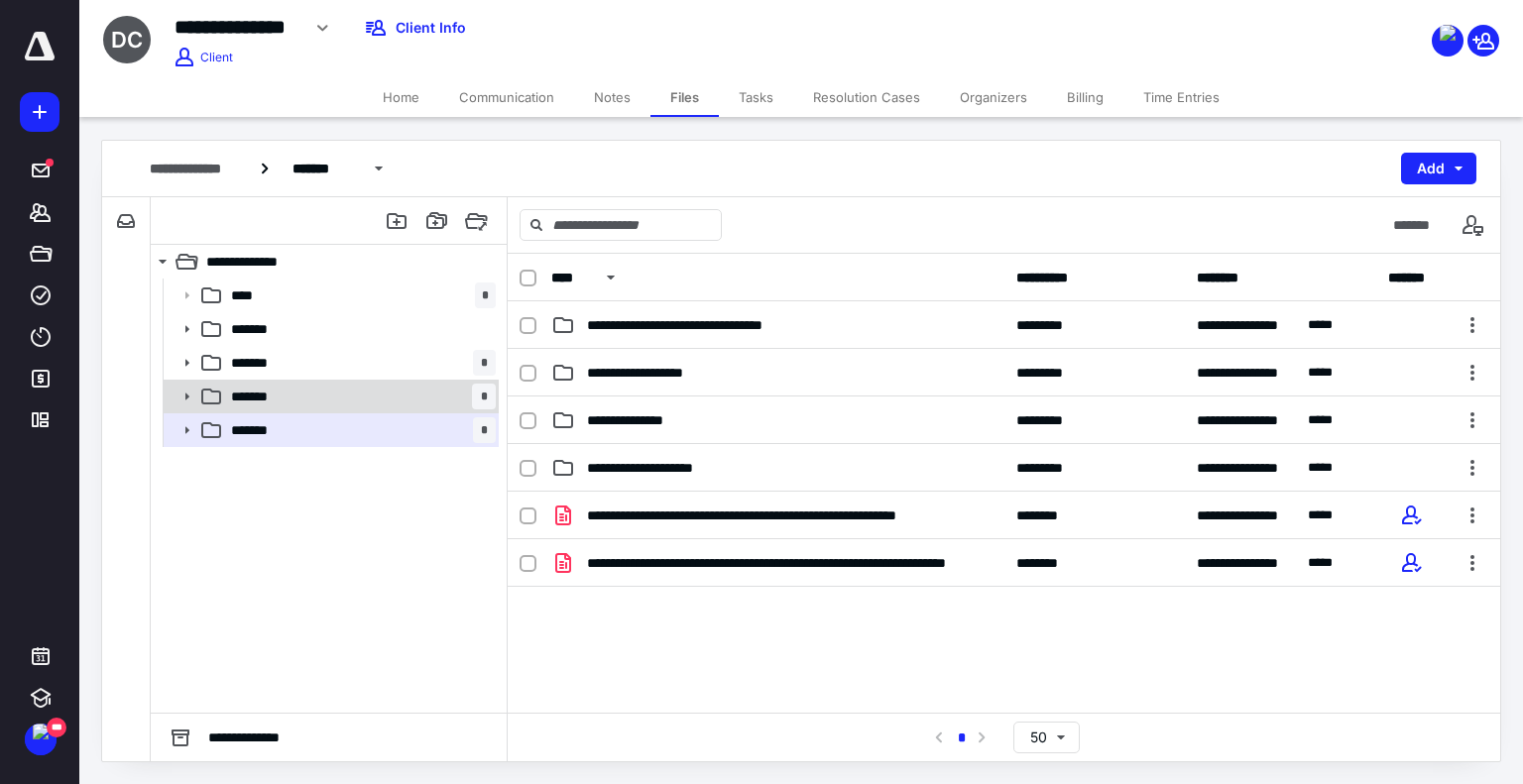 click on "******* *" at bounding box center [359, 396] 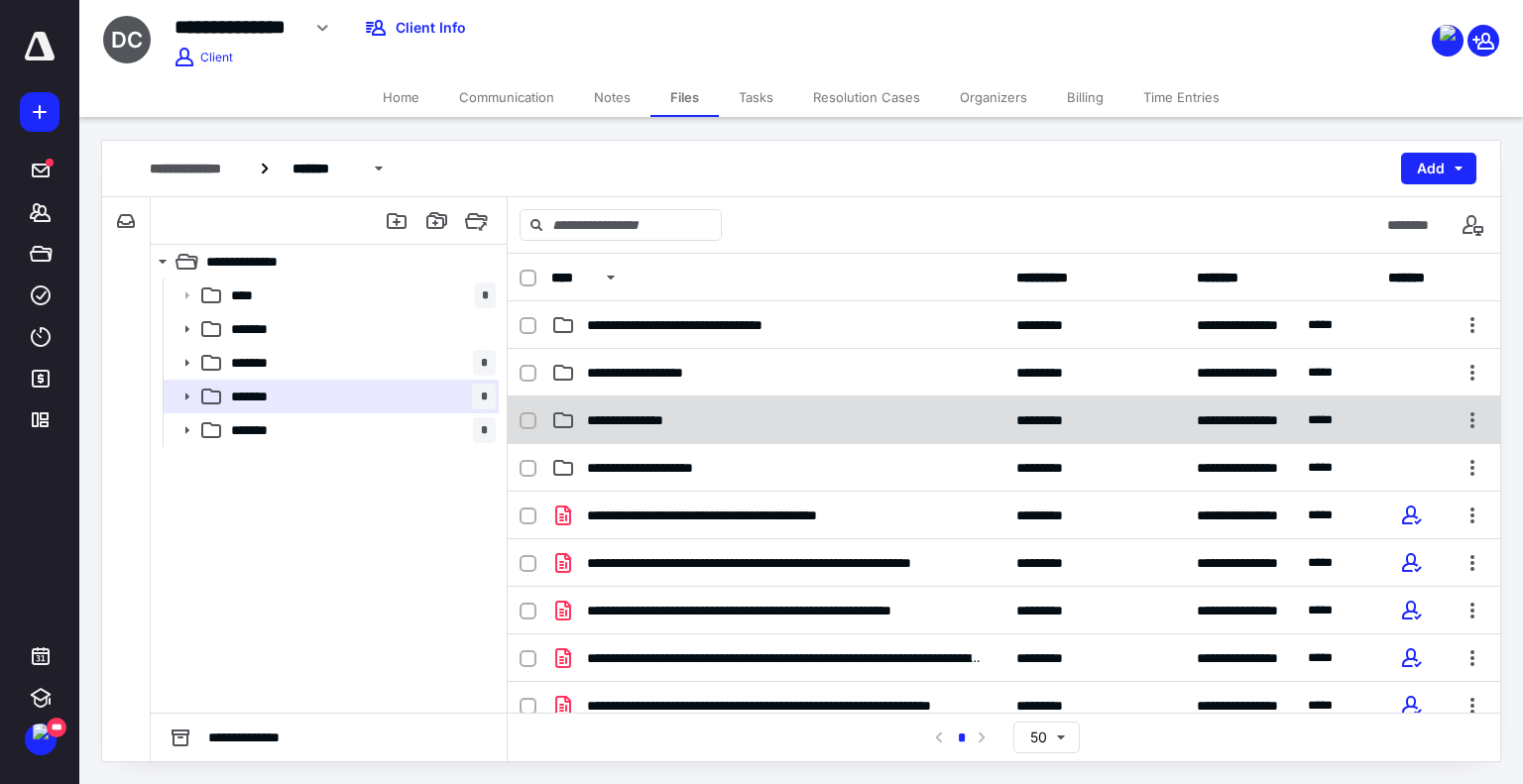click on "**********" at bounding box center (1003, 420) 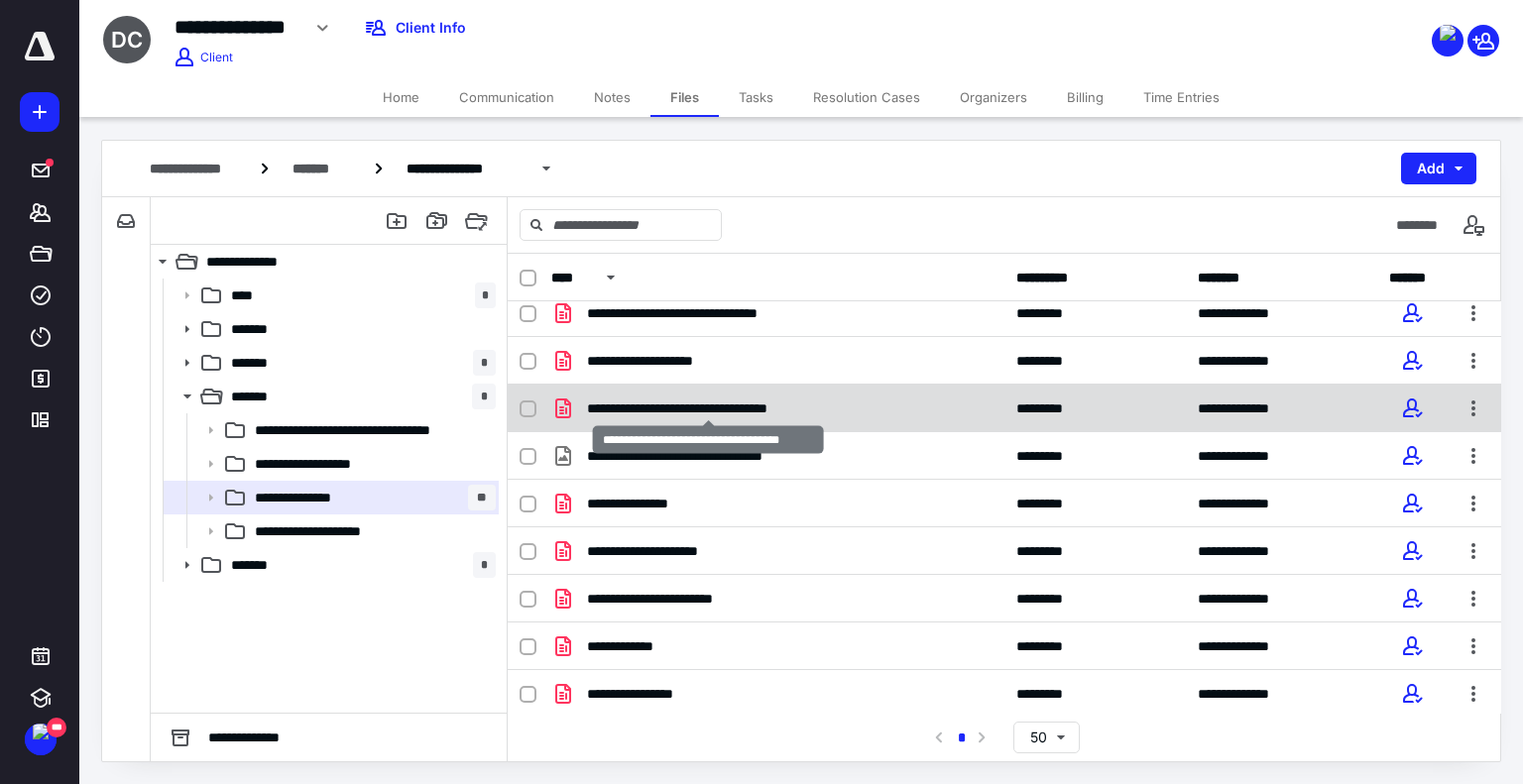 scroll, scrollTop: 297, scrollLeft: 0, axis: vertical 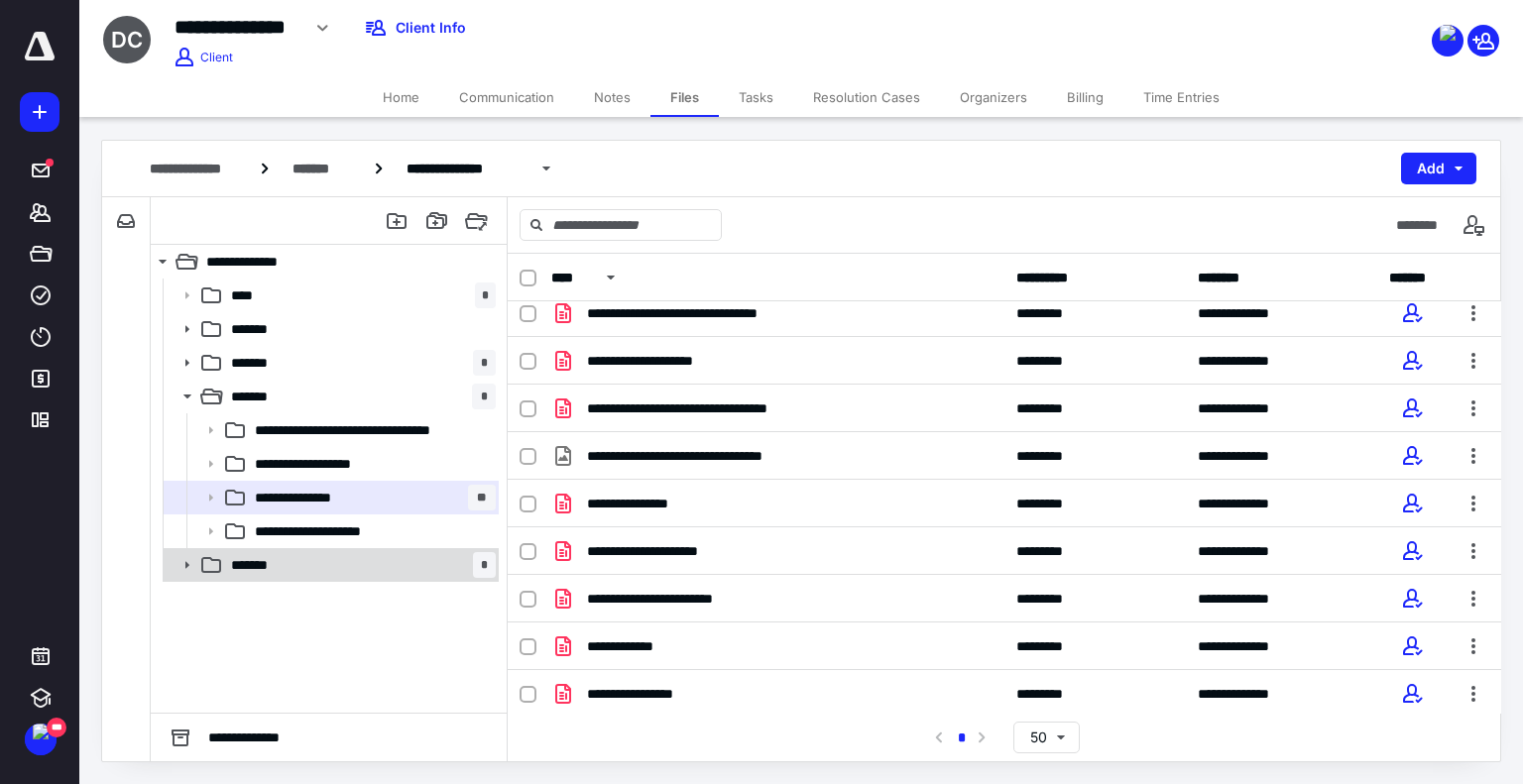 click on "******* *" at bounding box center [359, 565] 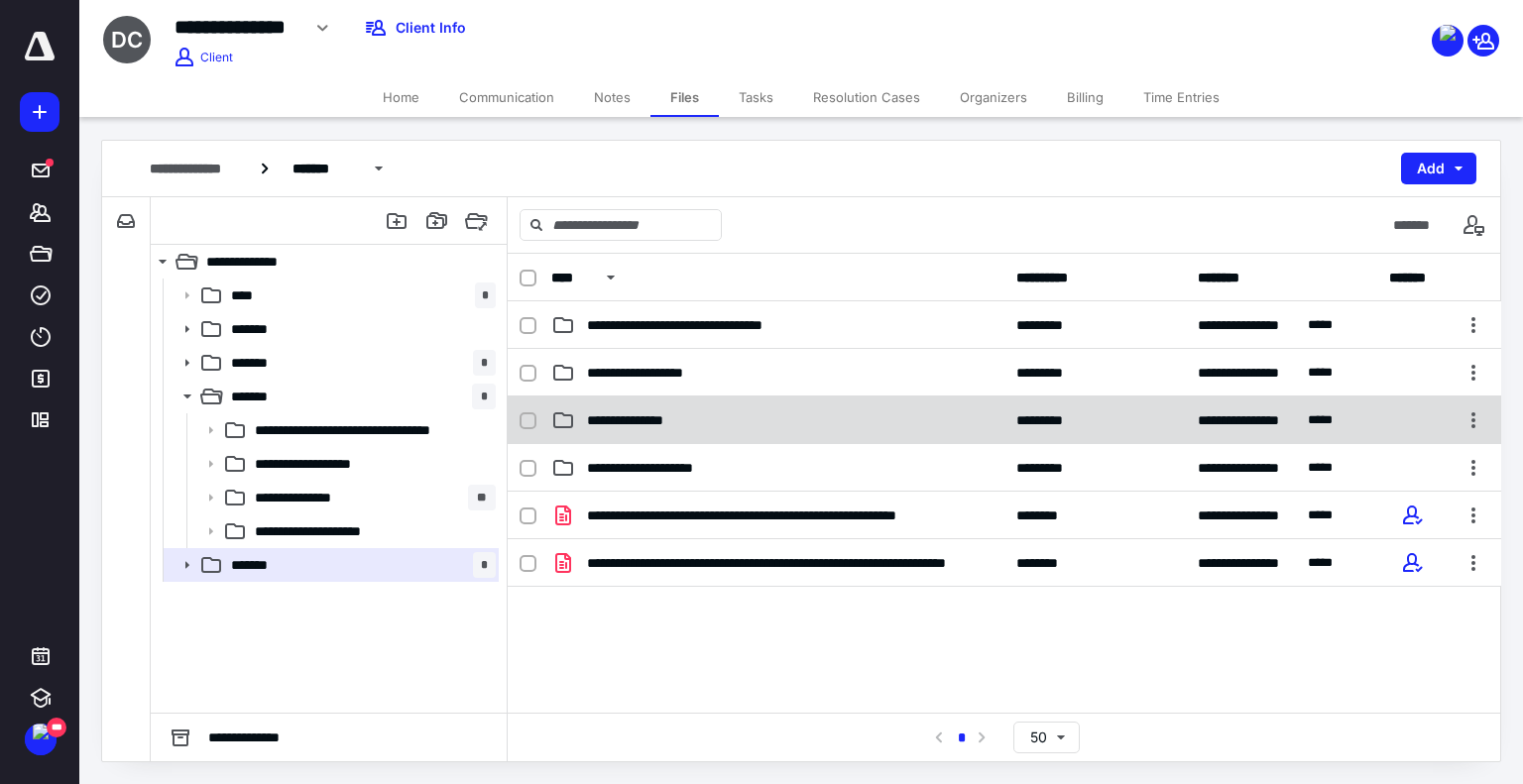 click on "**********" at bounding box center (1004, 420) 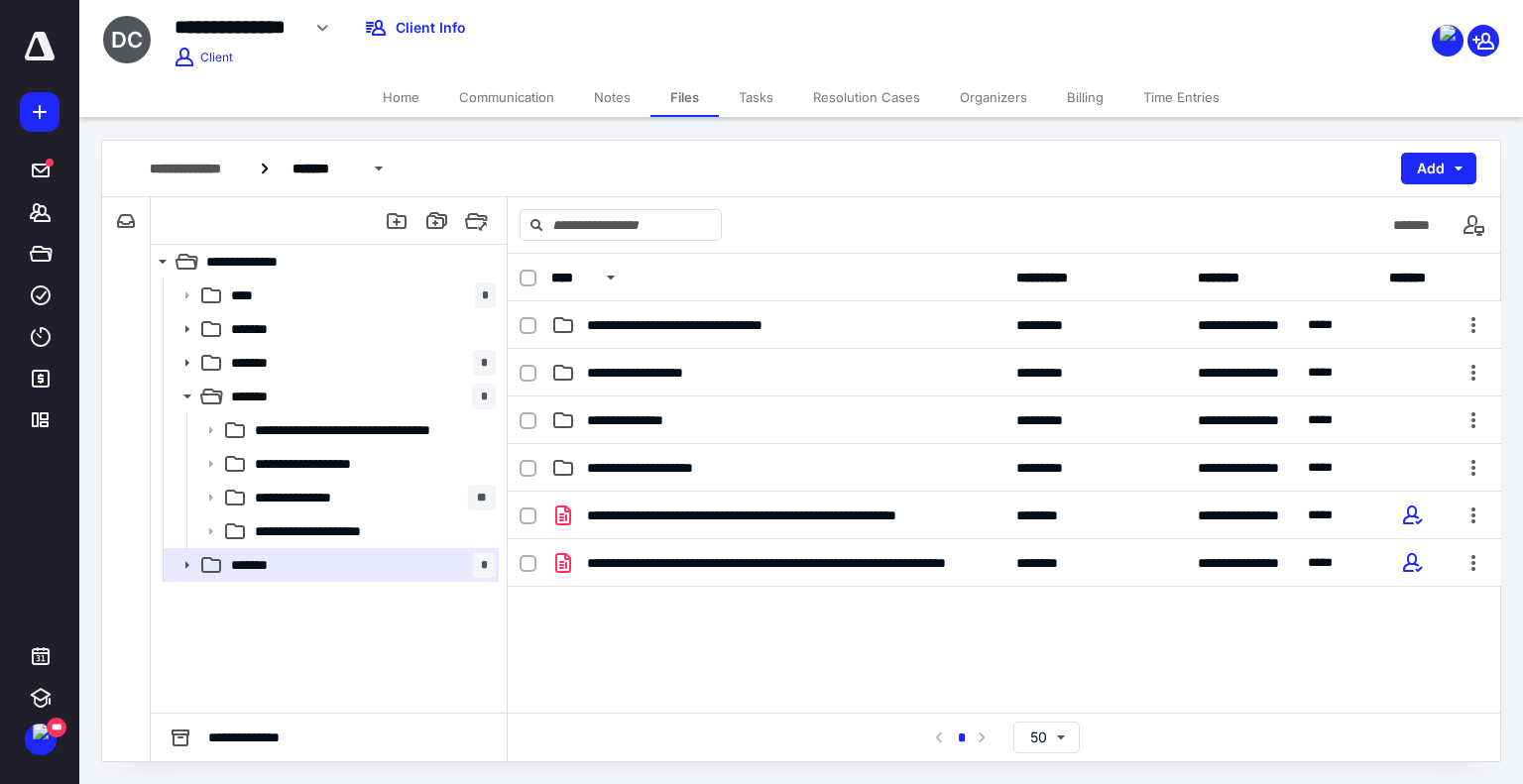 click on "**********" at bounding box center [1004, 420] 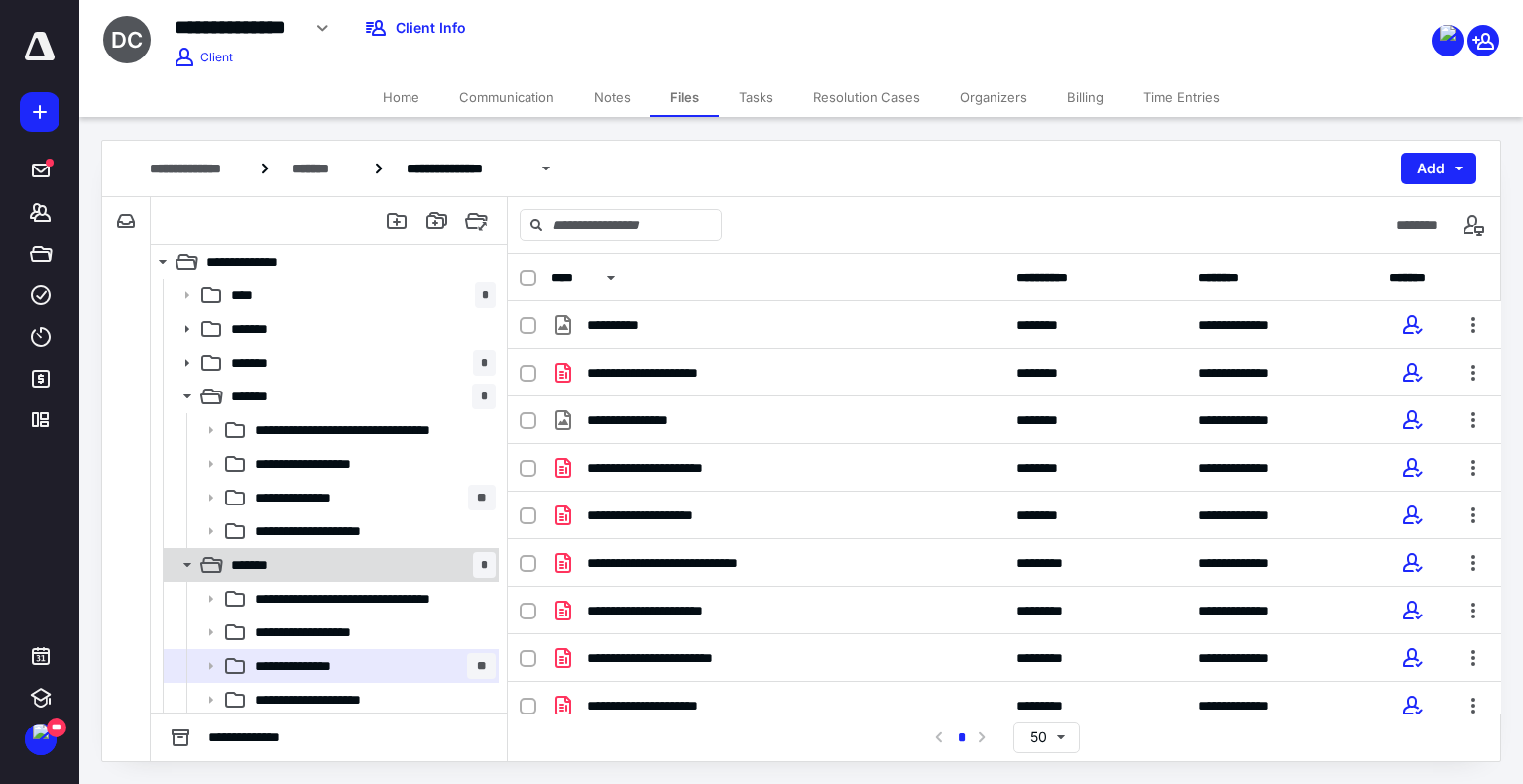 click on "******* *" at bounding box center [359, 565] 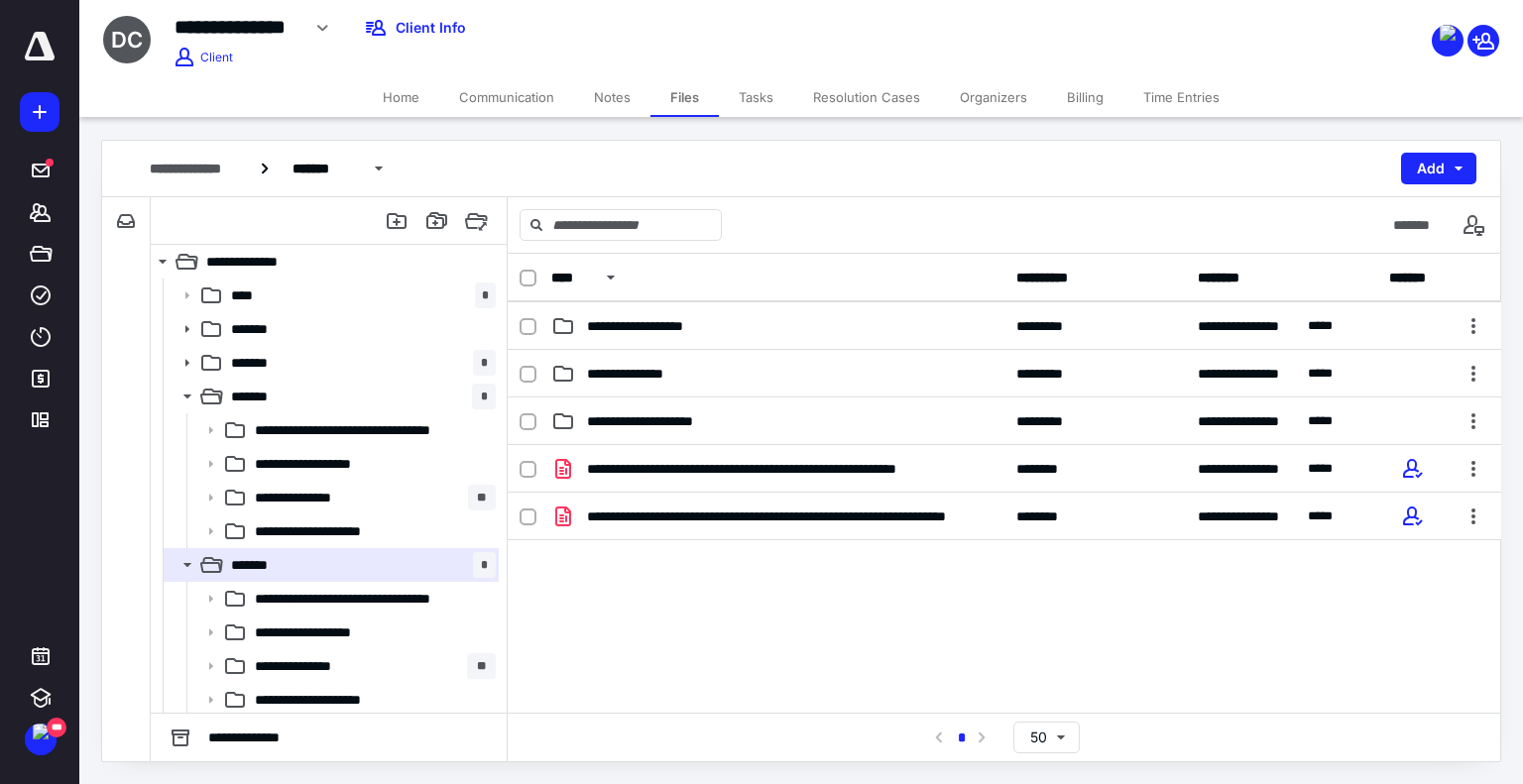scroll, scrollTop: 74, scrollLeft: 0, axis: vertical 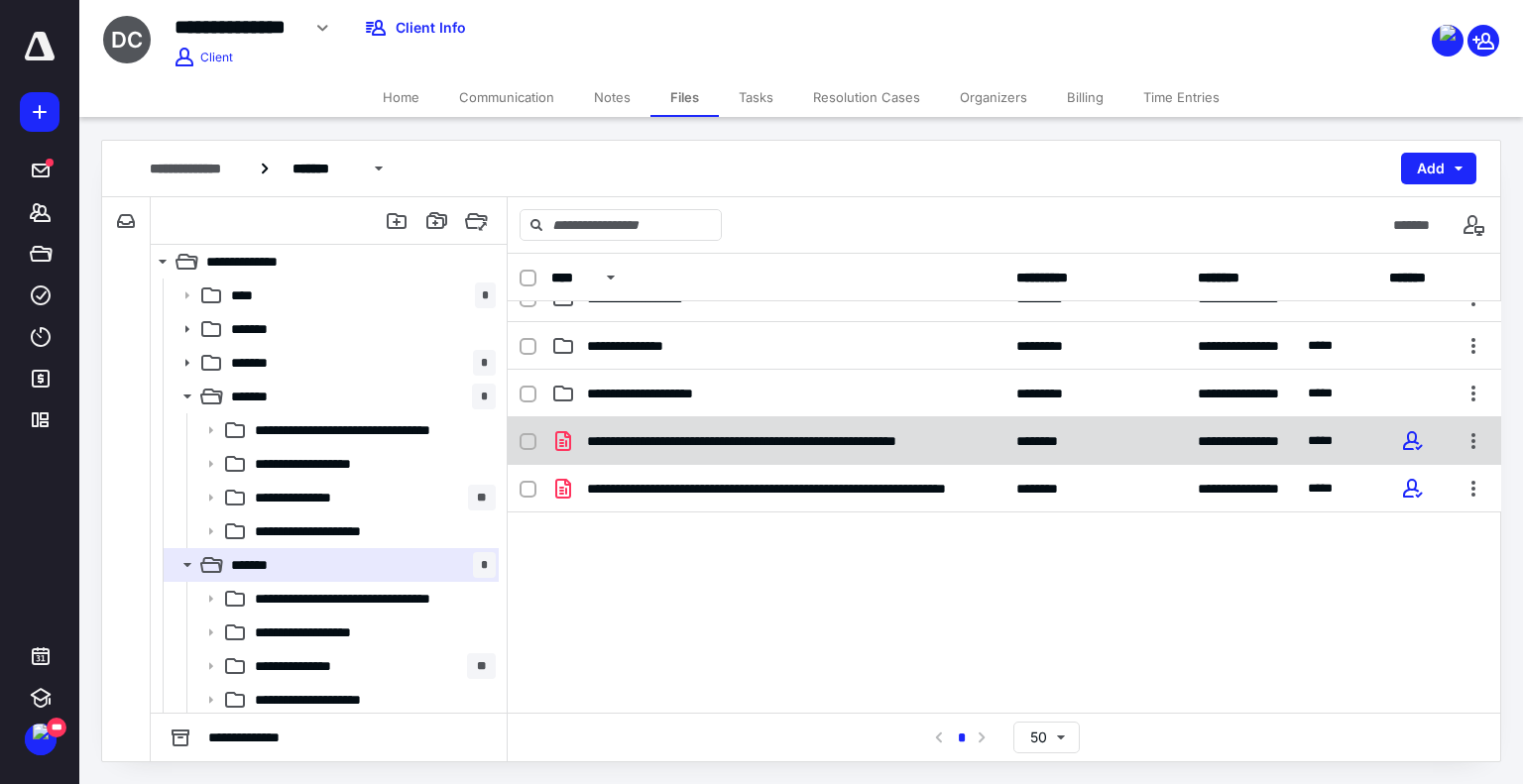 checkbox on "true" 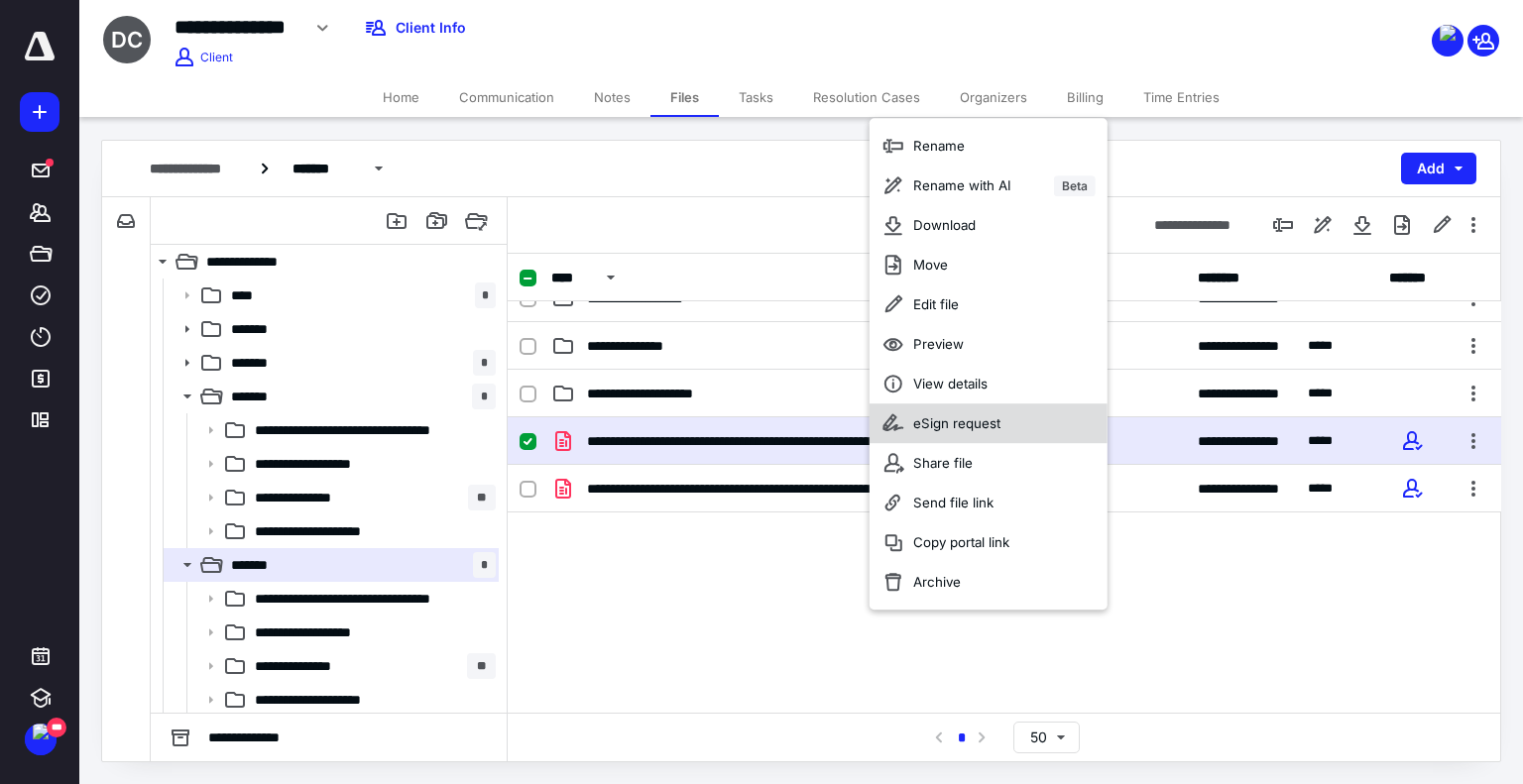 click on "eSign request" at bounding box center [957, 423] 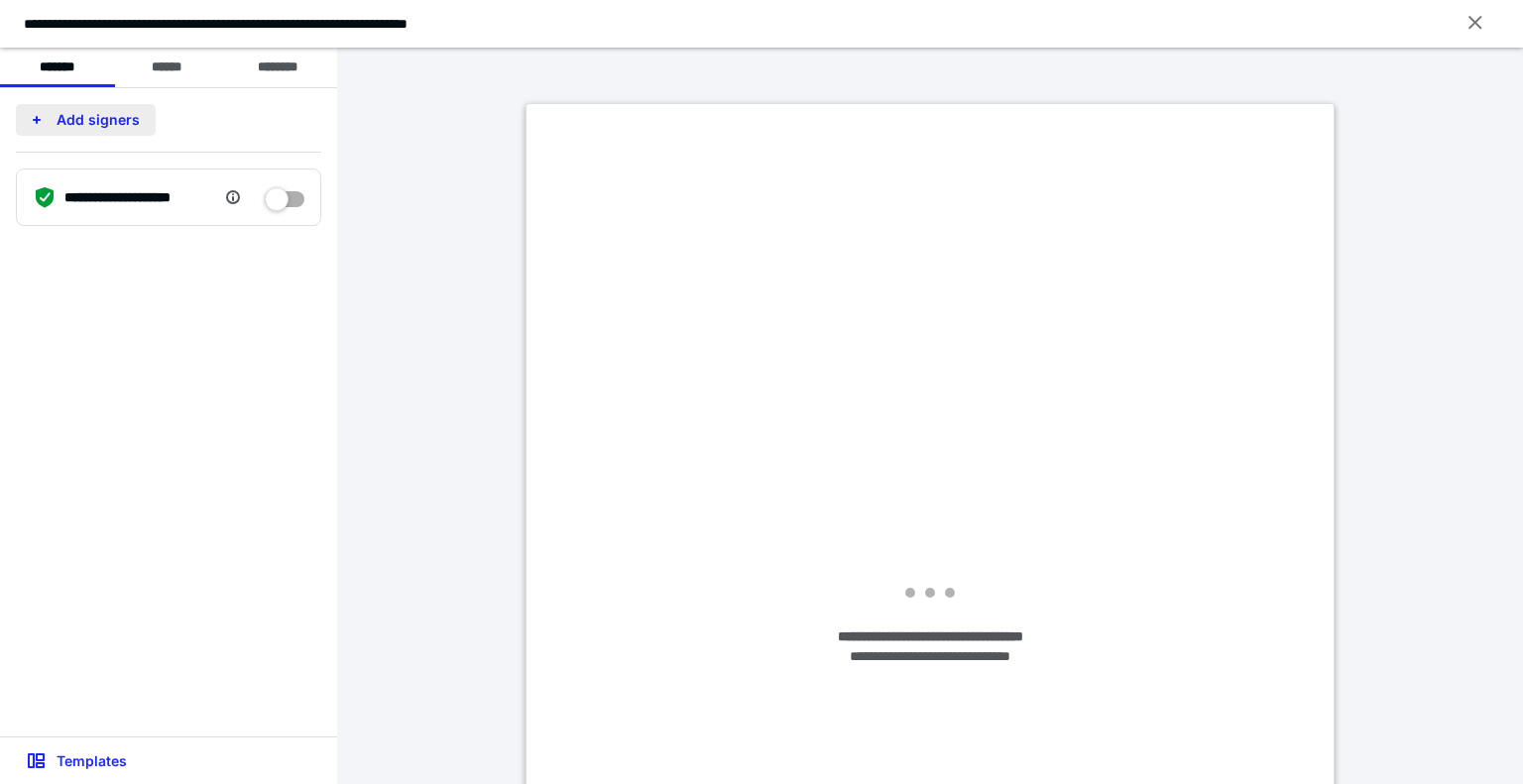 click on "Add signers" at bounding box center [85, 120] 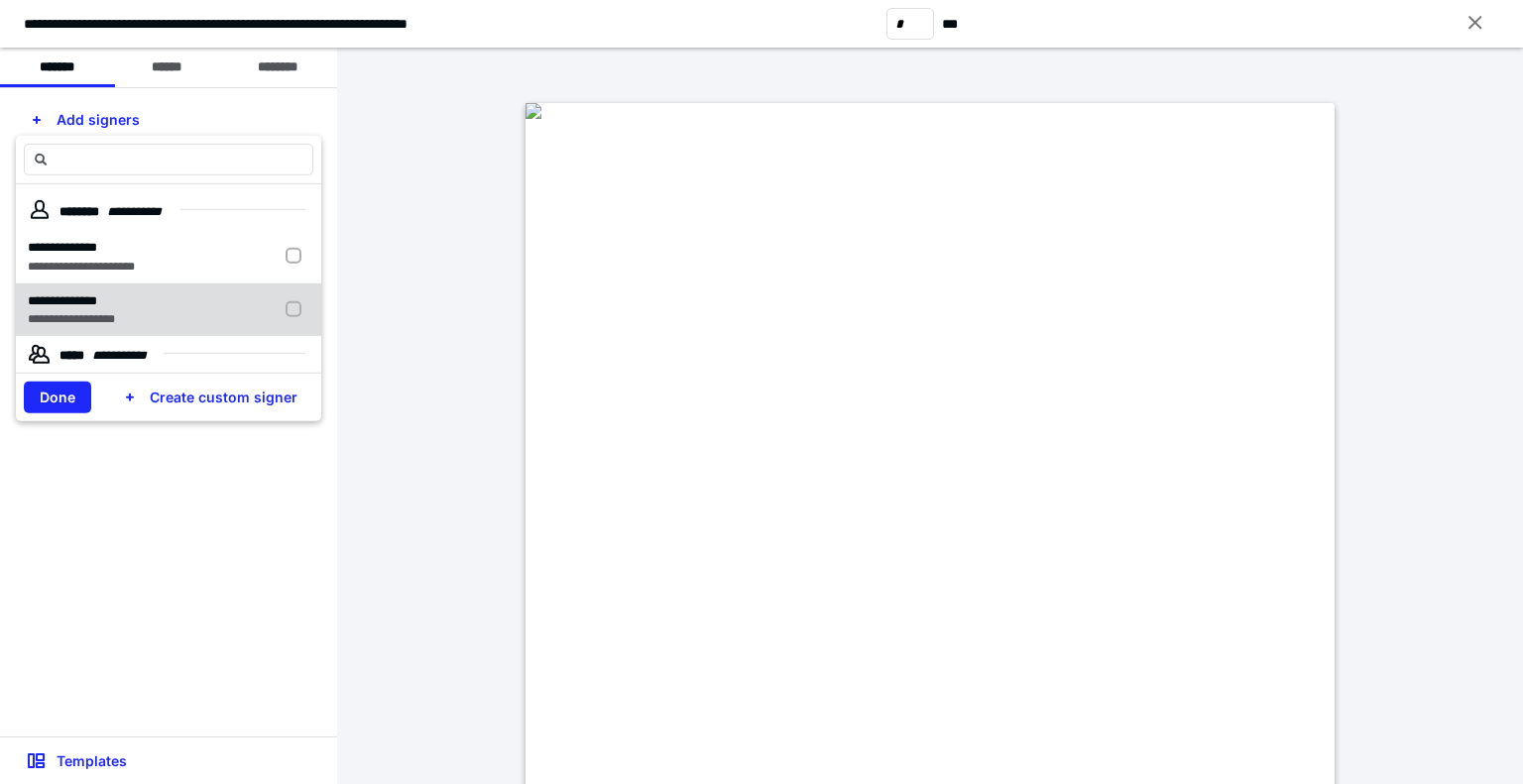 click on "**********" at bounding box center [62, 247] 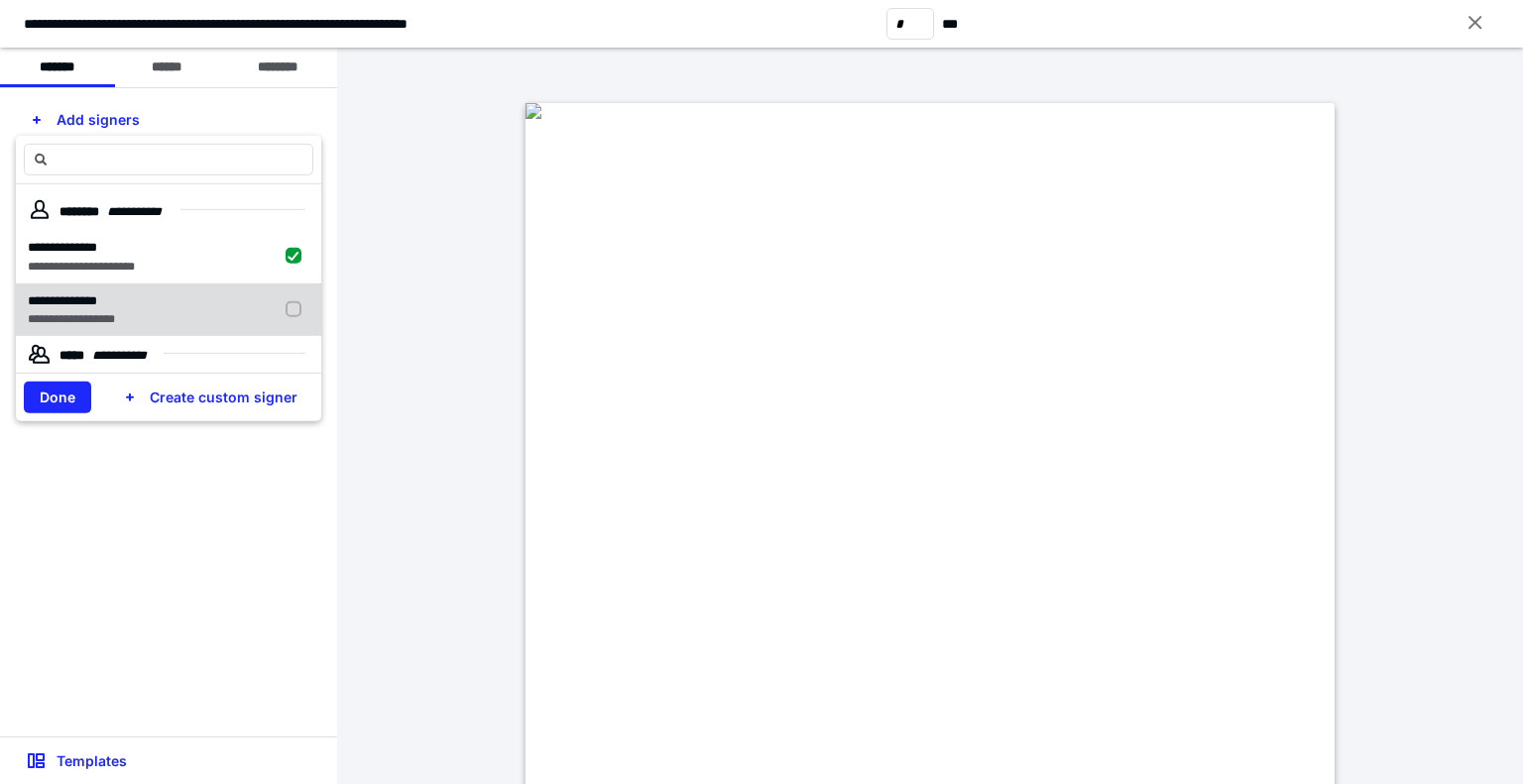 checkbox on "true" 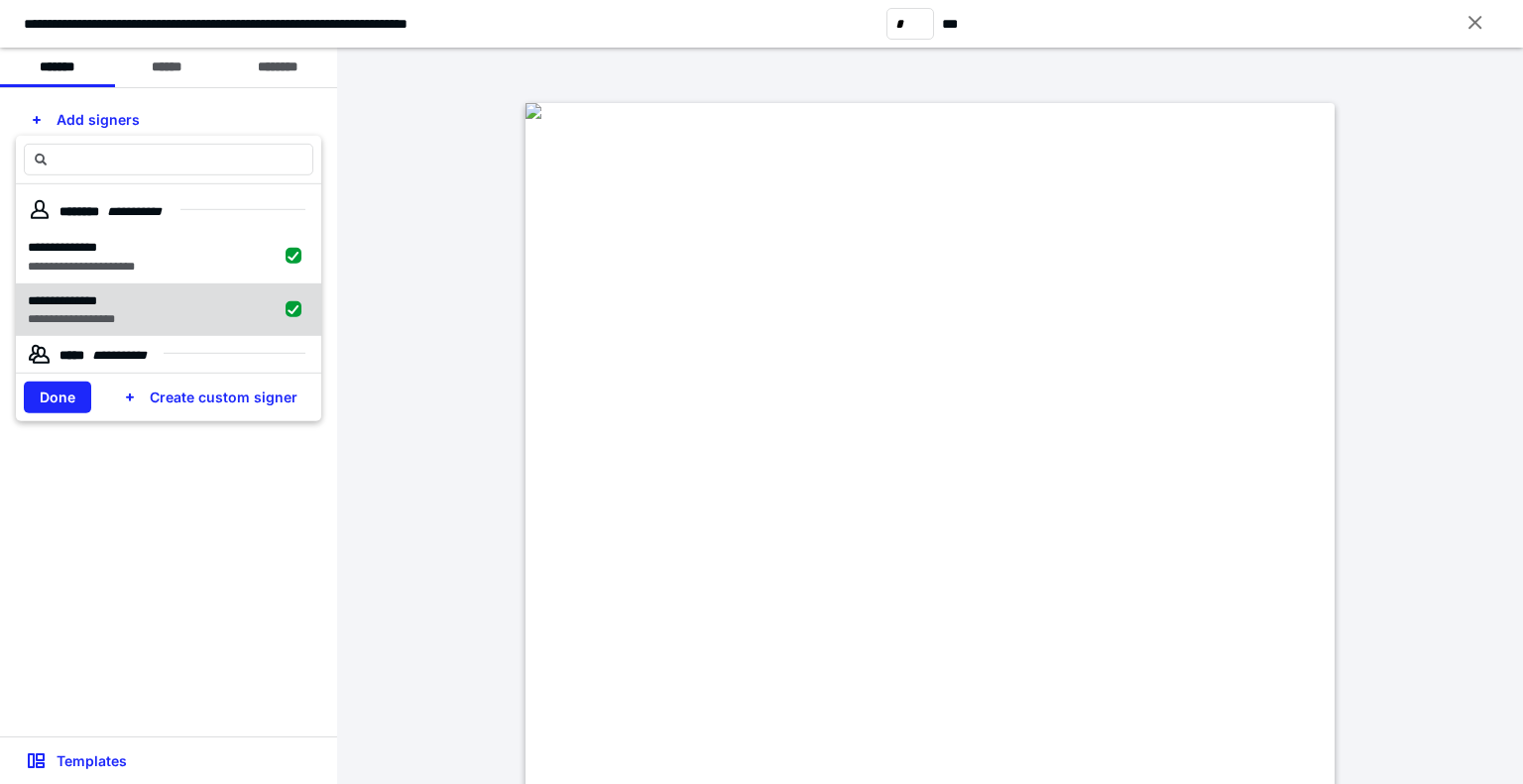 checkbox on "true" 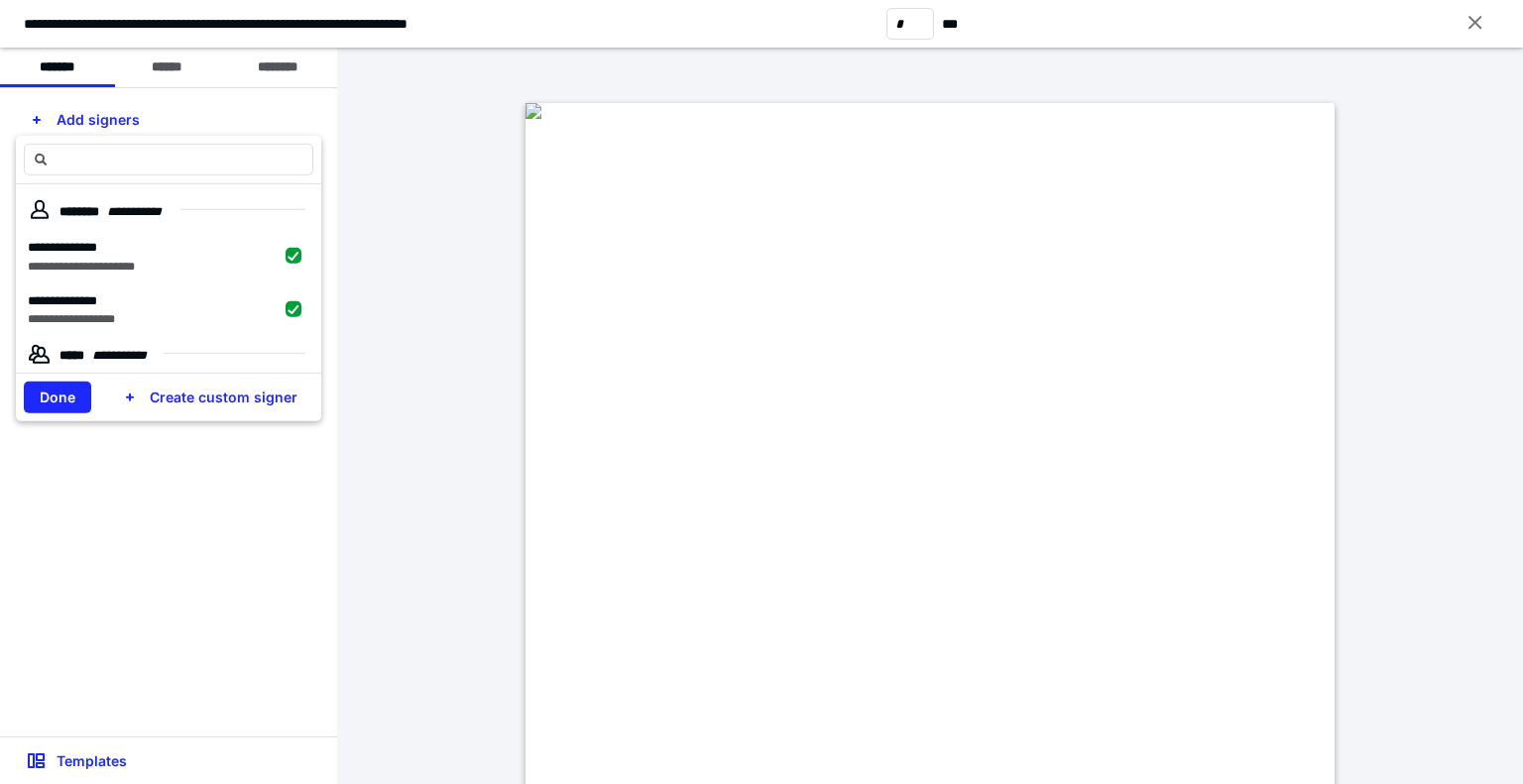 click on "Done" at bounding box center [58, 397] 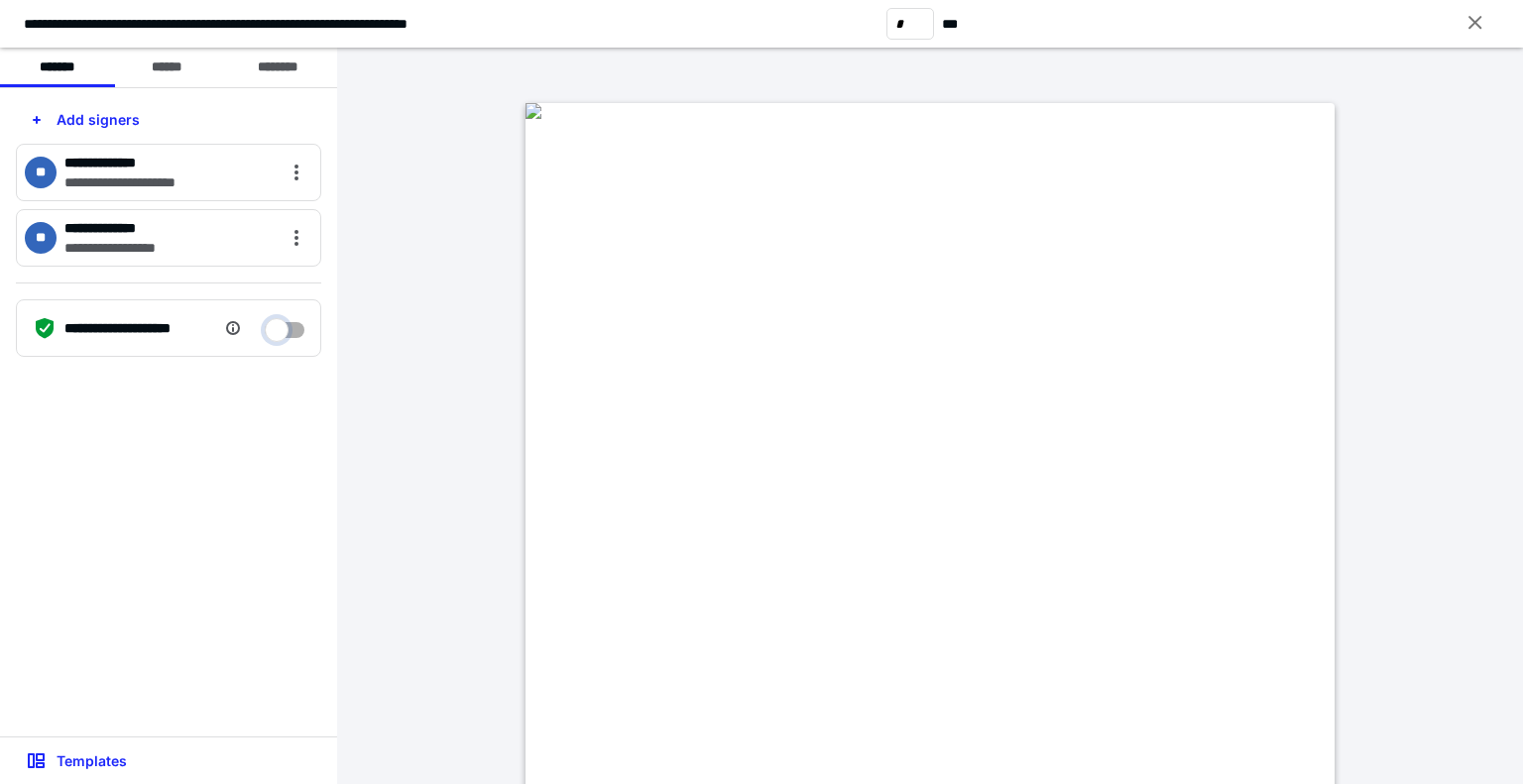 click at bounding box center (285, 325) 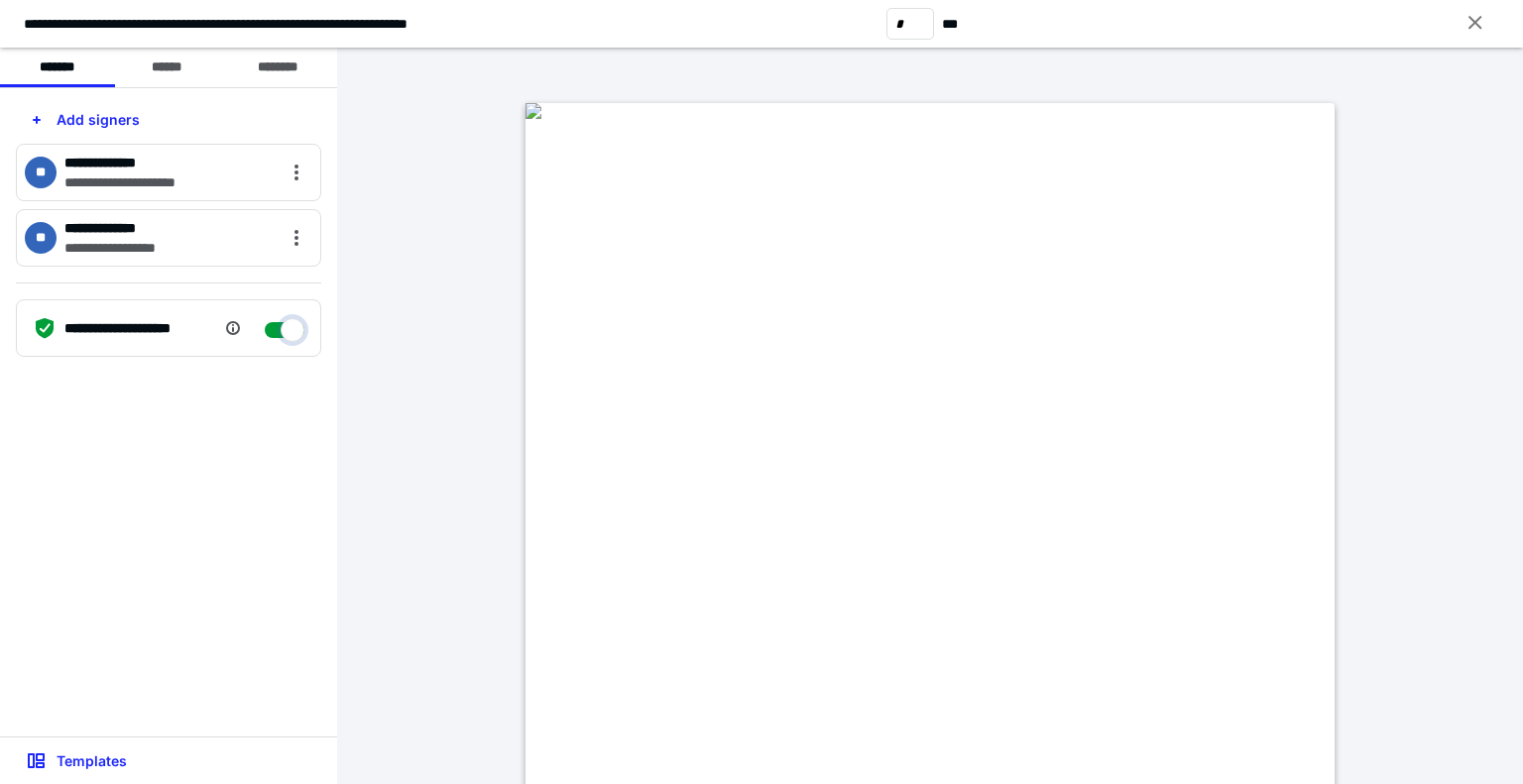 checkbox on "****" 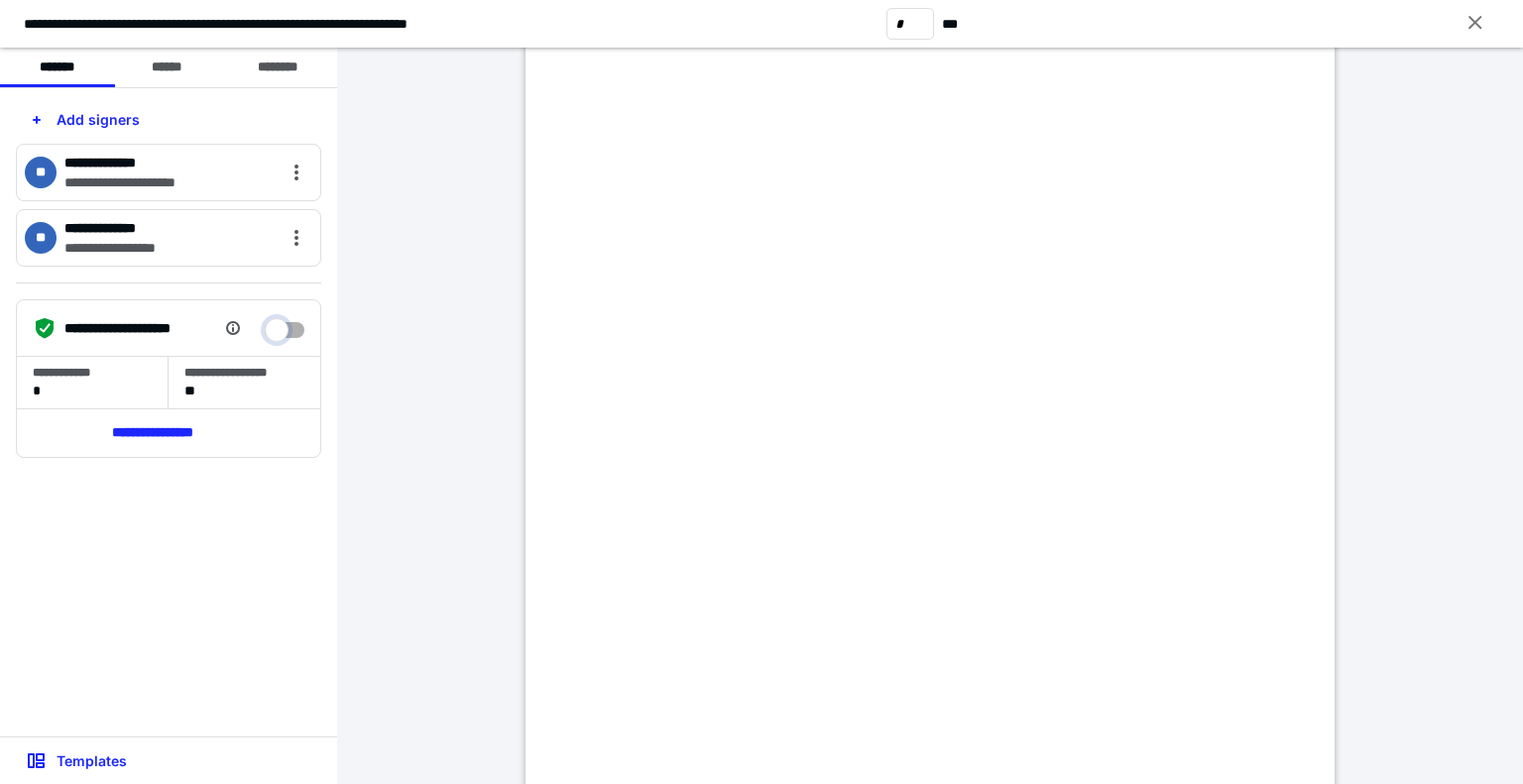 scroll, scrollTop: 99, scrollLeft: 0, axis: vertical 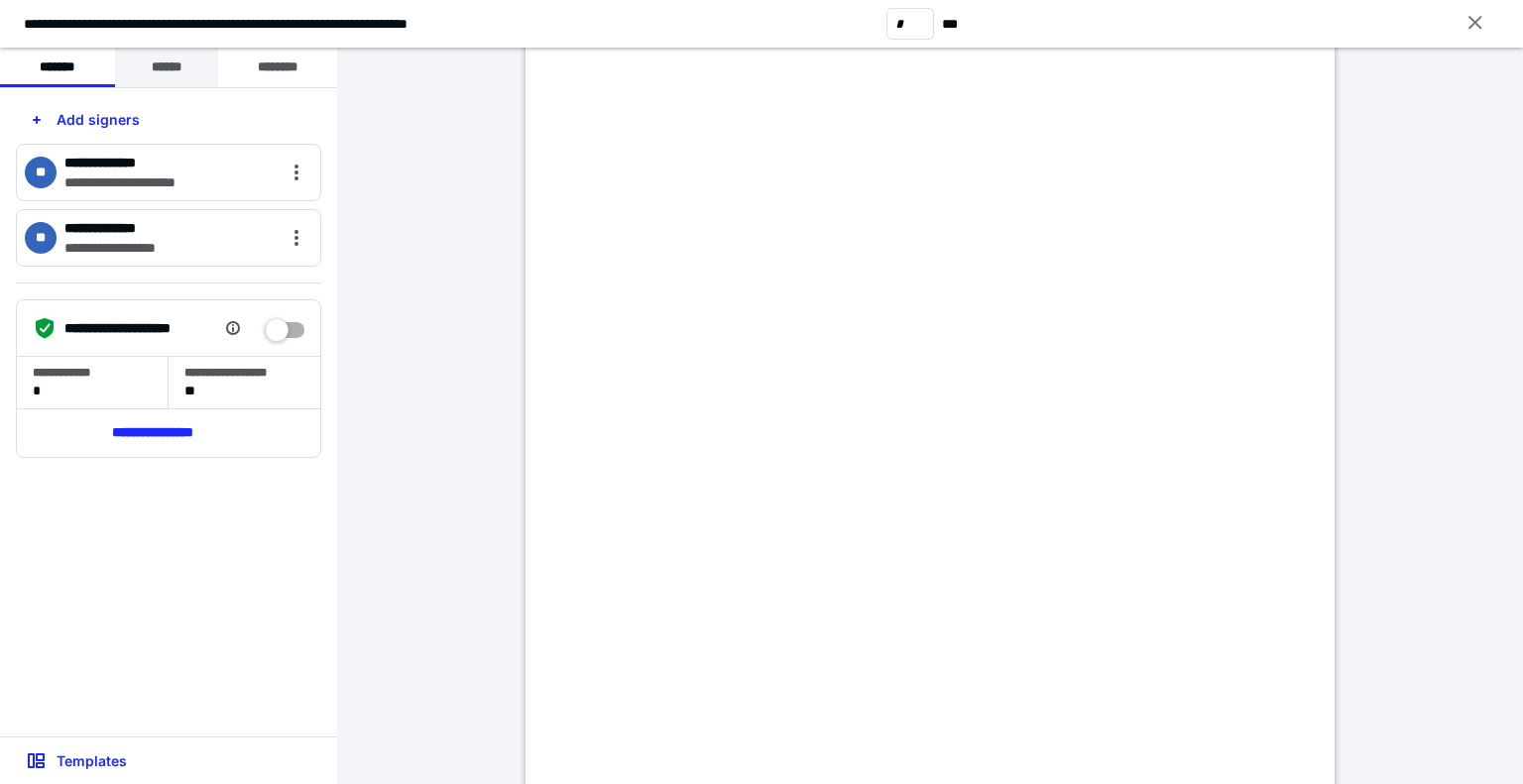 click on "******" at bounding box center [167, 67] 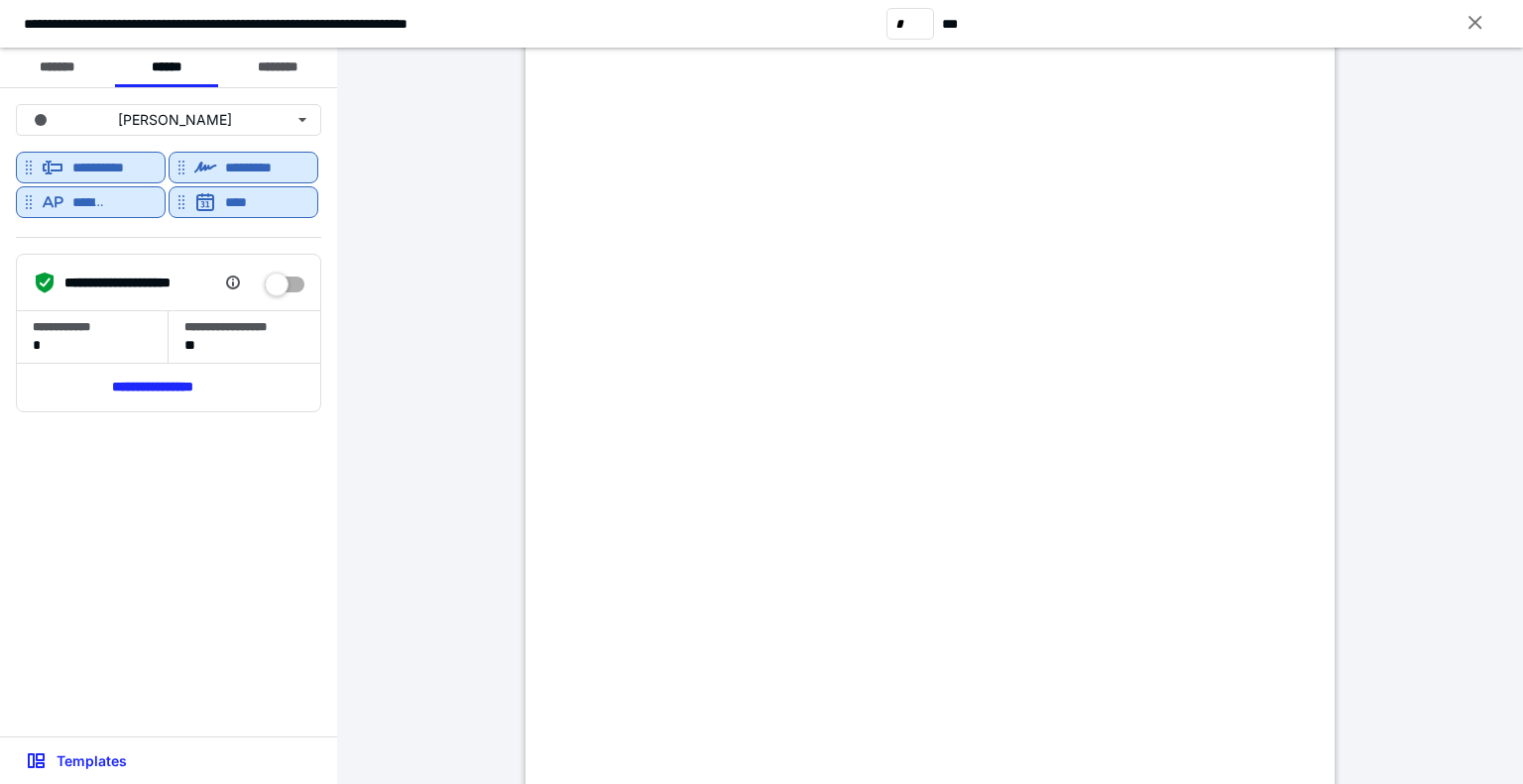 scroll, scrollTop: 4758, scrollLeft: 0, axis: vertical 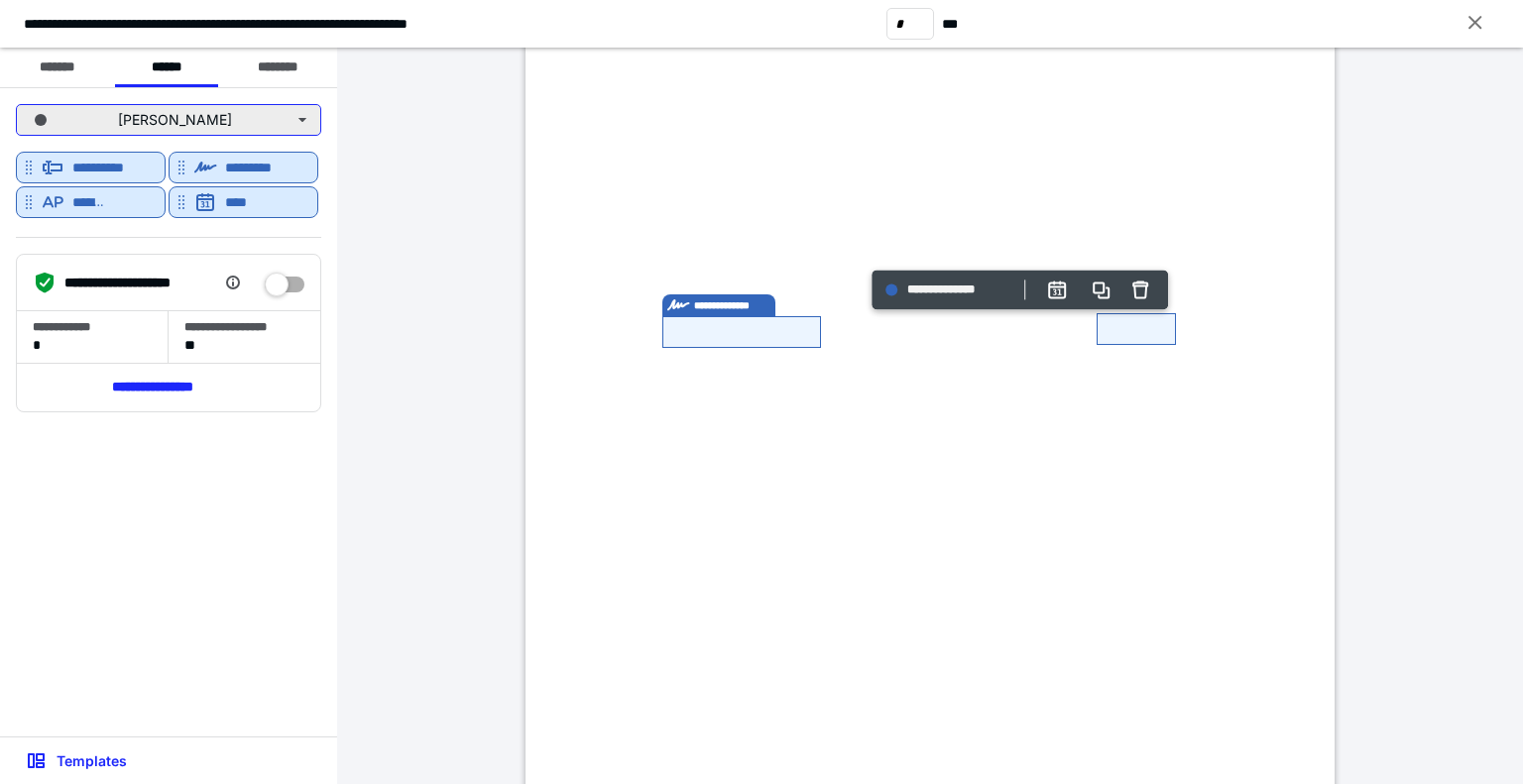 click on "[PERSON_NAME]" at bounding box center [169, 120] 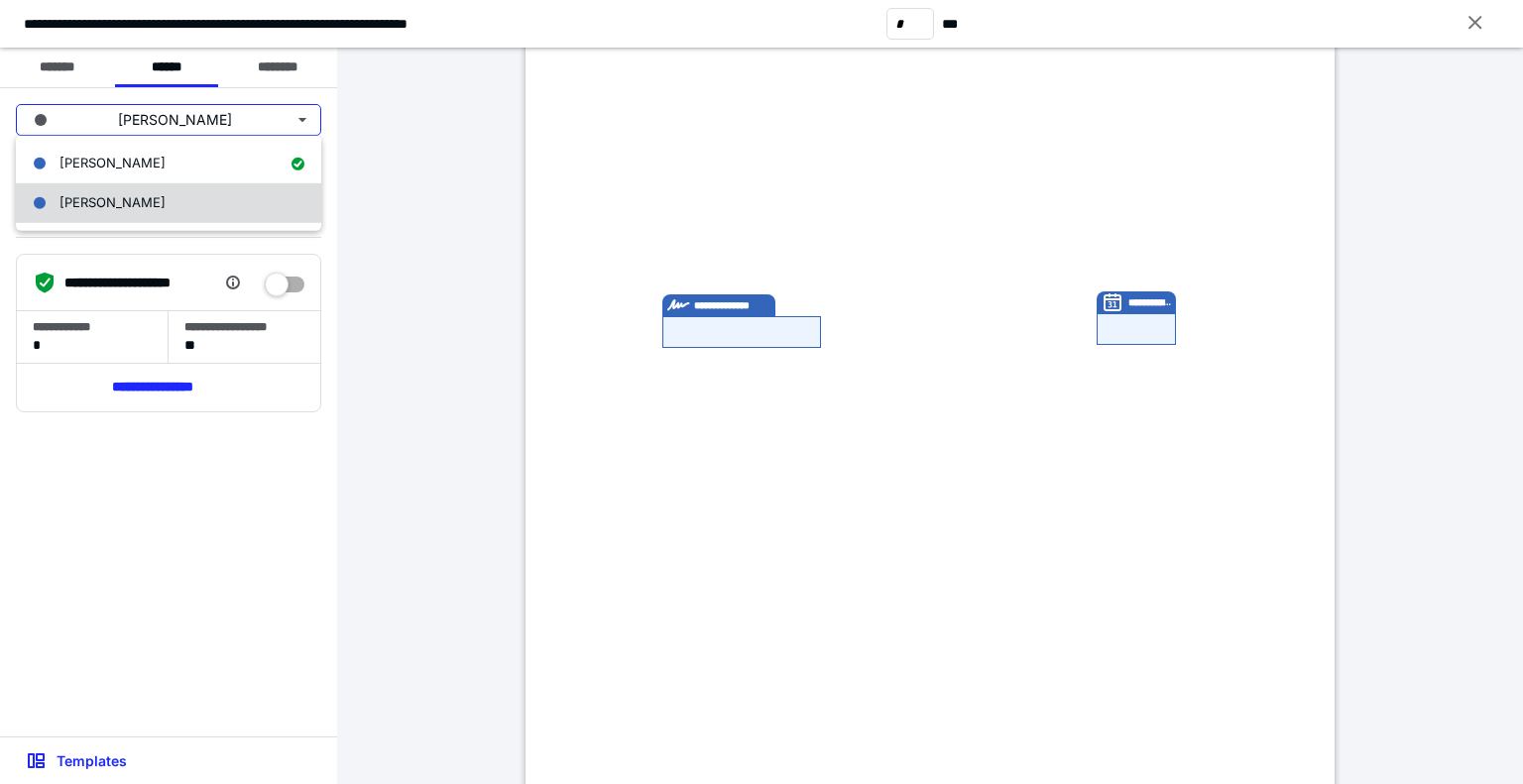 click on "[PERSON_NAME]" at bounding box center (169, 203) 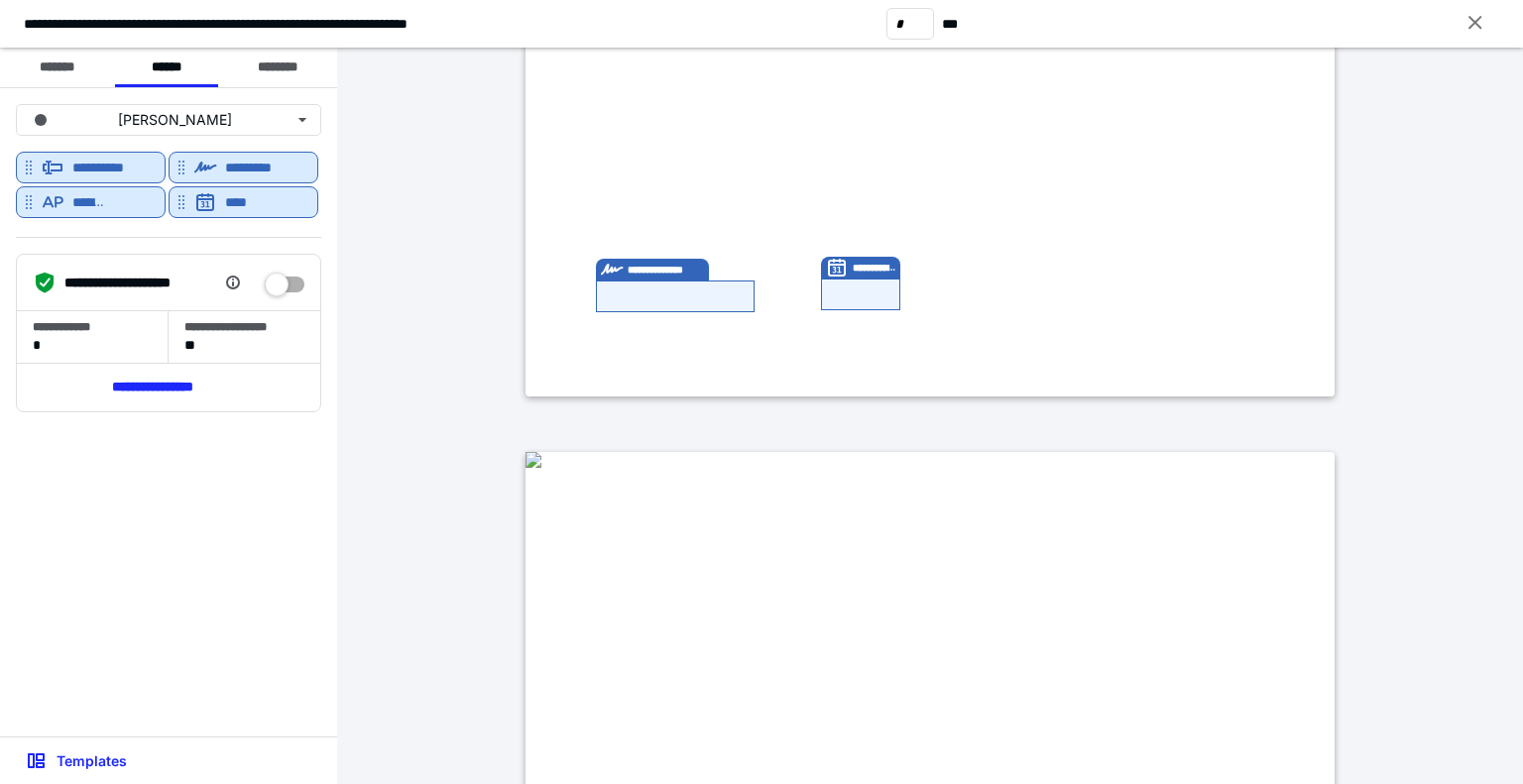 scroll, scrollTop: 1459, scrollLeft: 0, axis: vertical 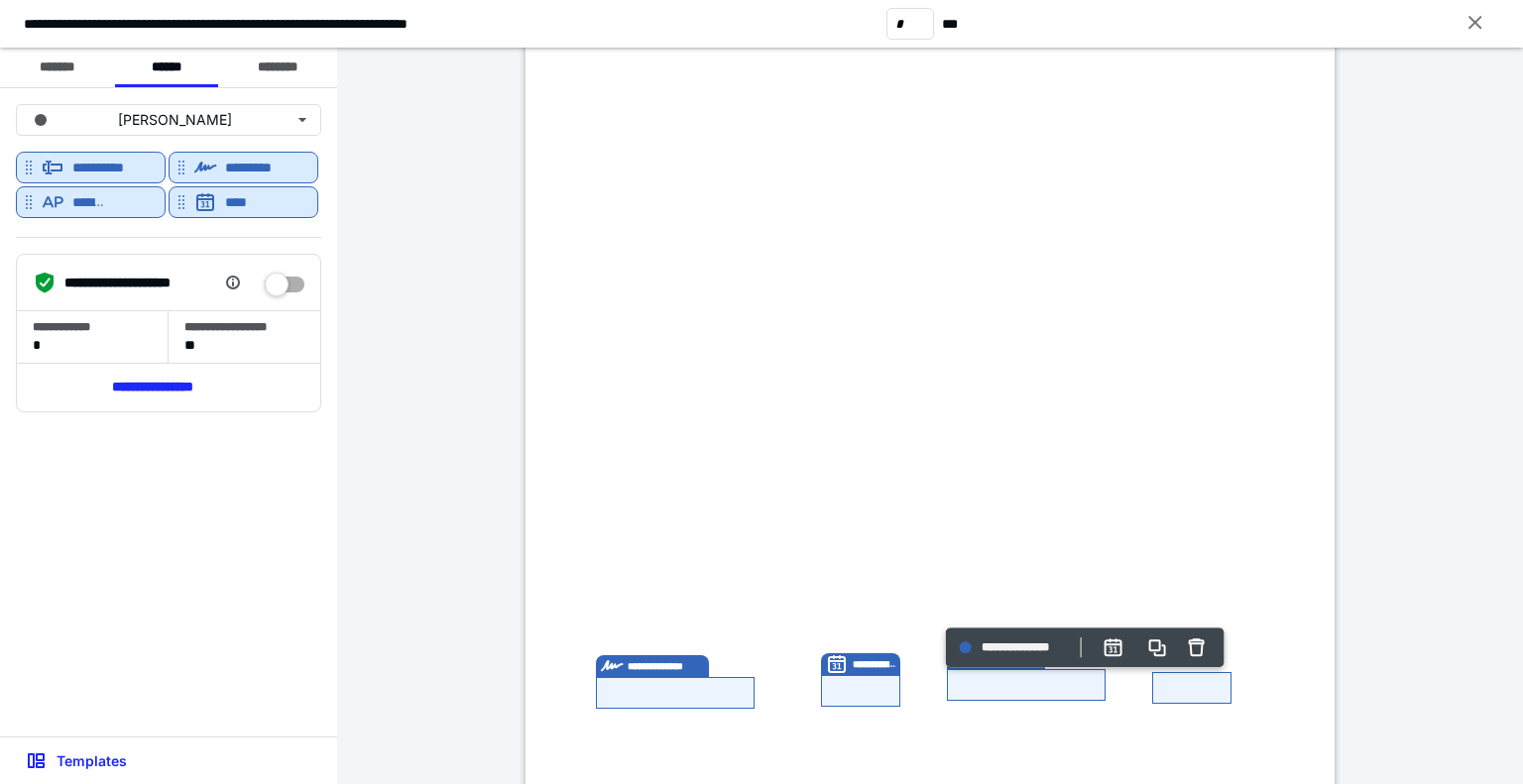 click on "**********" at bounding box center [930, 270] 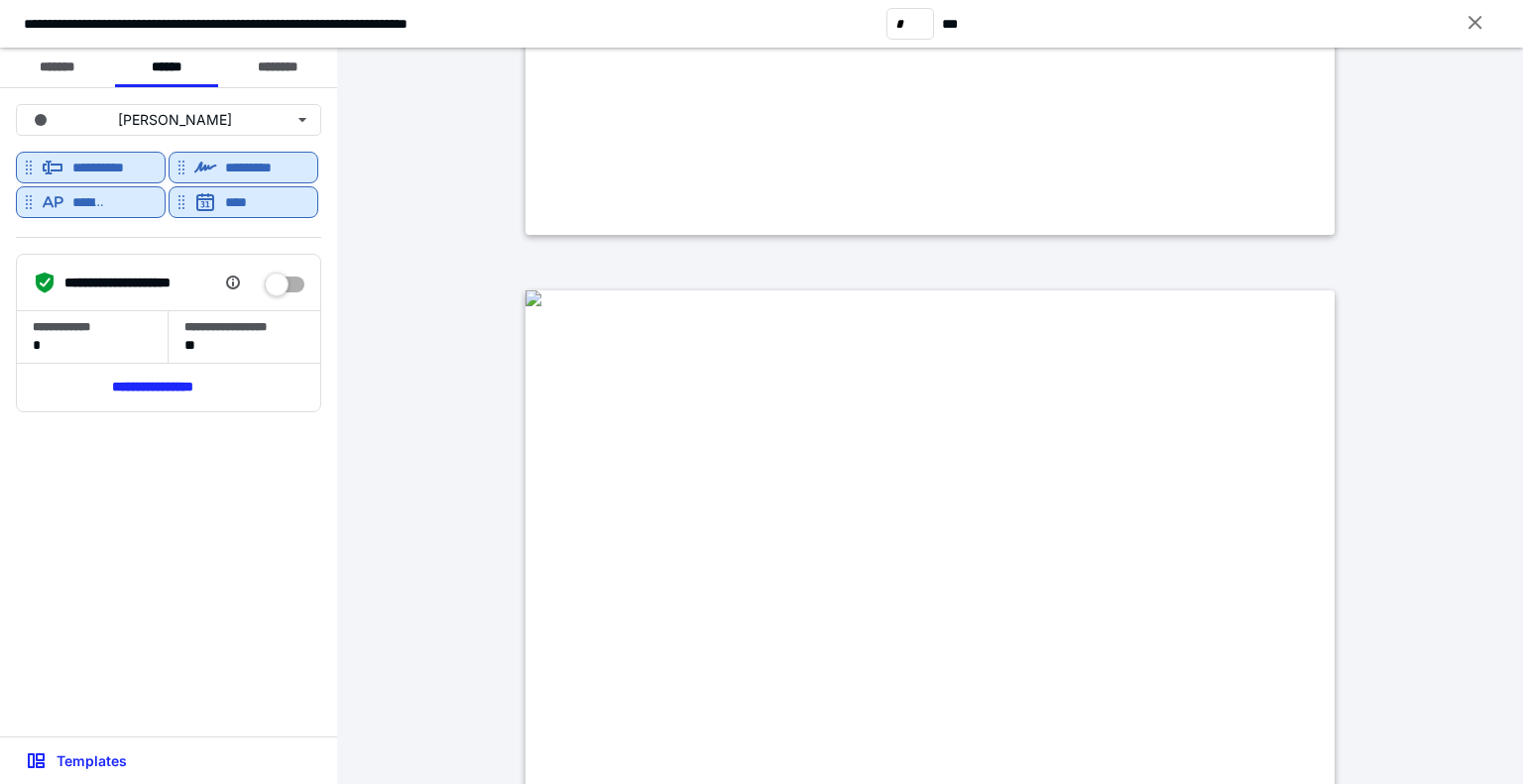 type on "*" 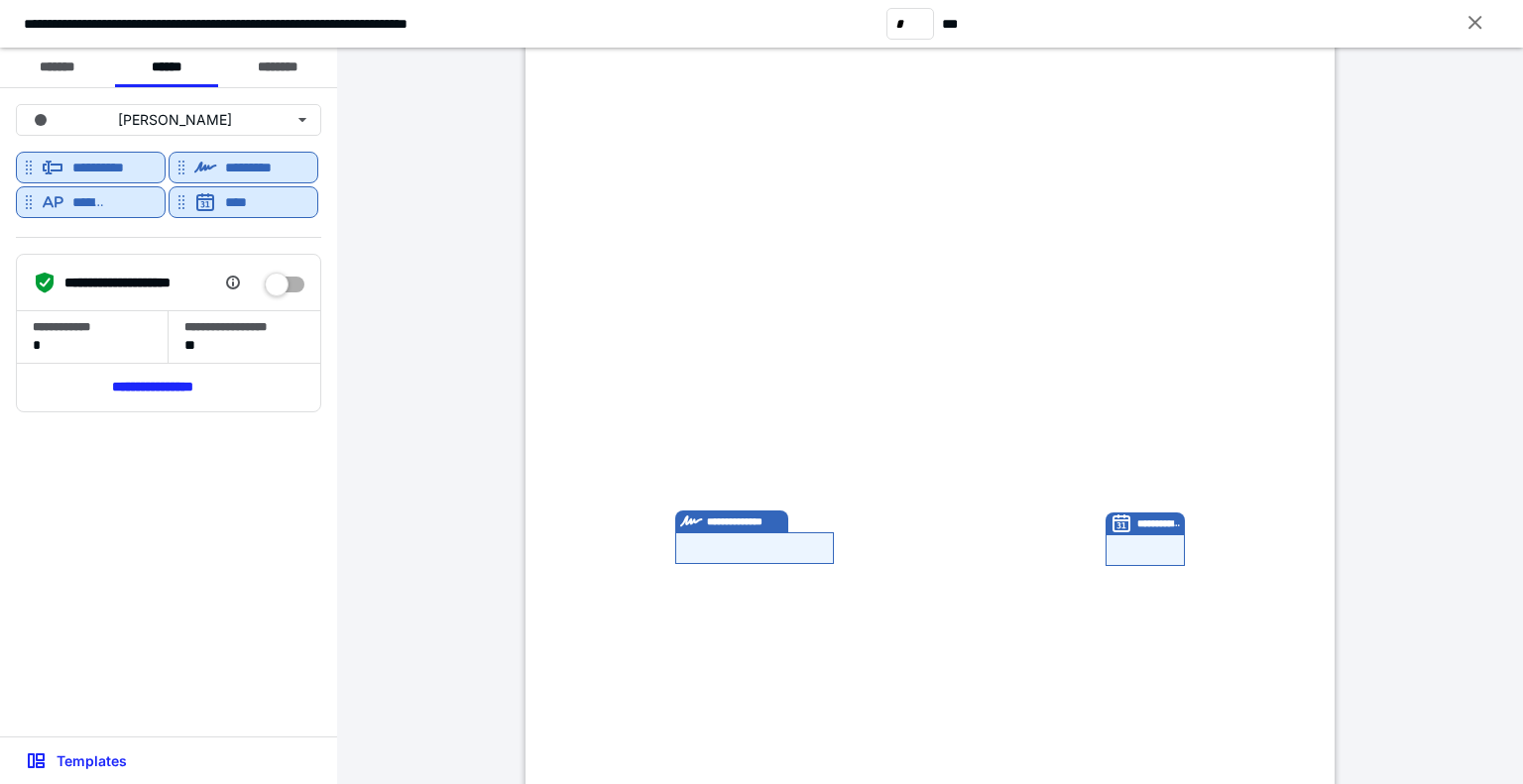 scroll, scrollTop: 396, scrollLeft: 0, axis: vertical 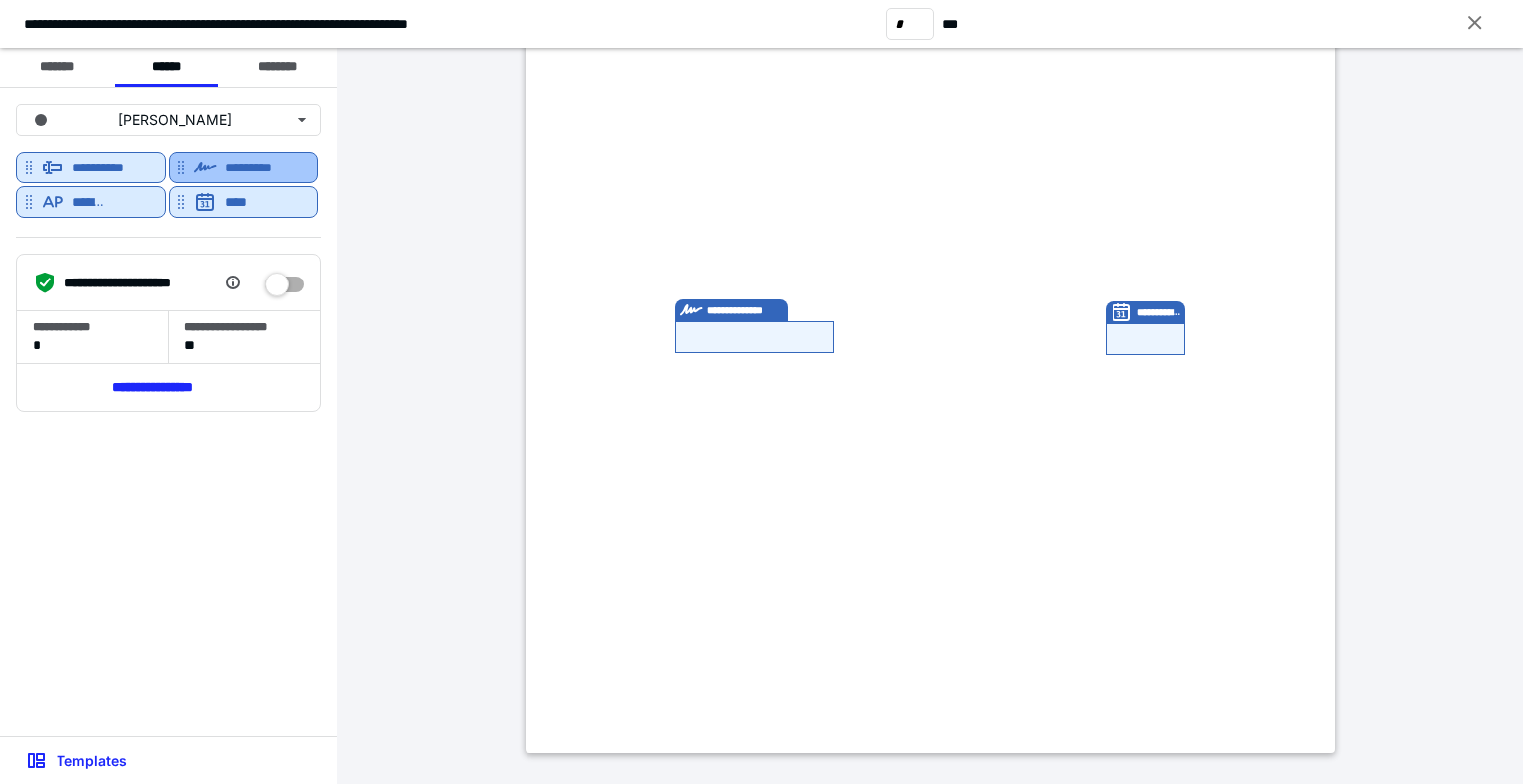 click on "*********" at bounding box center (243, 168) 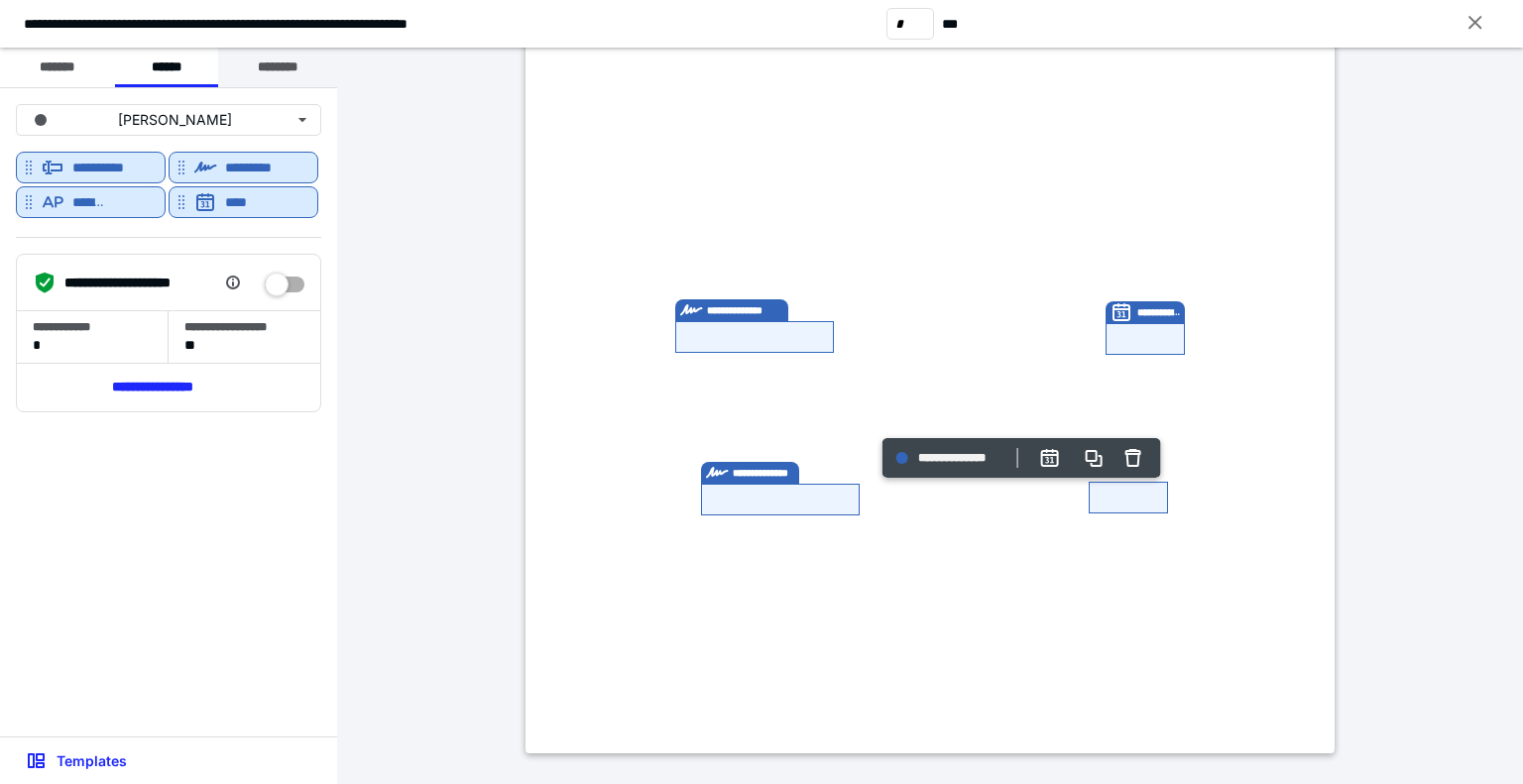 click on "********" at bounding box center (278, 67) 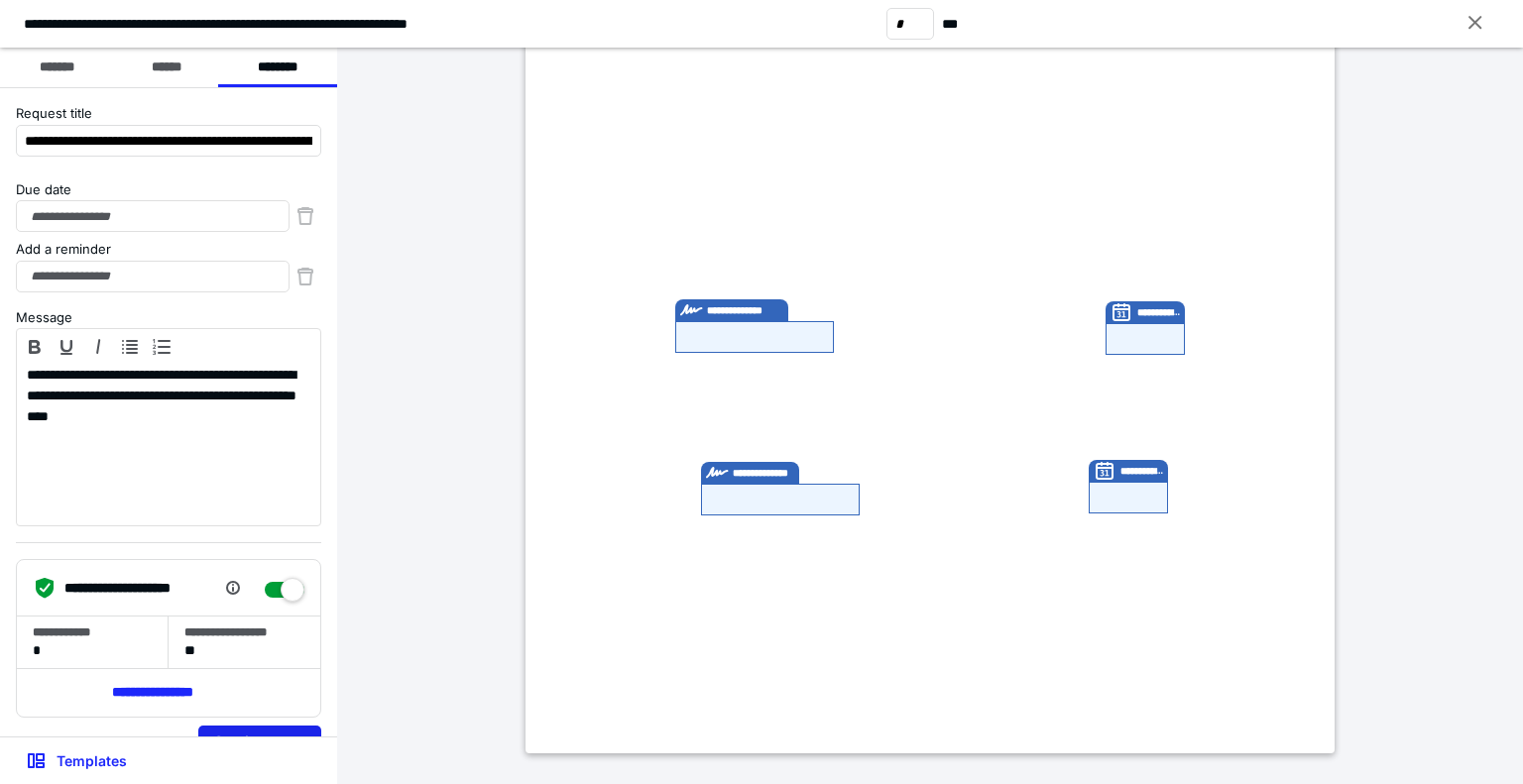 click on "Send request" at bounding box center [260, 741] 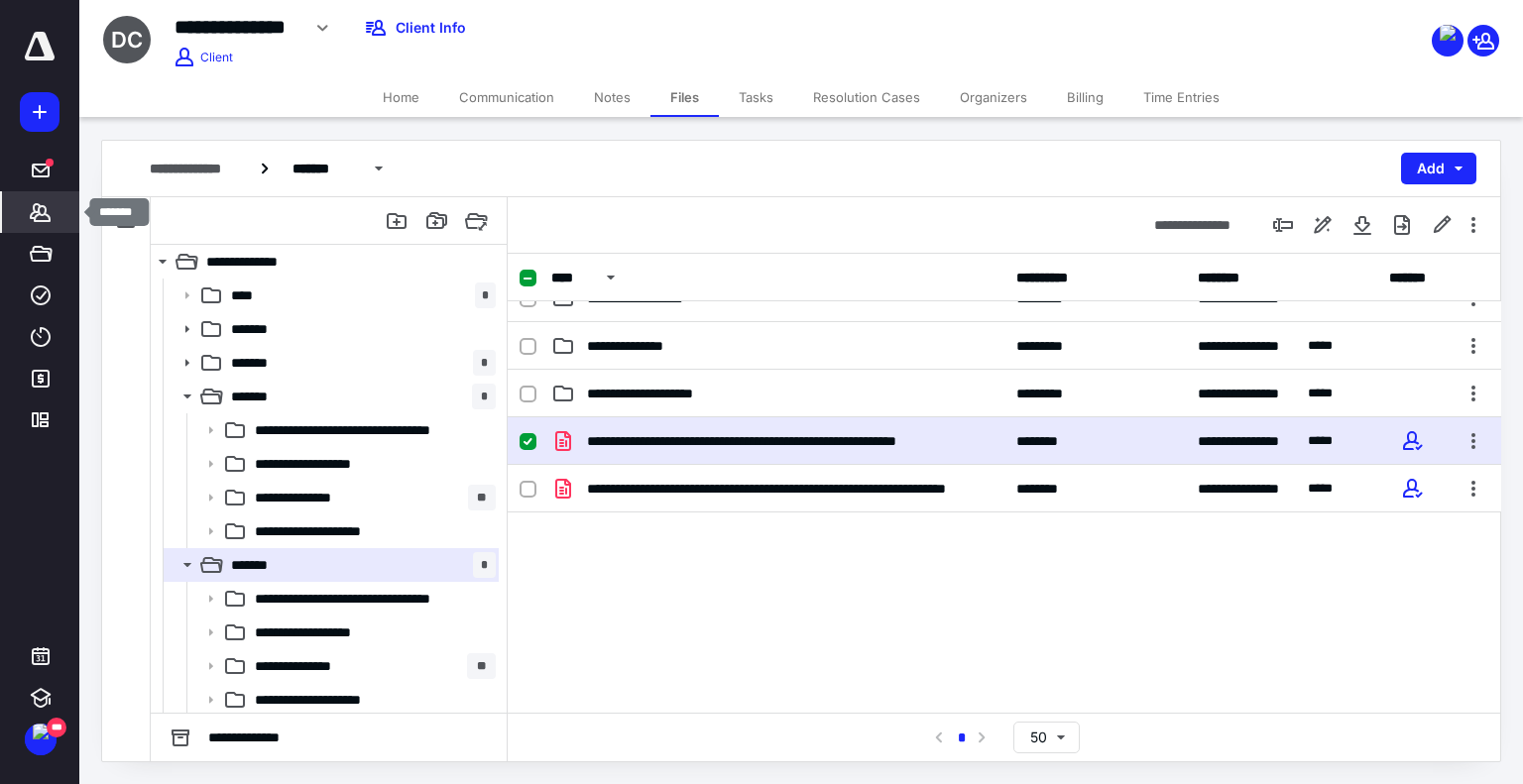 click 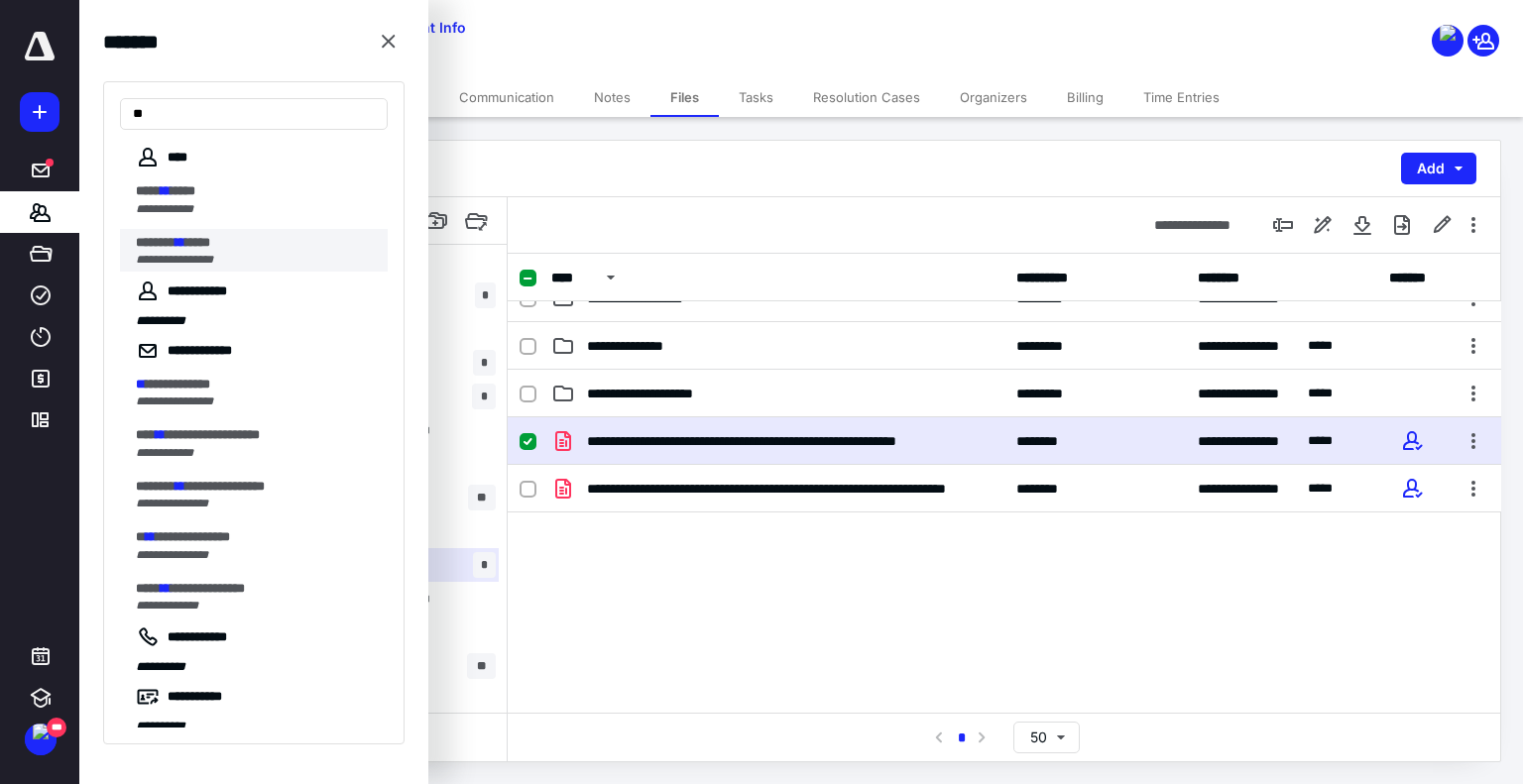 type on "**" 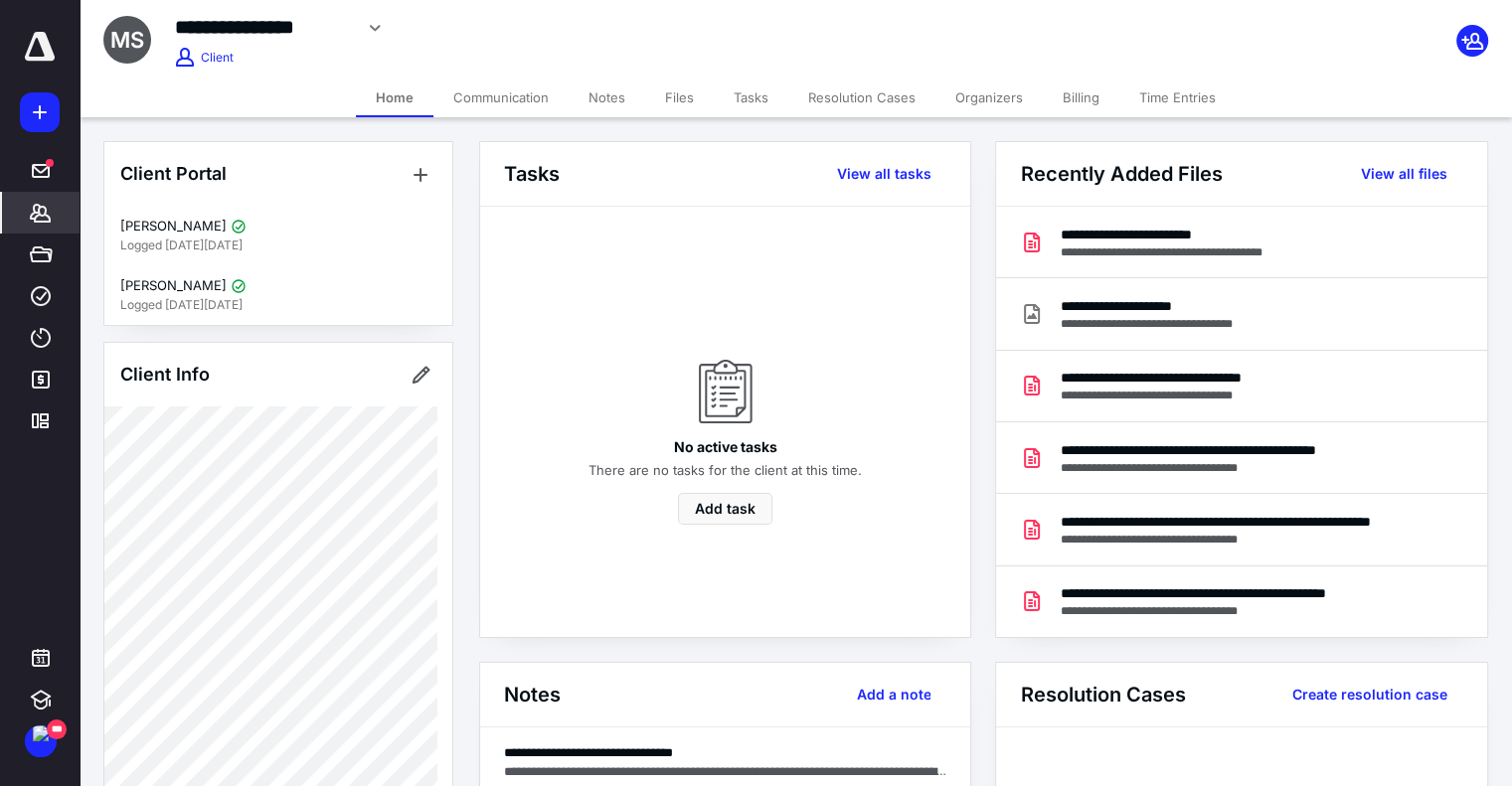 click on "Files" at bounding box center [679, 97] 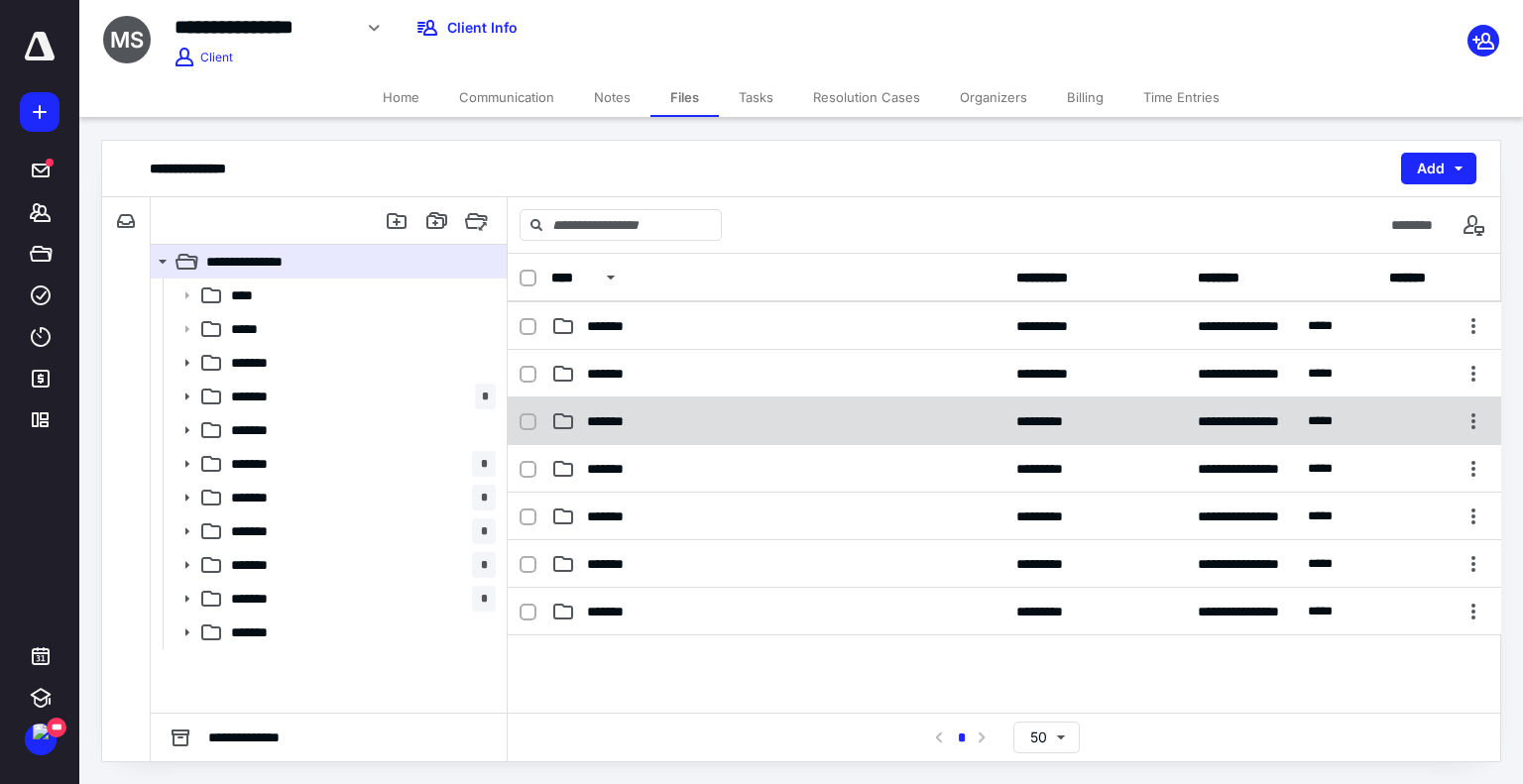 scroll, scrollTop: 297, scrollLeft: 0, axis: vertical 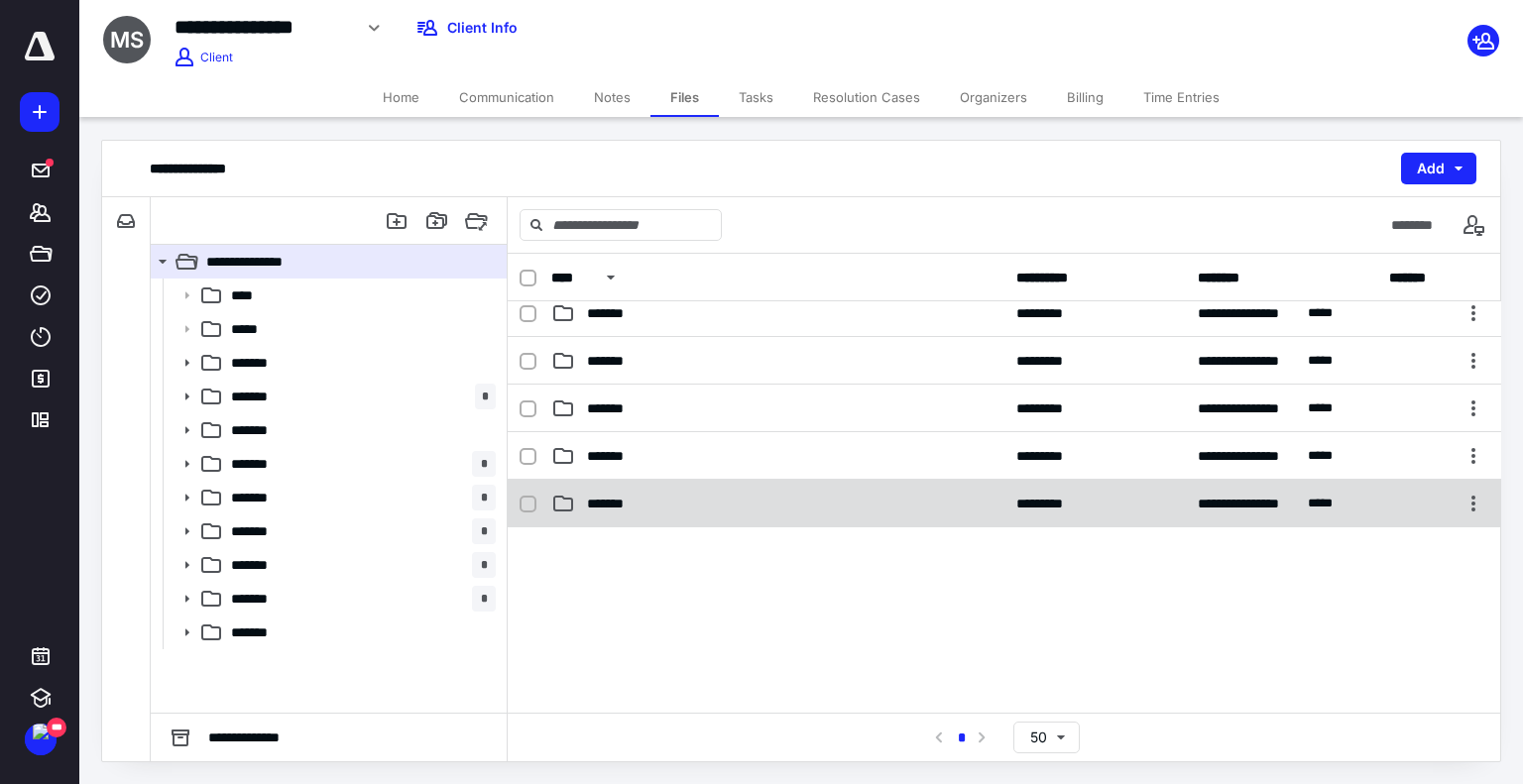 click on "*******" at bounding box center (777, 504) 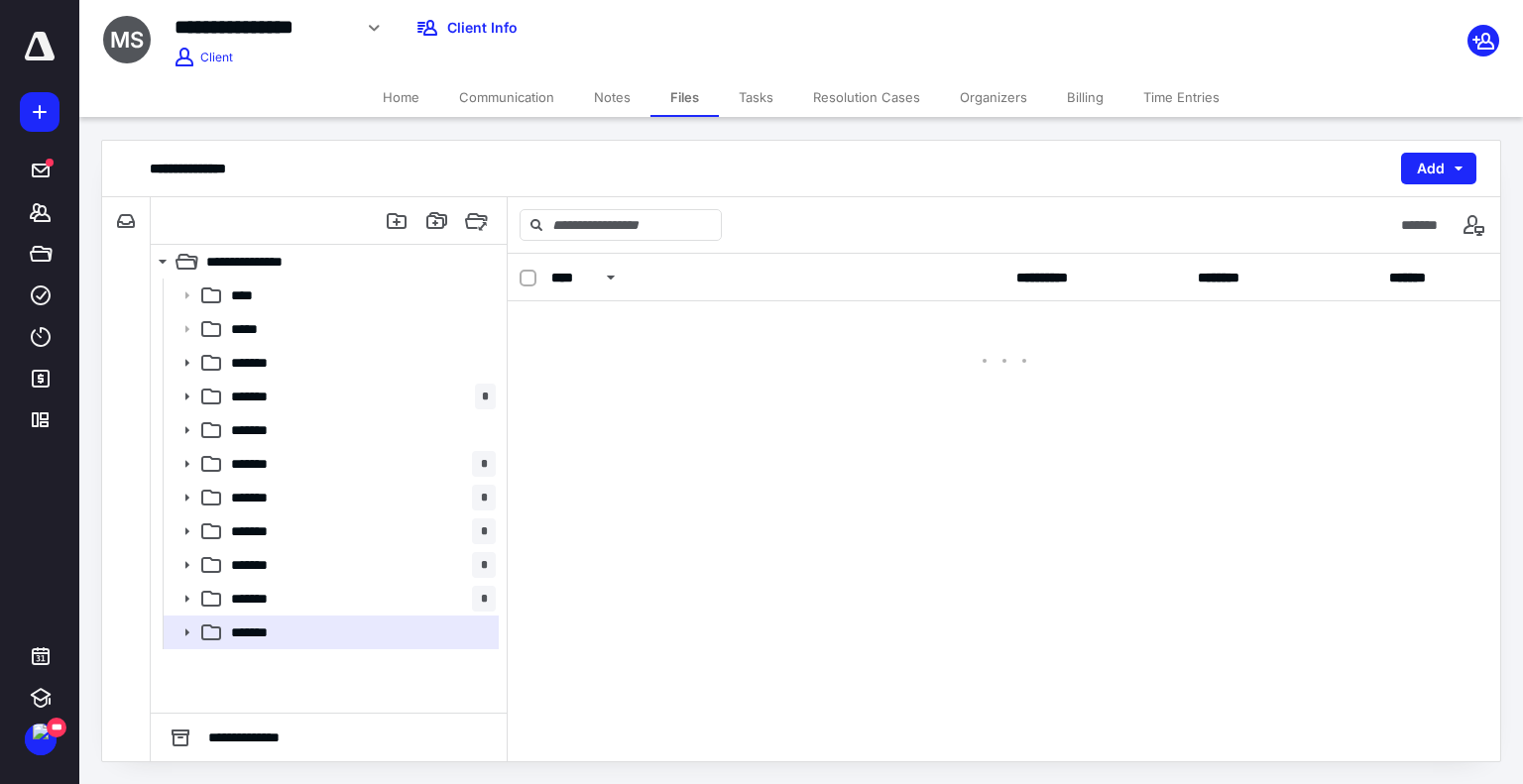 scroll, scrollTop: 0, scrollLeft: 0, axis: both 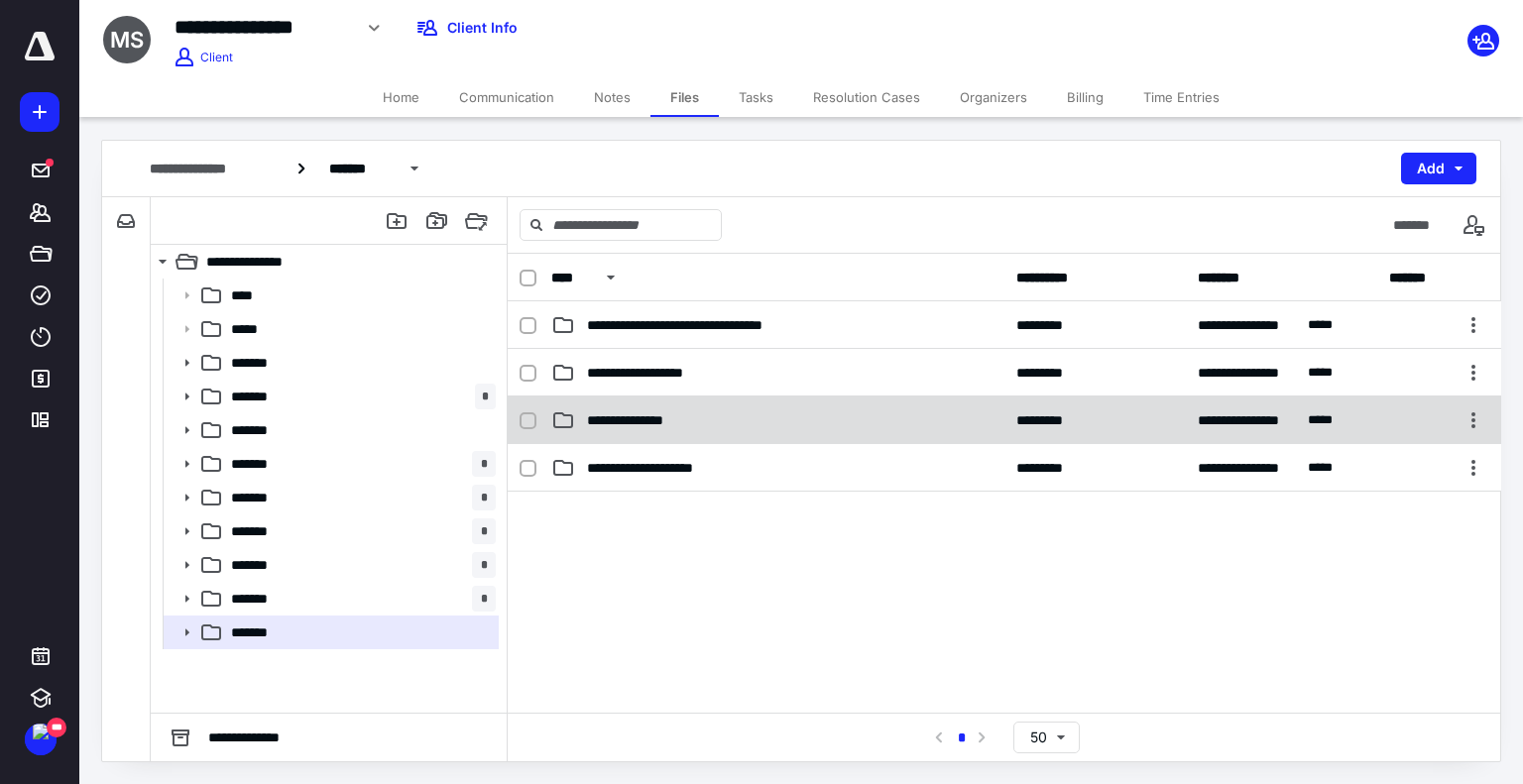 click on "**********" at bounding box center (777, 420) 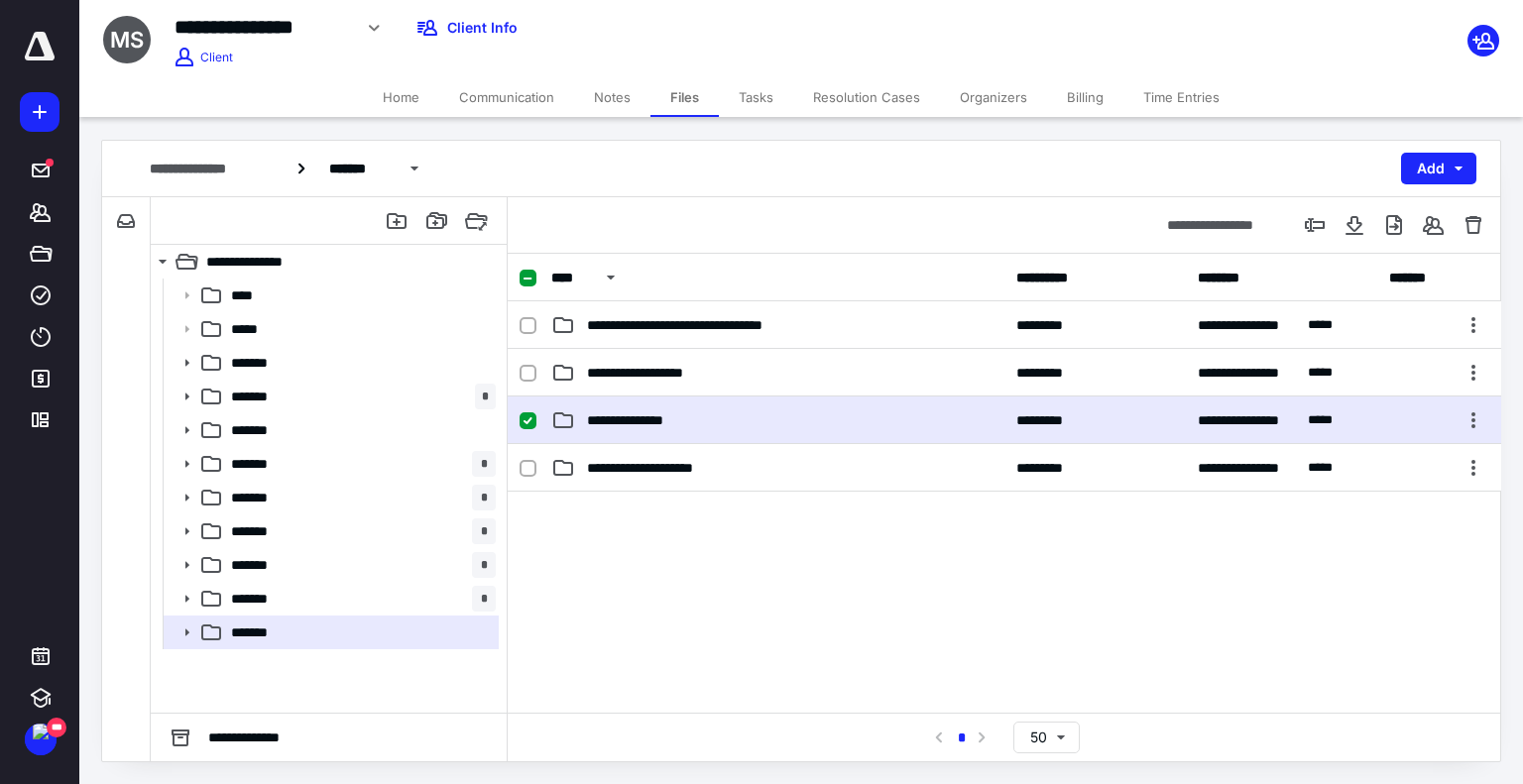 click on "**********" at bounding box center (777, 420) 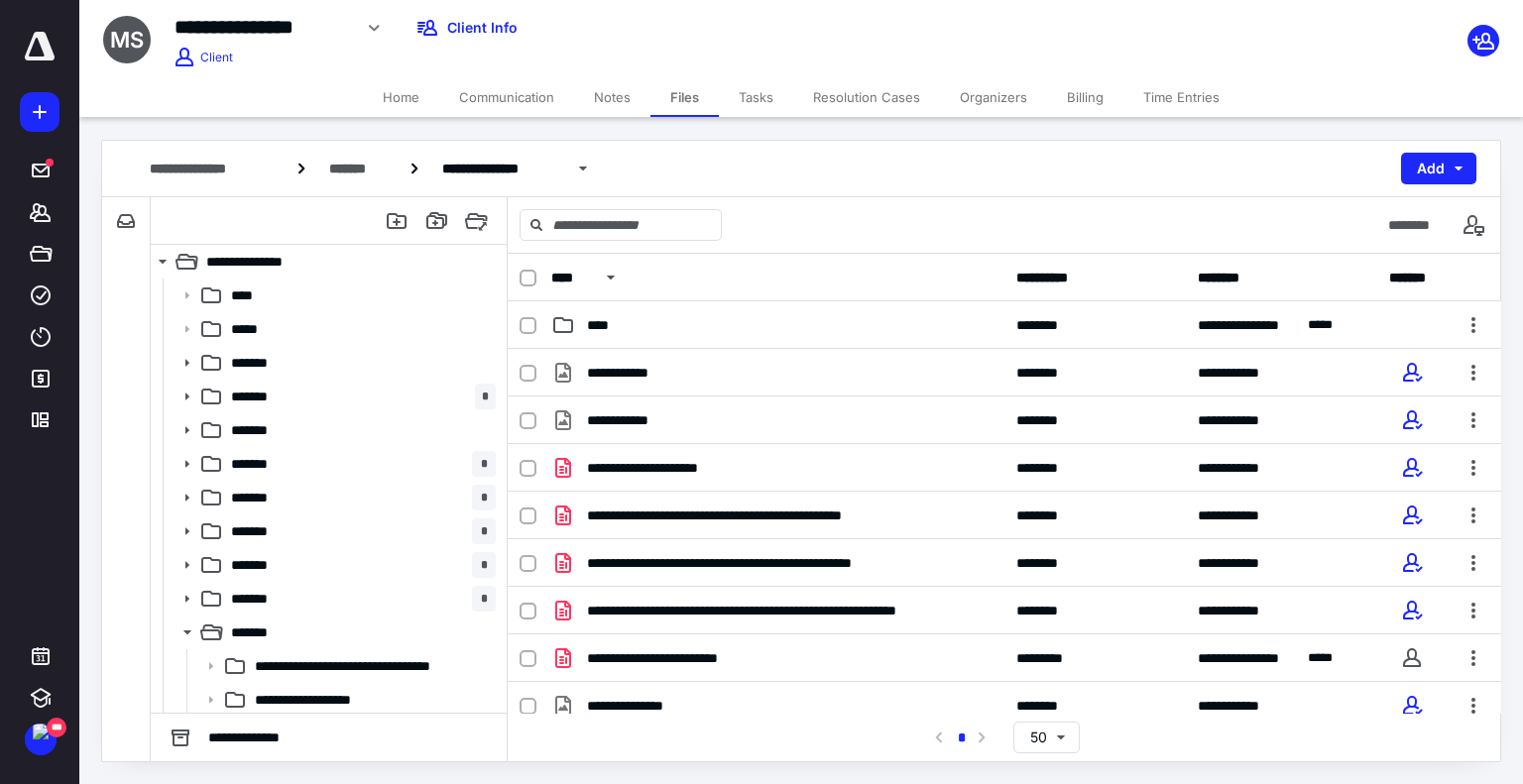 click on "****" at bounding box center [777, 325] 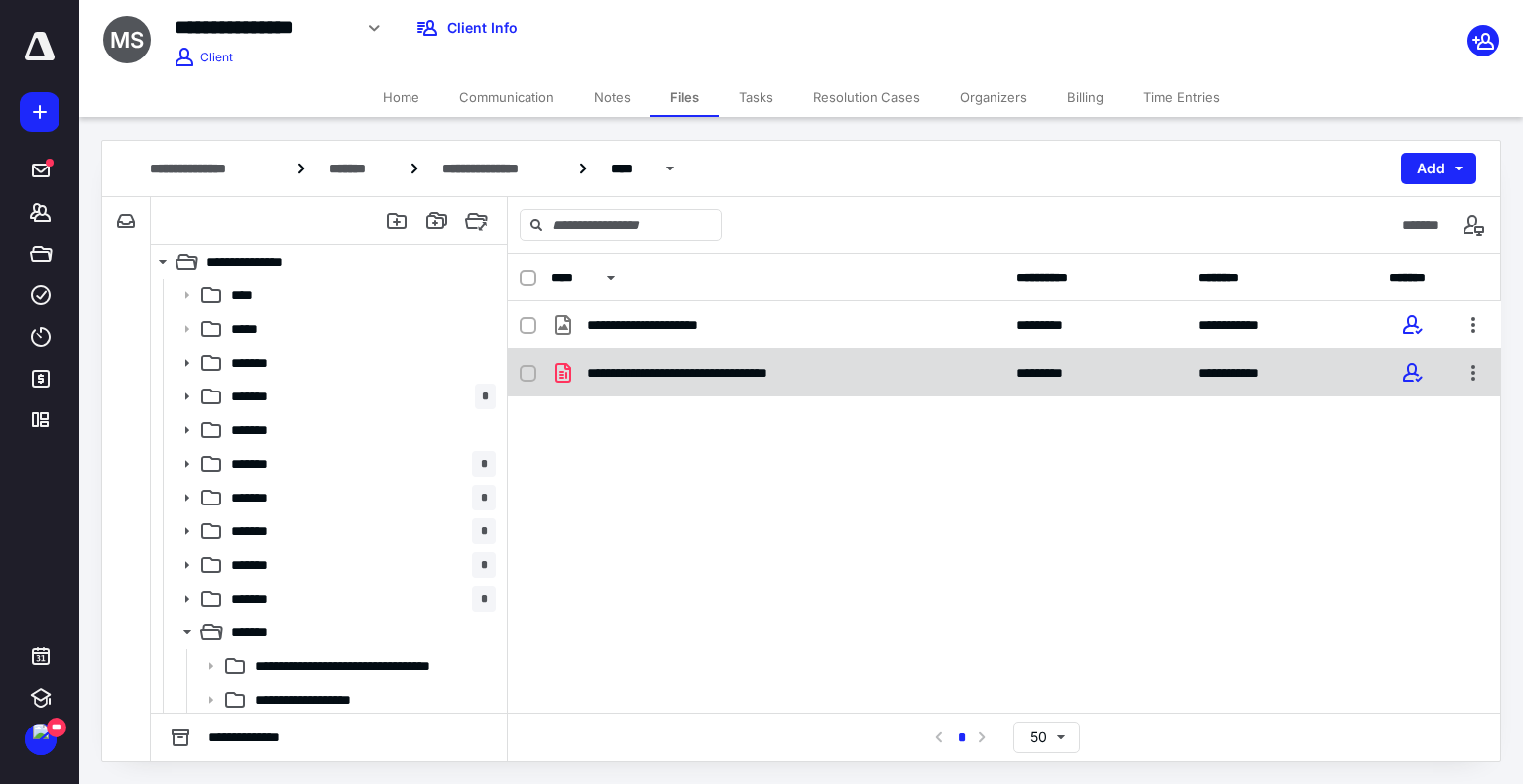 click on "**********" at bounding box center [721, 373] 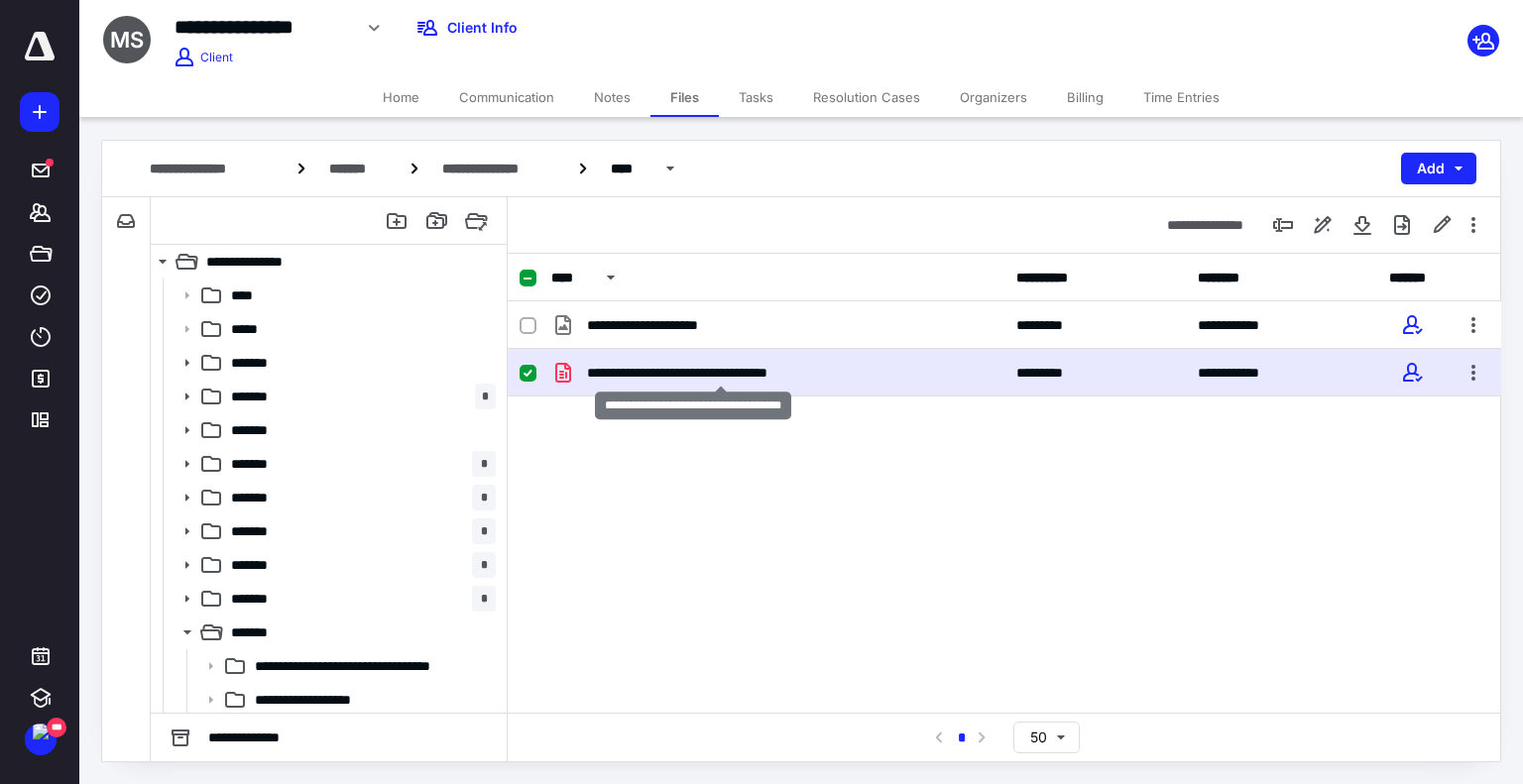click on "**********" at bounding box center [721, 373] 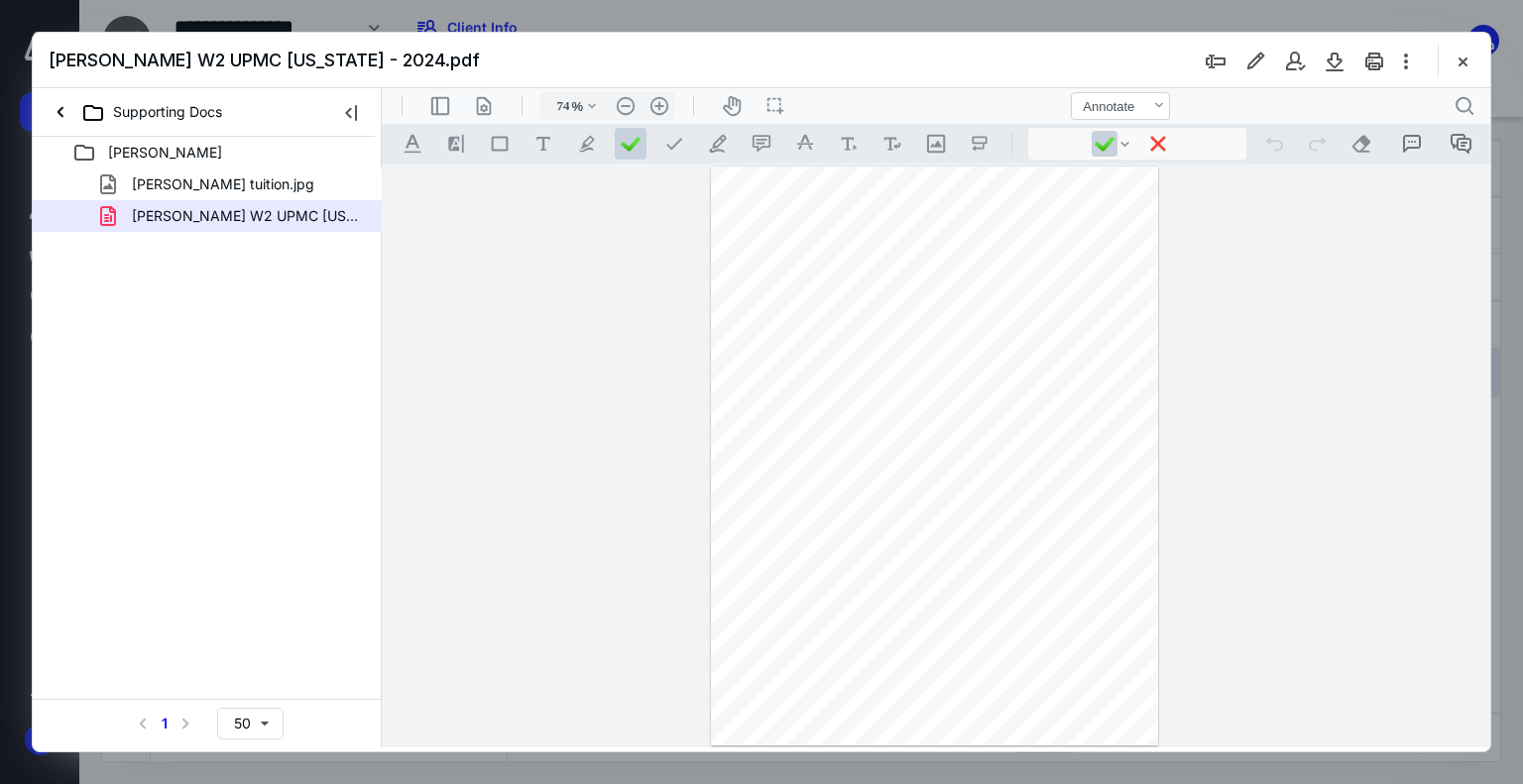 scroll, scrollTop: 0, scrollLeft: 0, axis: both 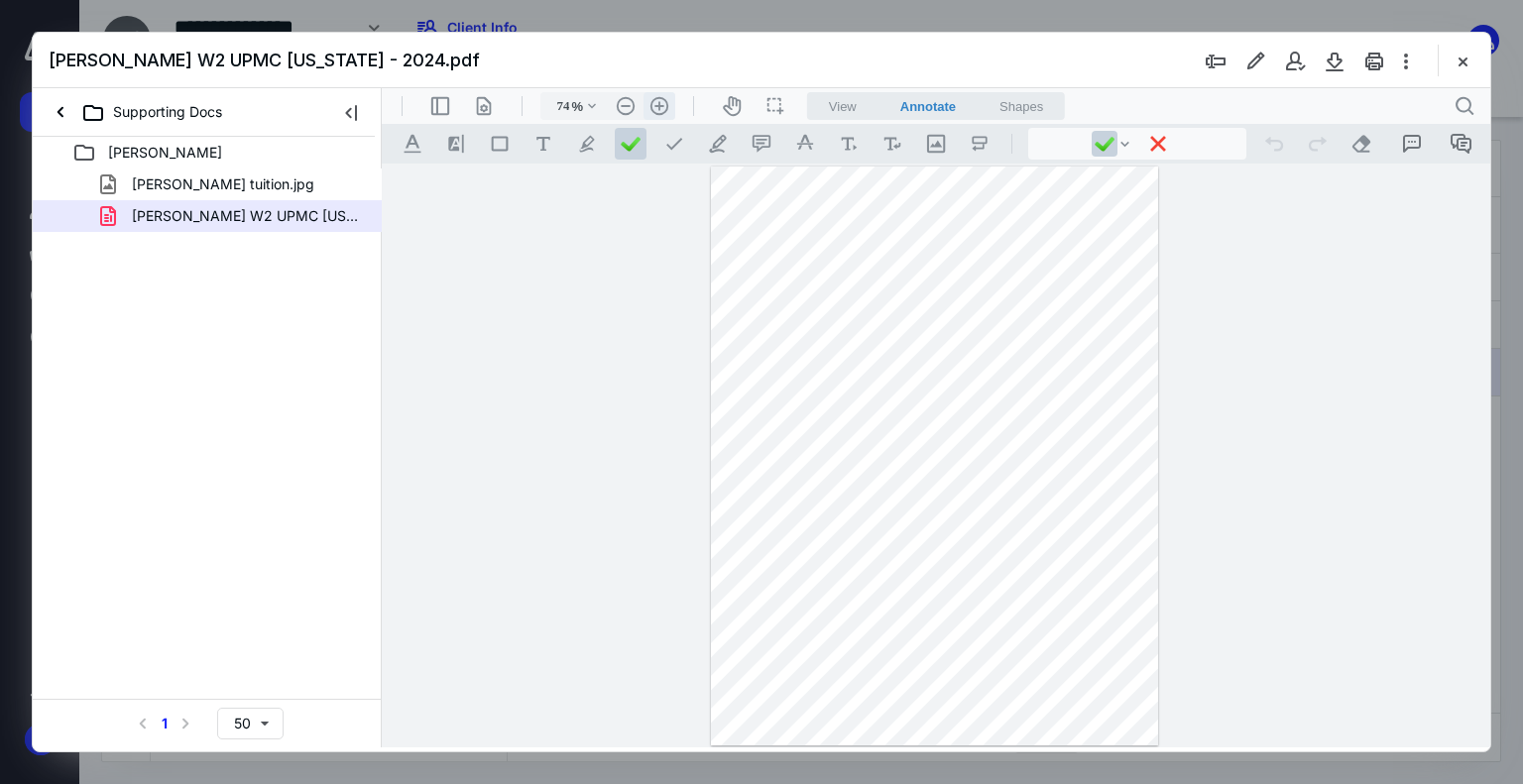 click on ".cls-1{fill:#abb0c4;} icon - header - zoom - in - line" at bounding box center (659, 106) 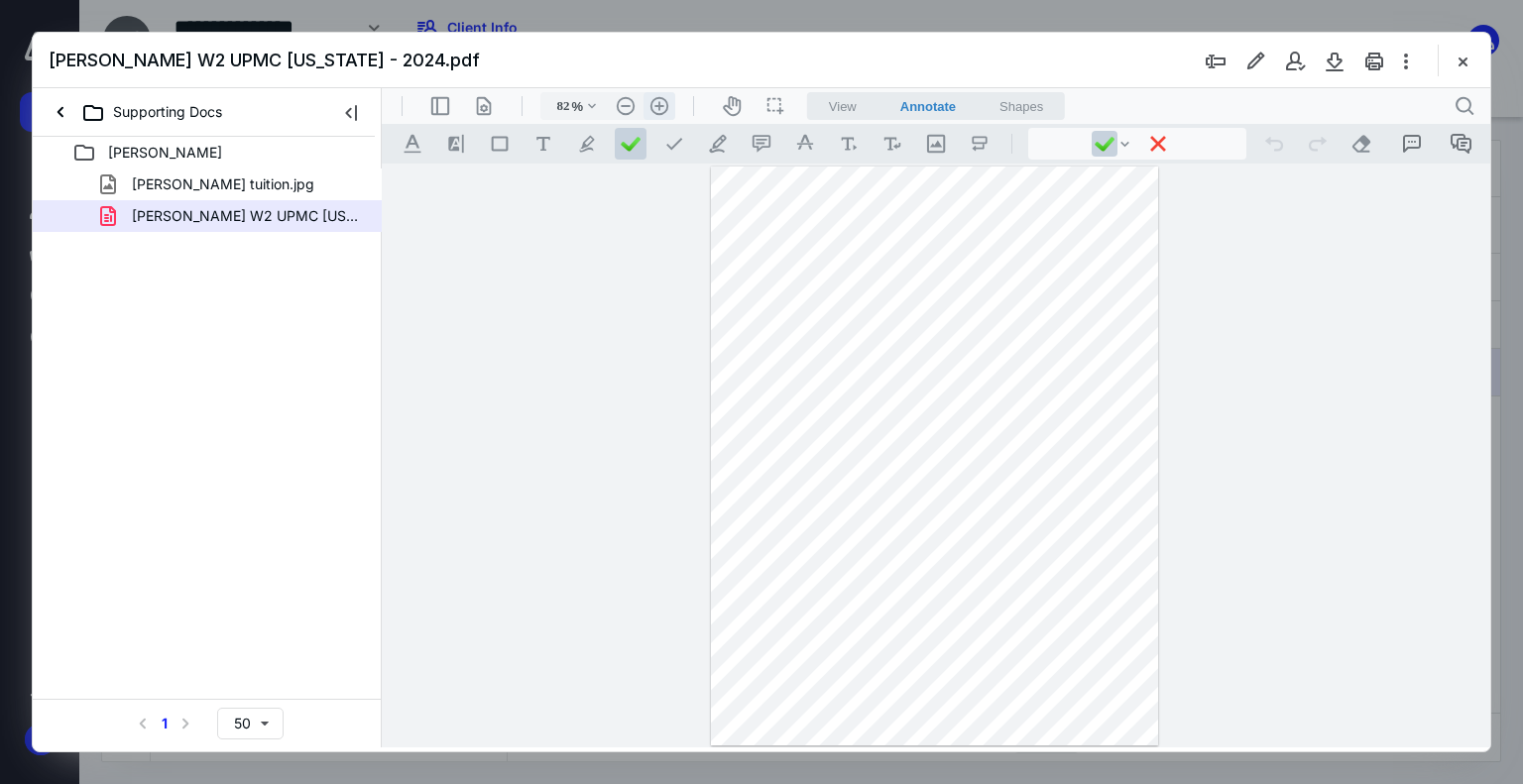 click on ".cls-1{fill:#abb0c4;} icon - header - zoom - in - line" at bounding box center [659, 106] 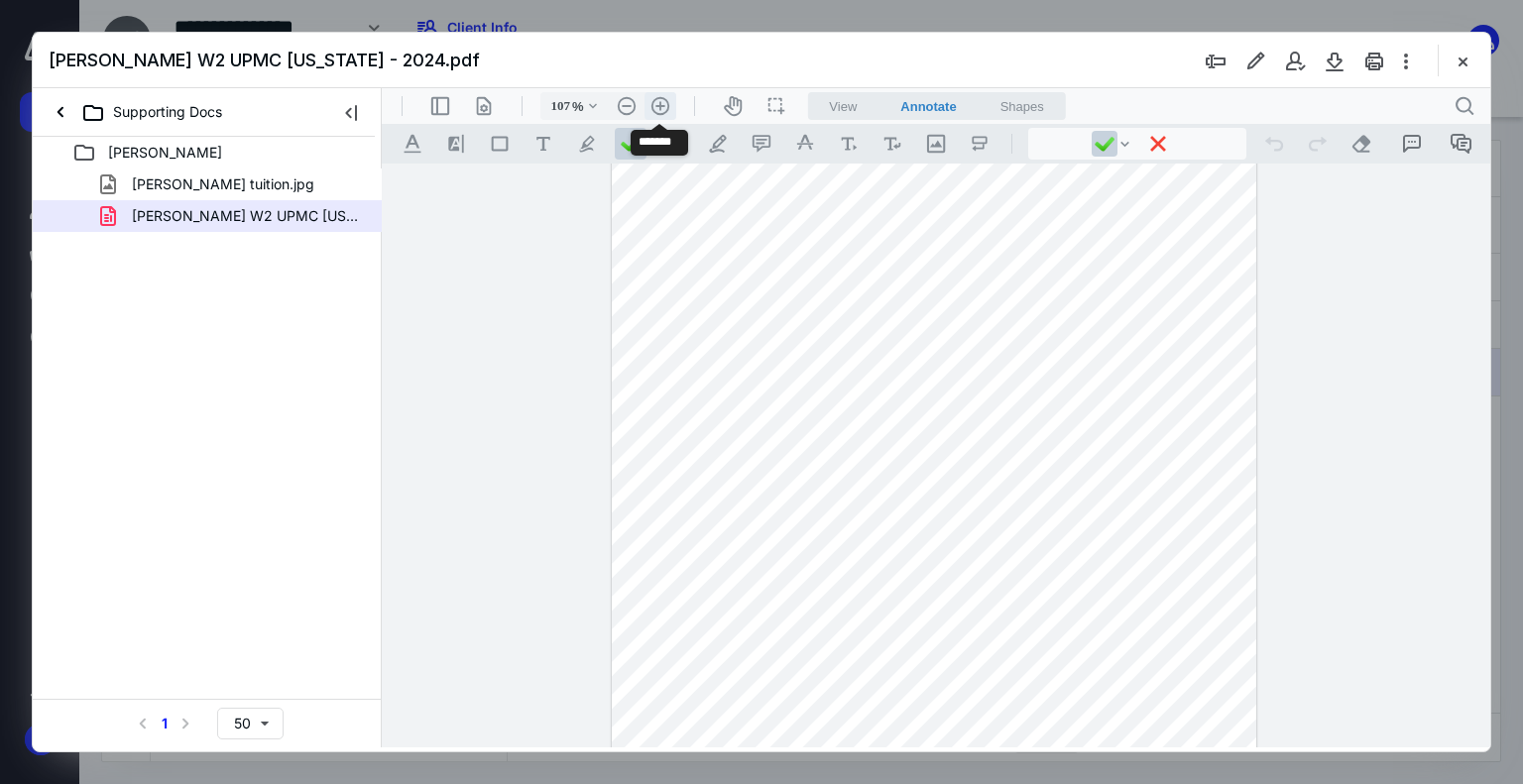 click on ".cls-1{fill:#abb0c4;} icon - header - zoom - in - line" at bounding box center [660, 106] 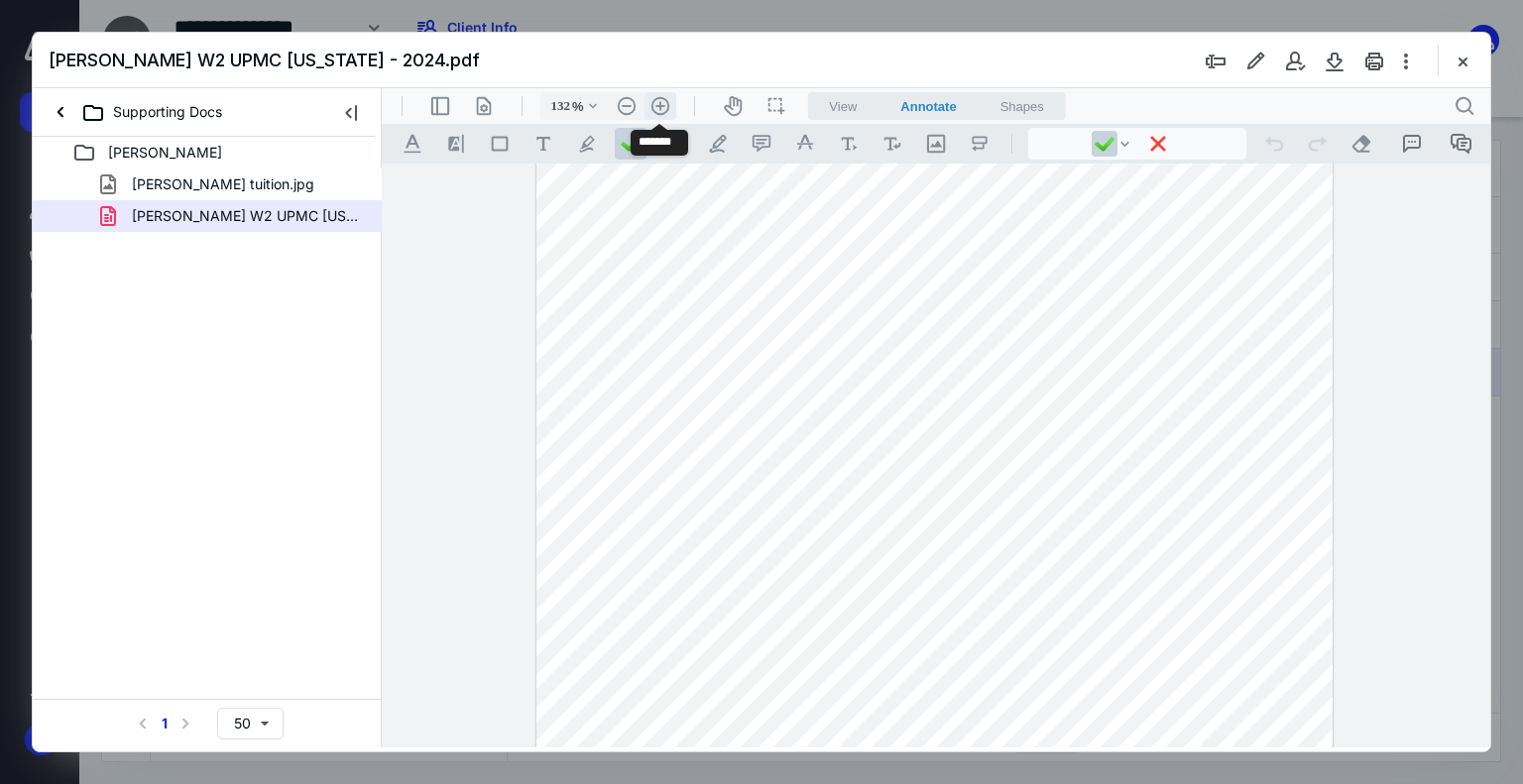 click on ".cls-1{fill:#abb0c4;} icon - header - zoom - in - line" at bounding box center [660, 106] 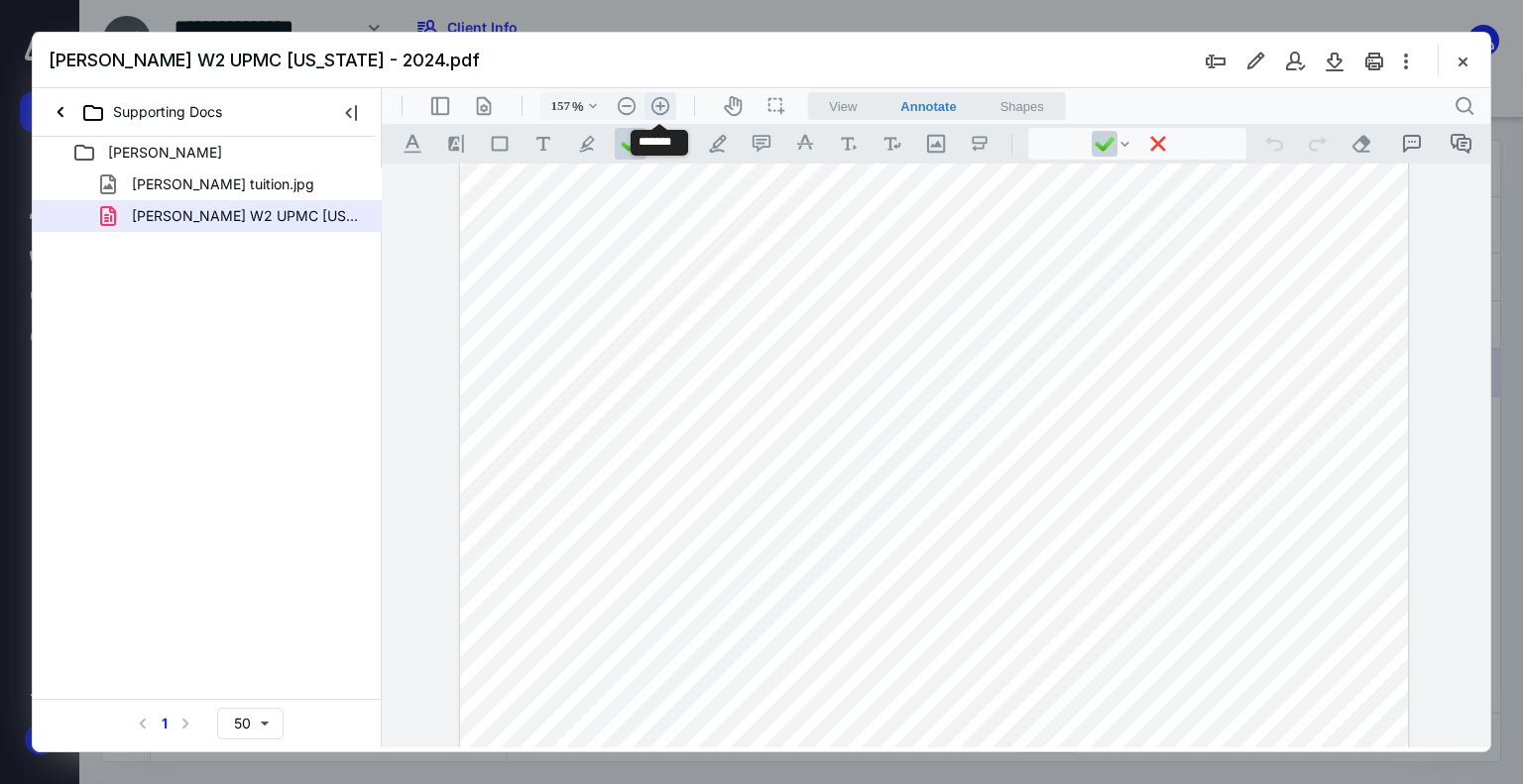 scroll, scrollTop: 285, scrollLeft: 0, axis: vertical 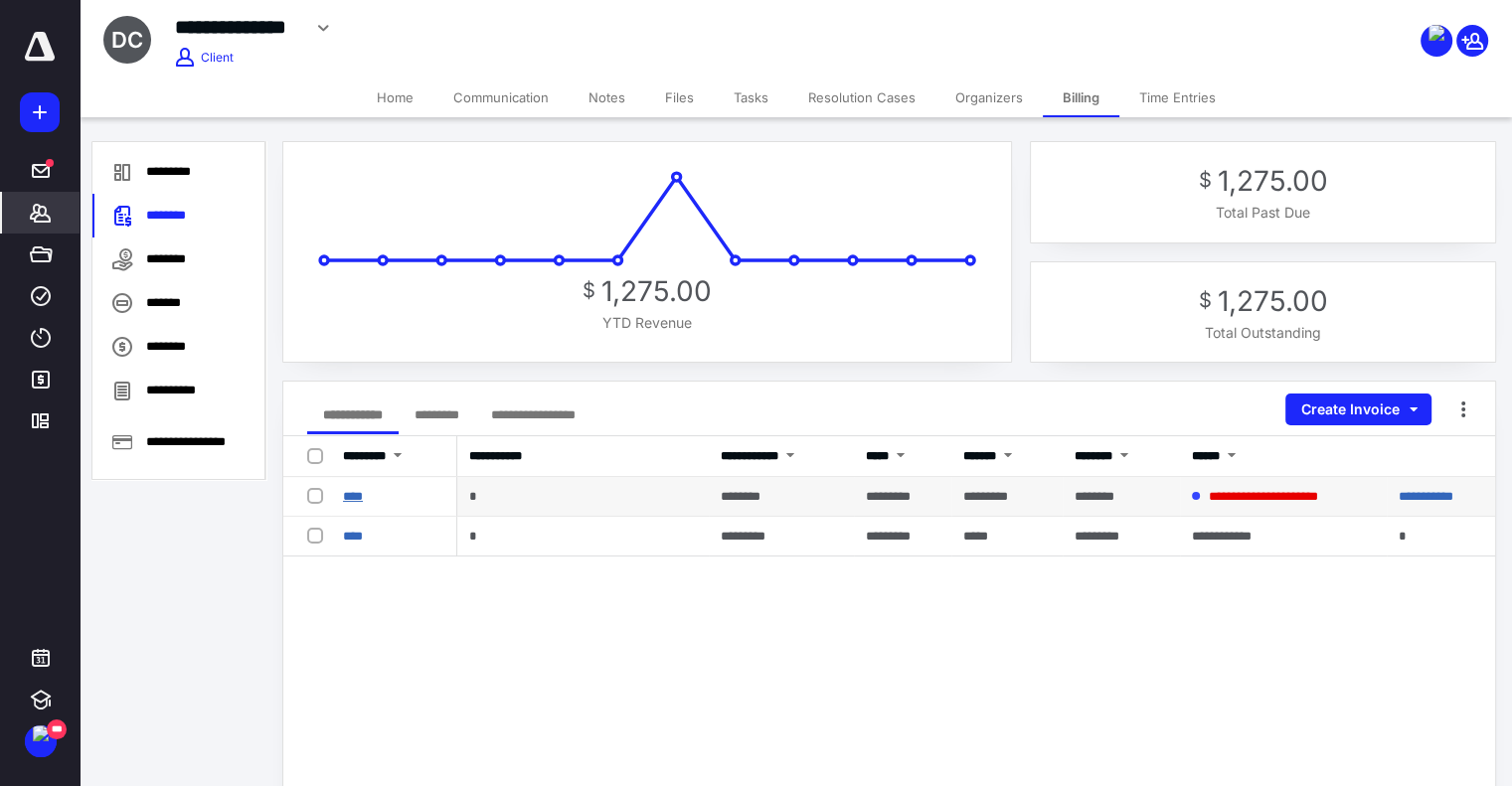click on "****" at bounding box center [353, 496] 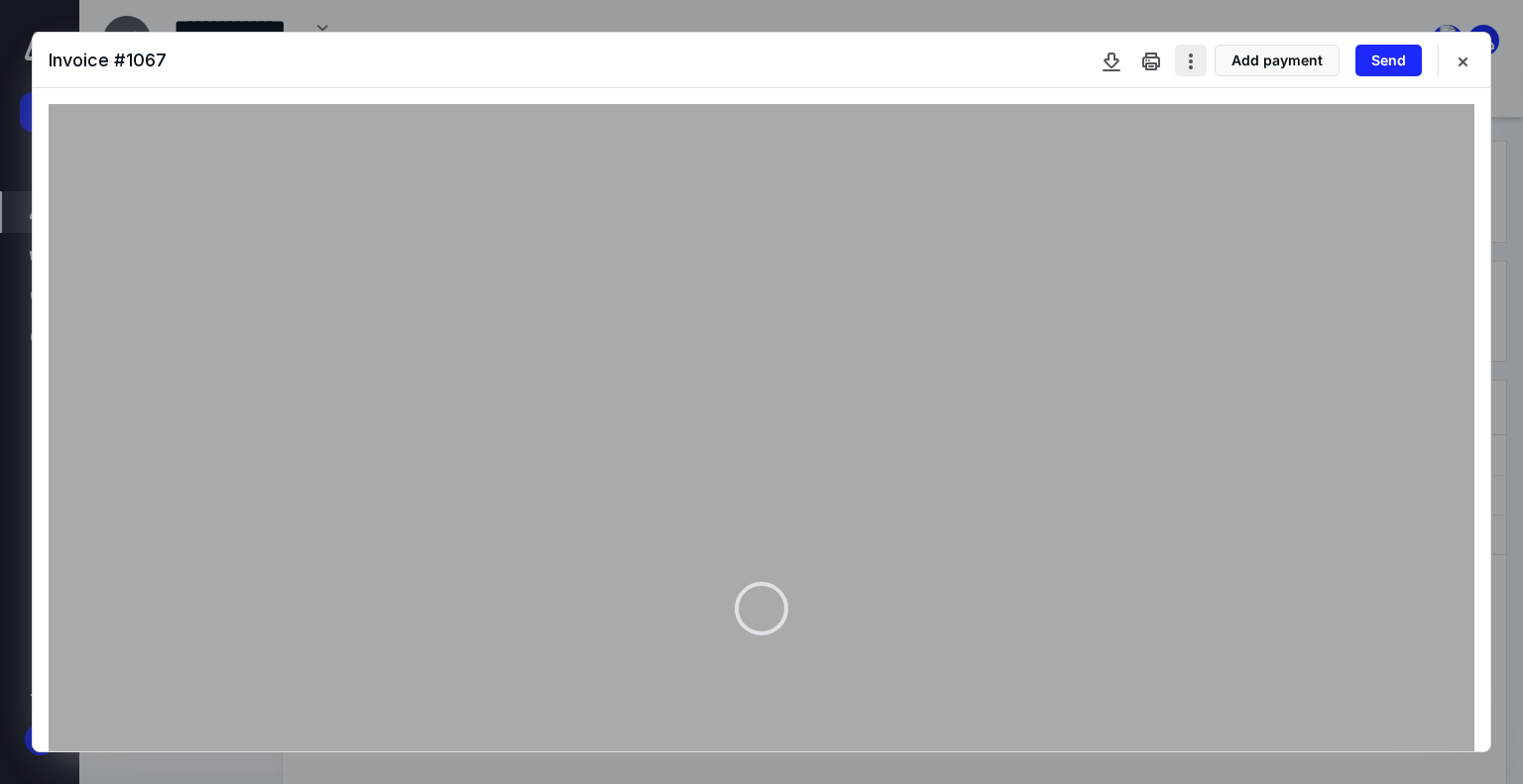 click at bounding box center (1191, 60) 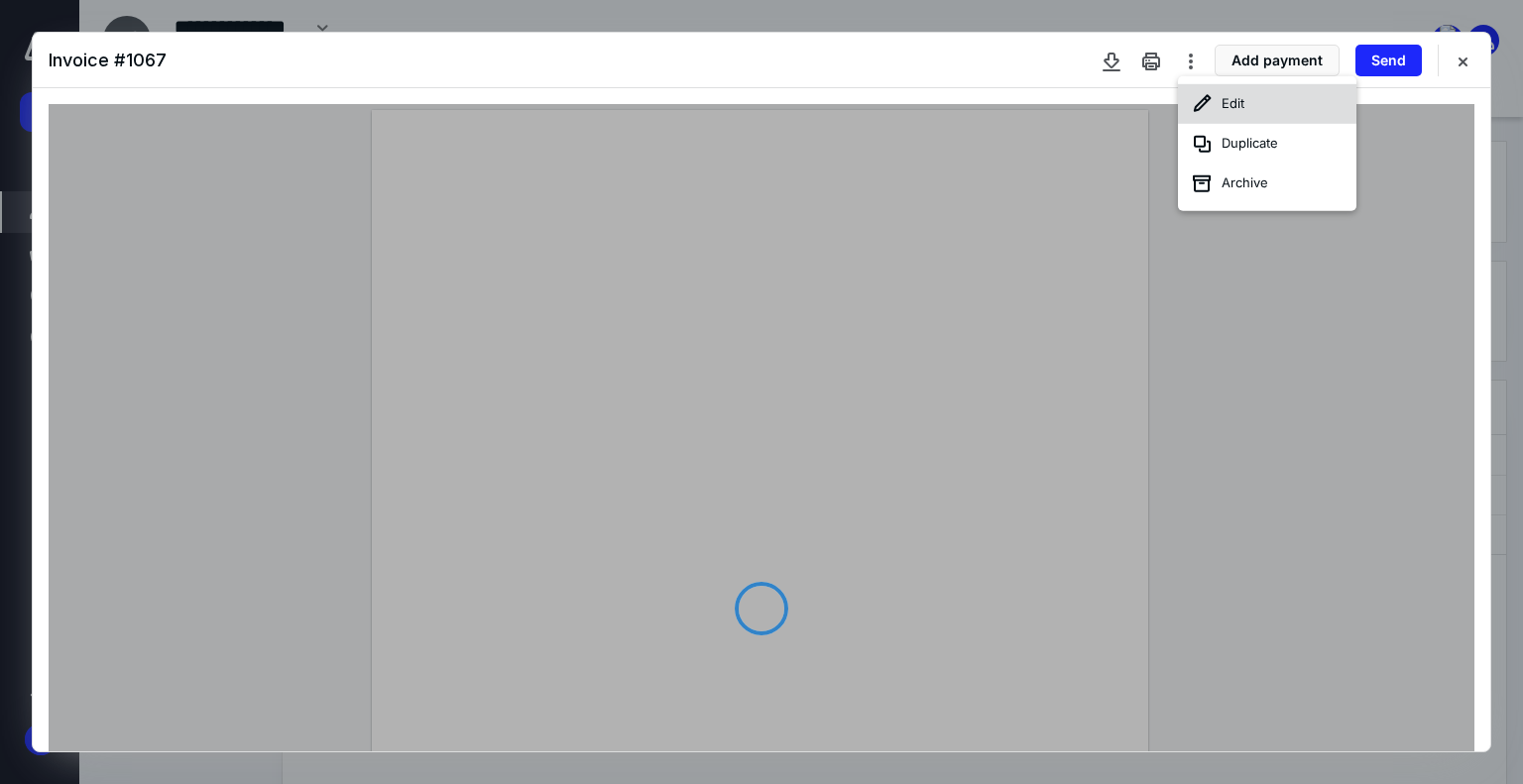 click on "Edit" at bounding box center [1267, 104] 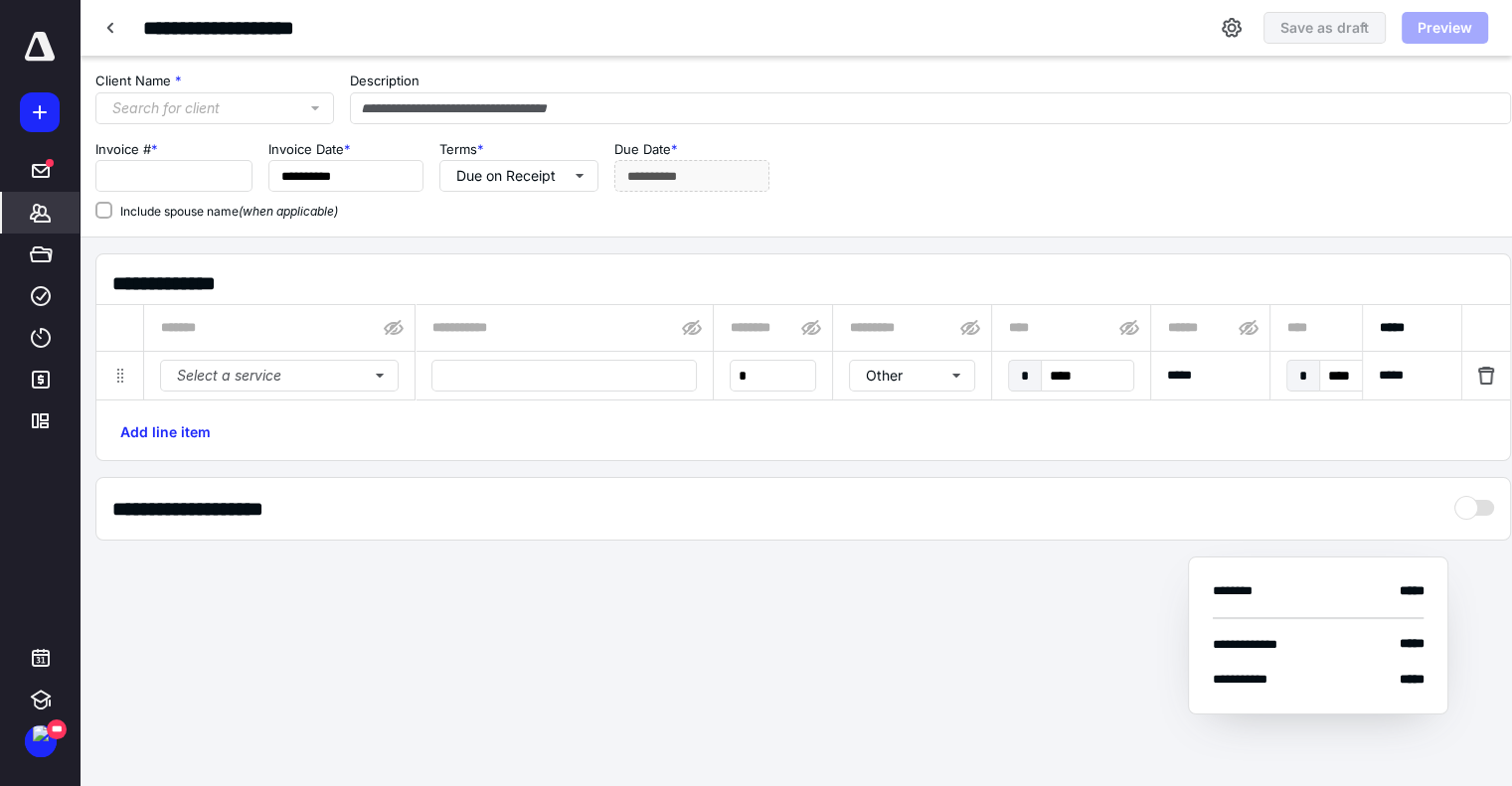 type on "****" 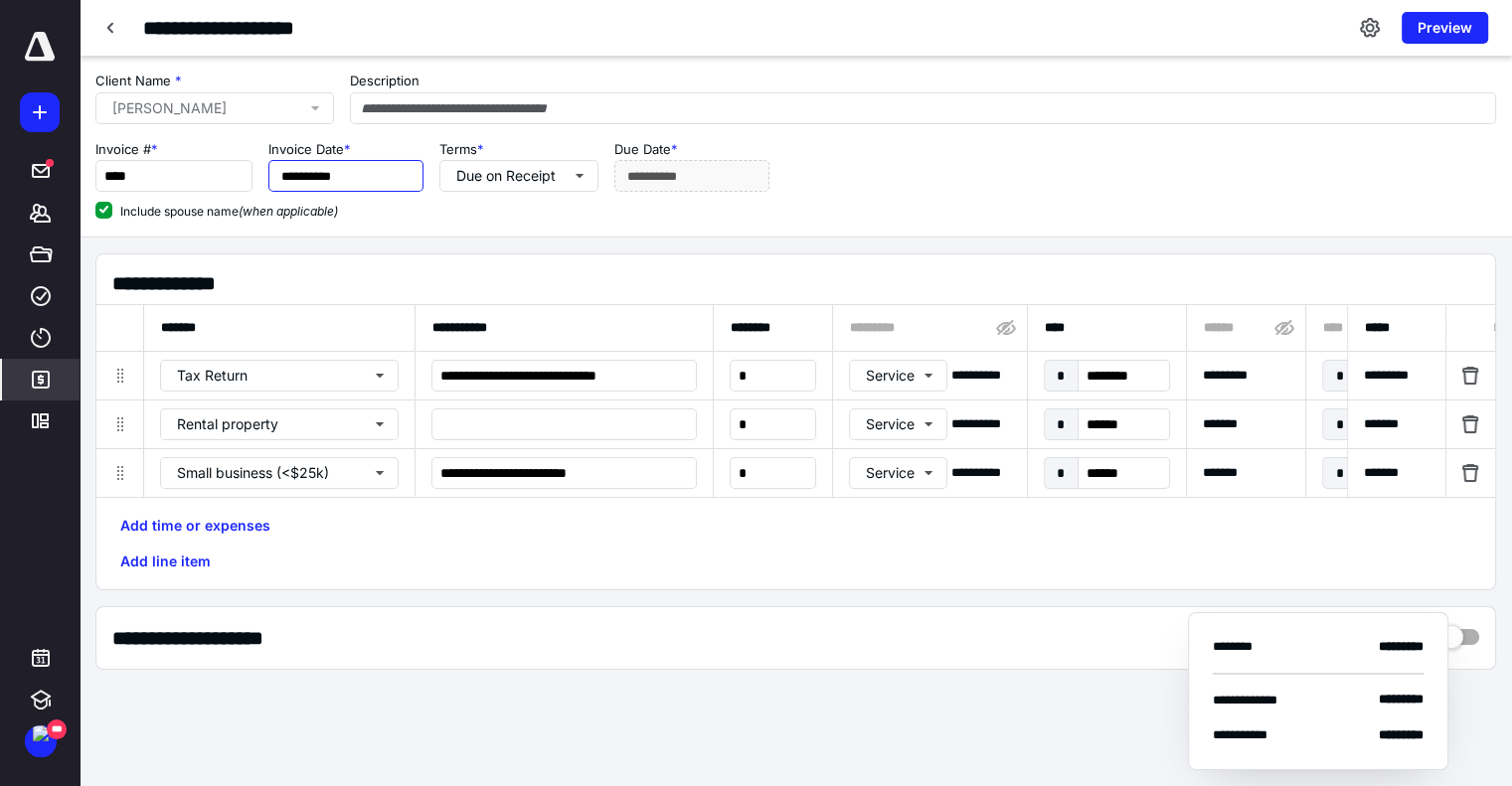 click on "**********" at bounding box center [346, 176] 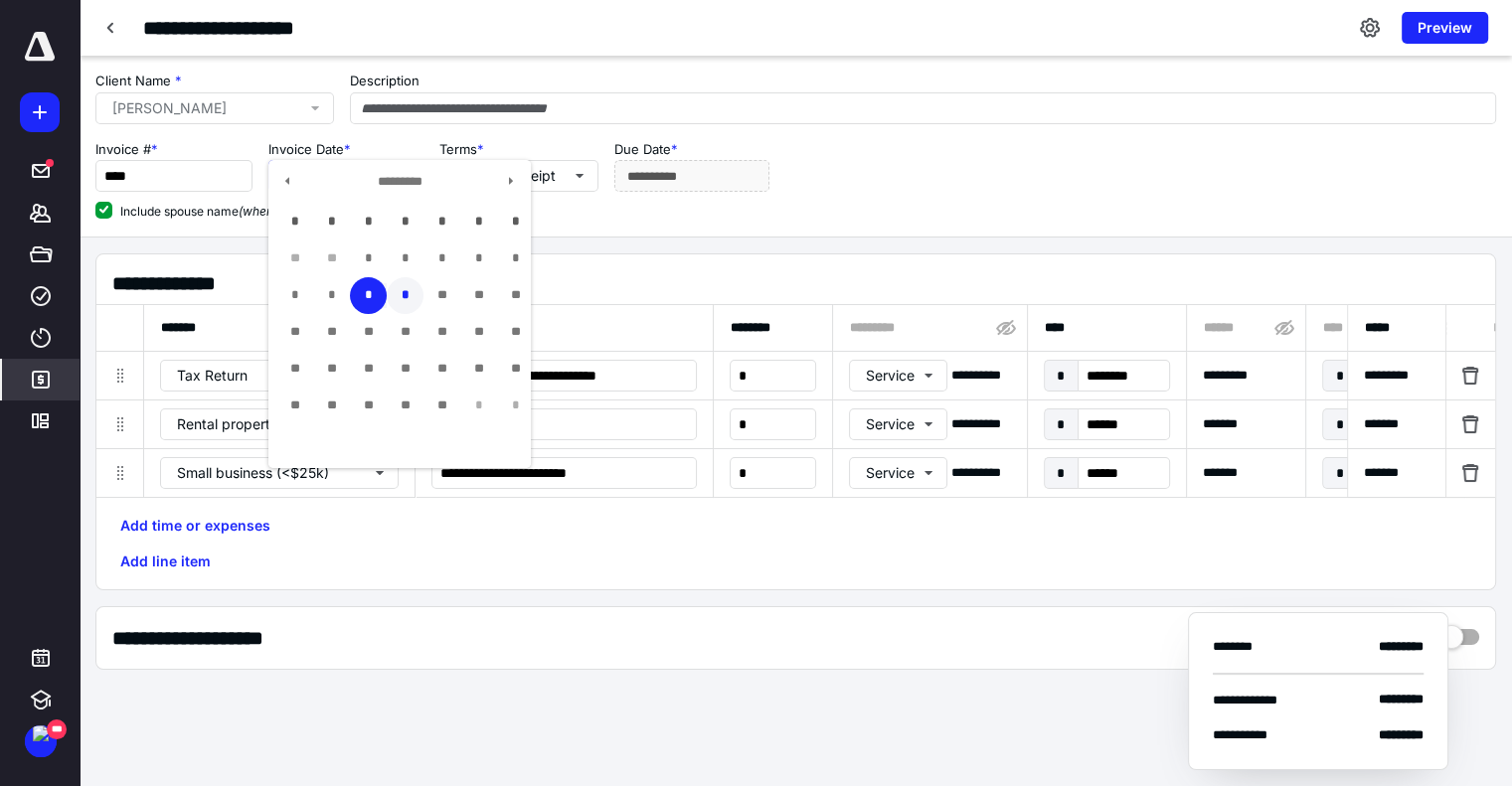 click on "*" at bounding box center (405, 295) 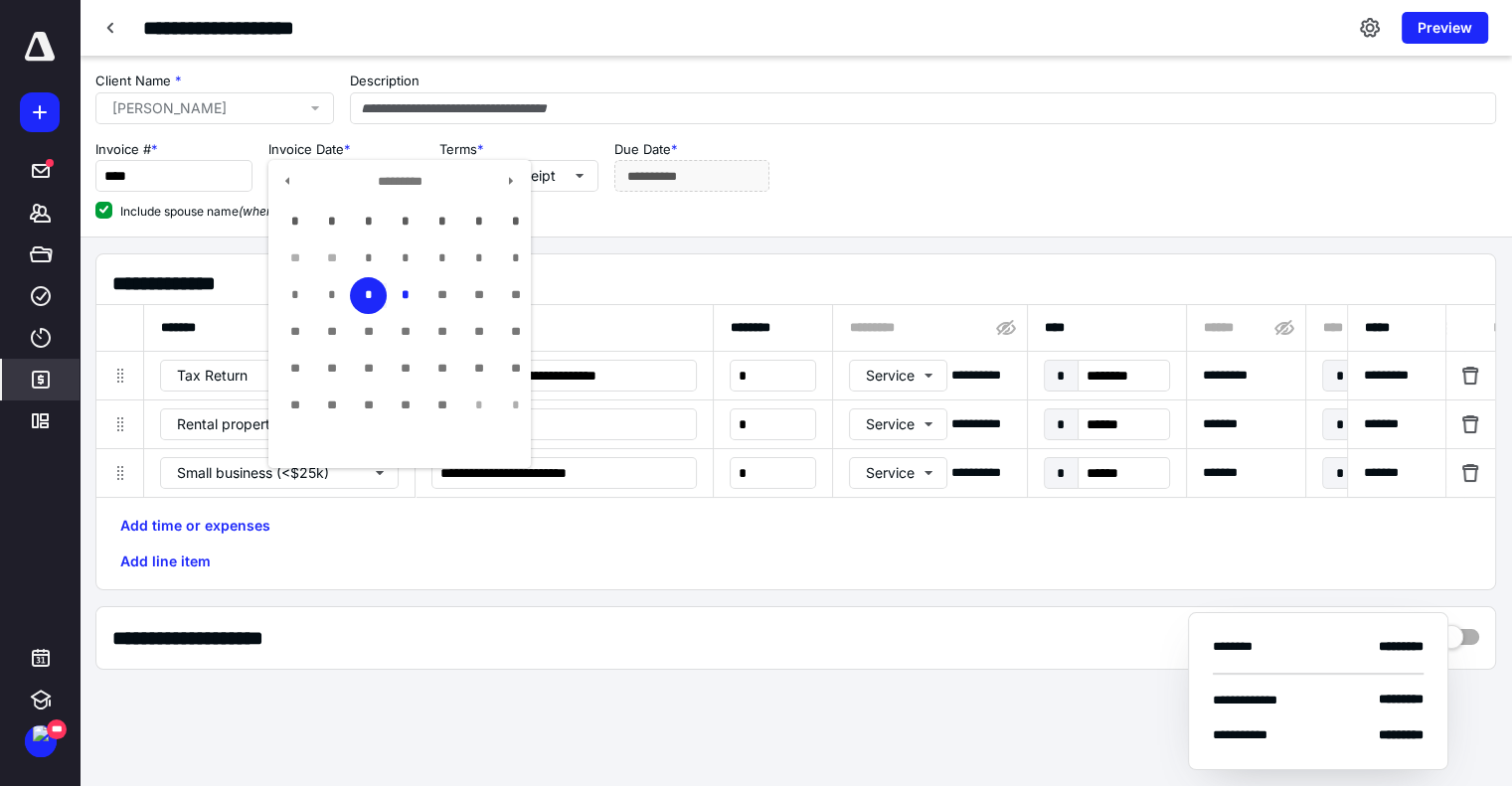 type on "**********" 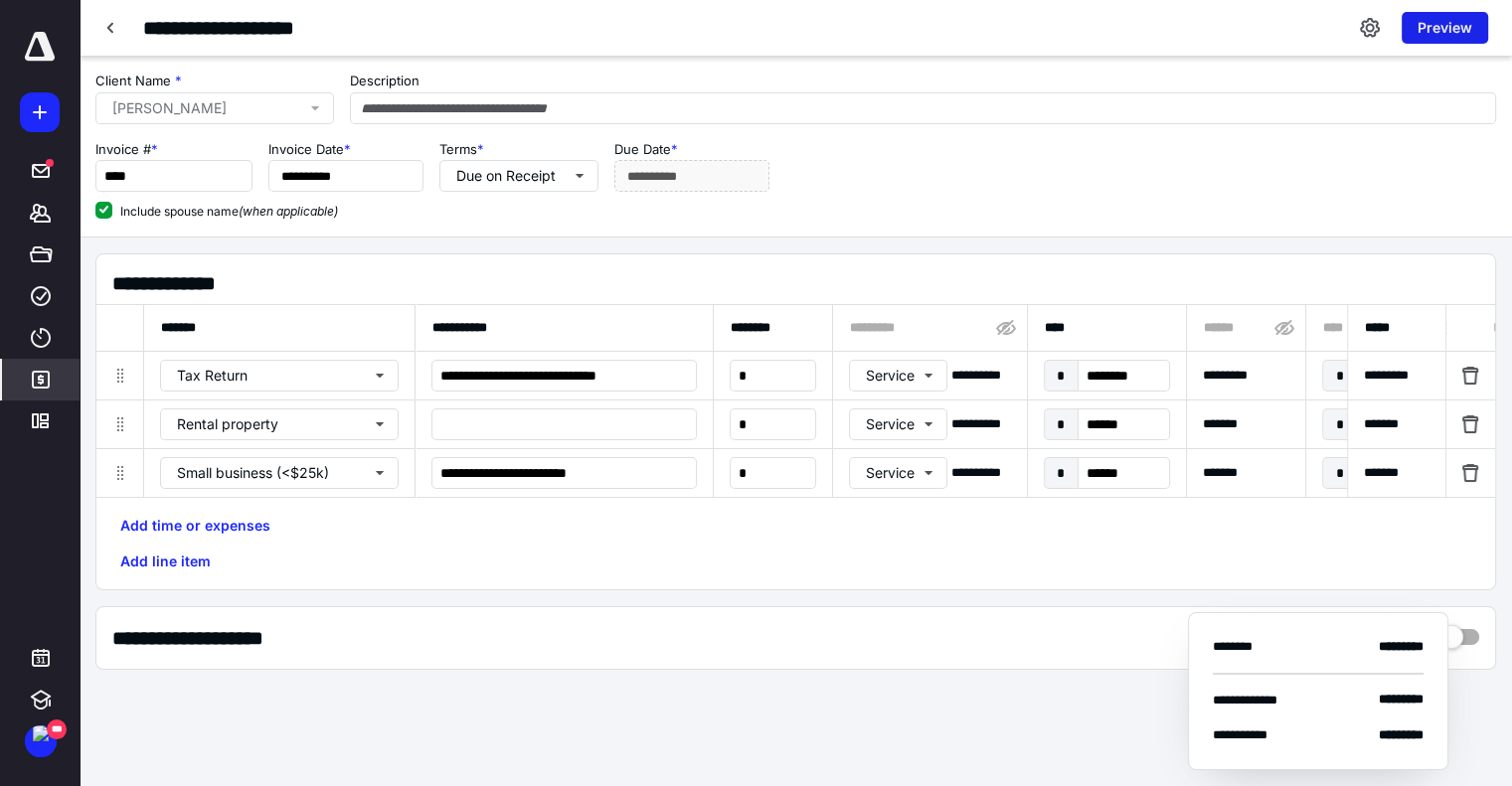 click on "Preview" at bounding box center (1444, 28) 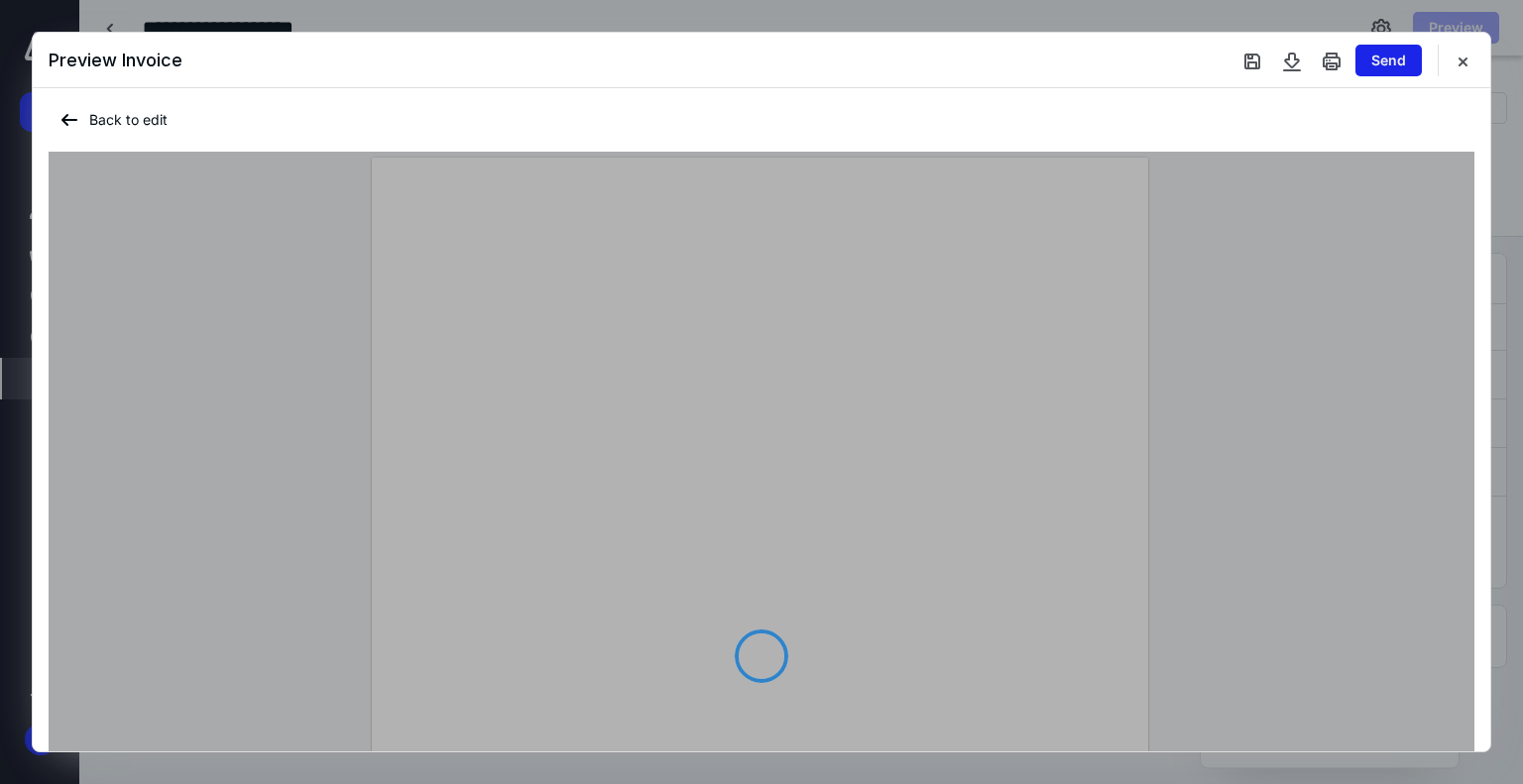 click on "Send" at bounding box center (1388, 60) 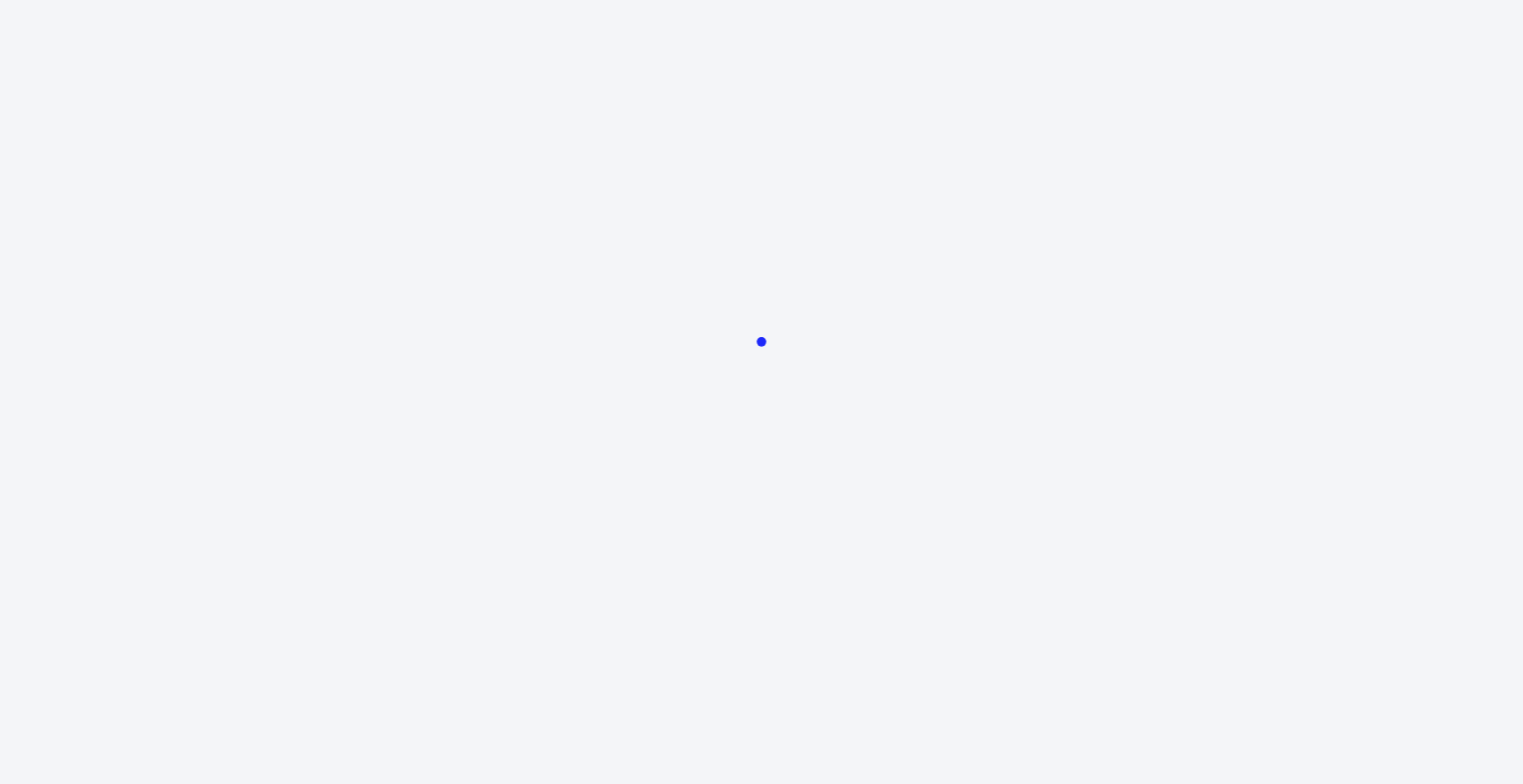 scroll, scrollTop: 0, scrollLeft: 0, axis: both 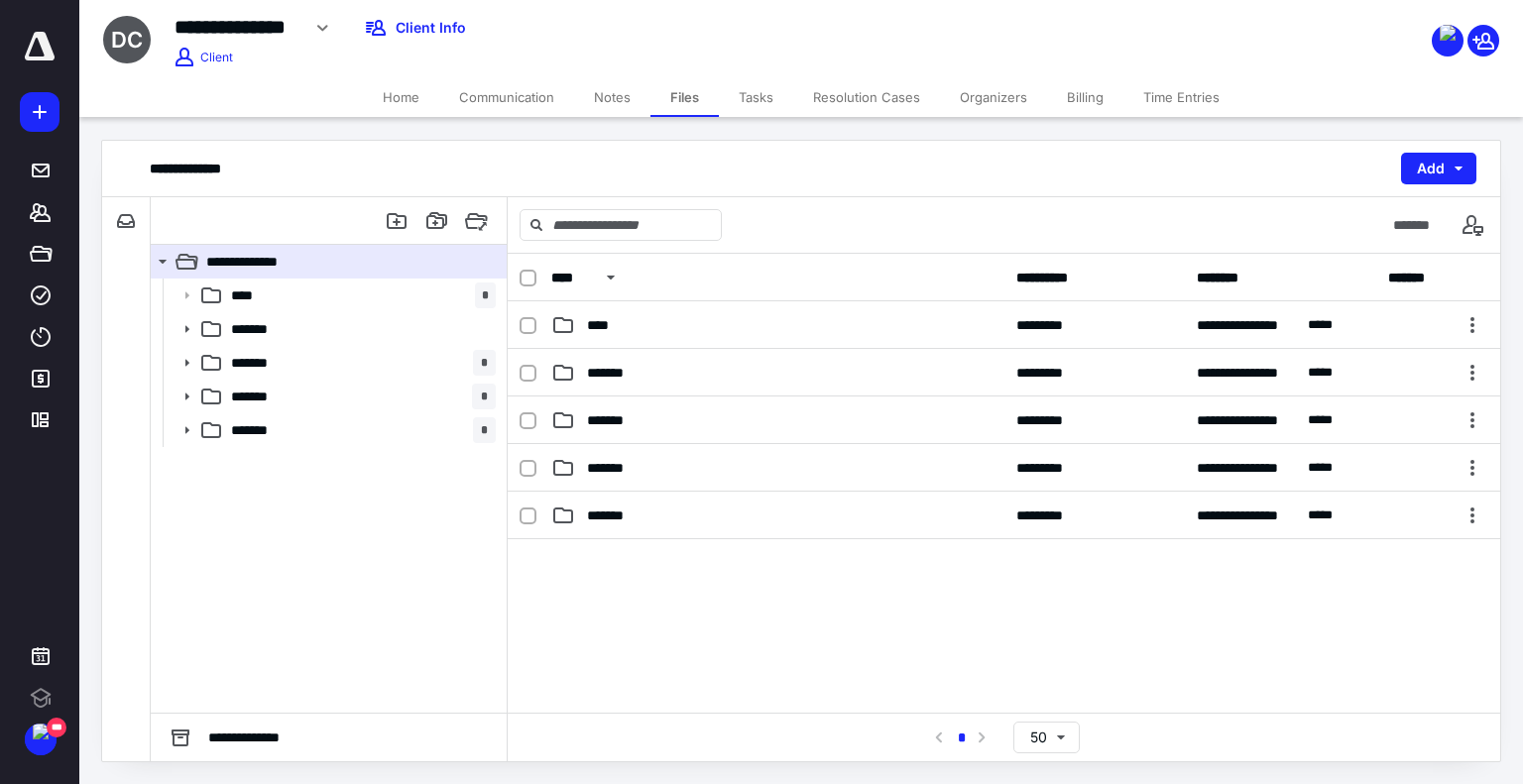 click on "**** * ******* ******* * ******* * ******* *" at bounding box center (328, 496) 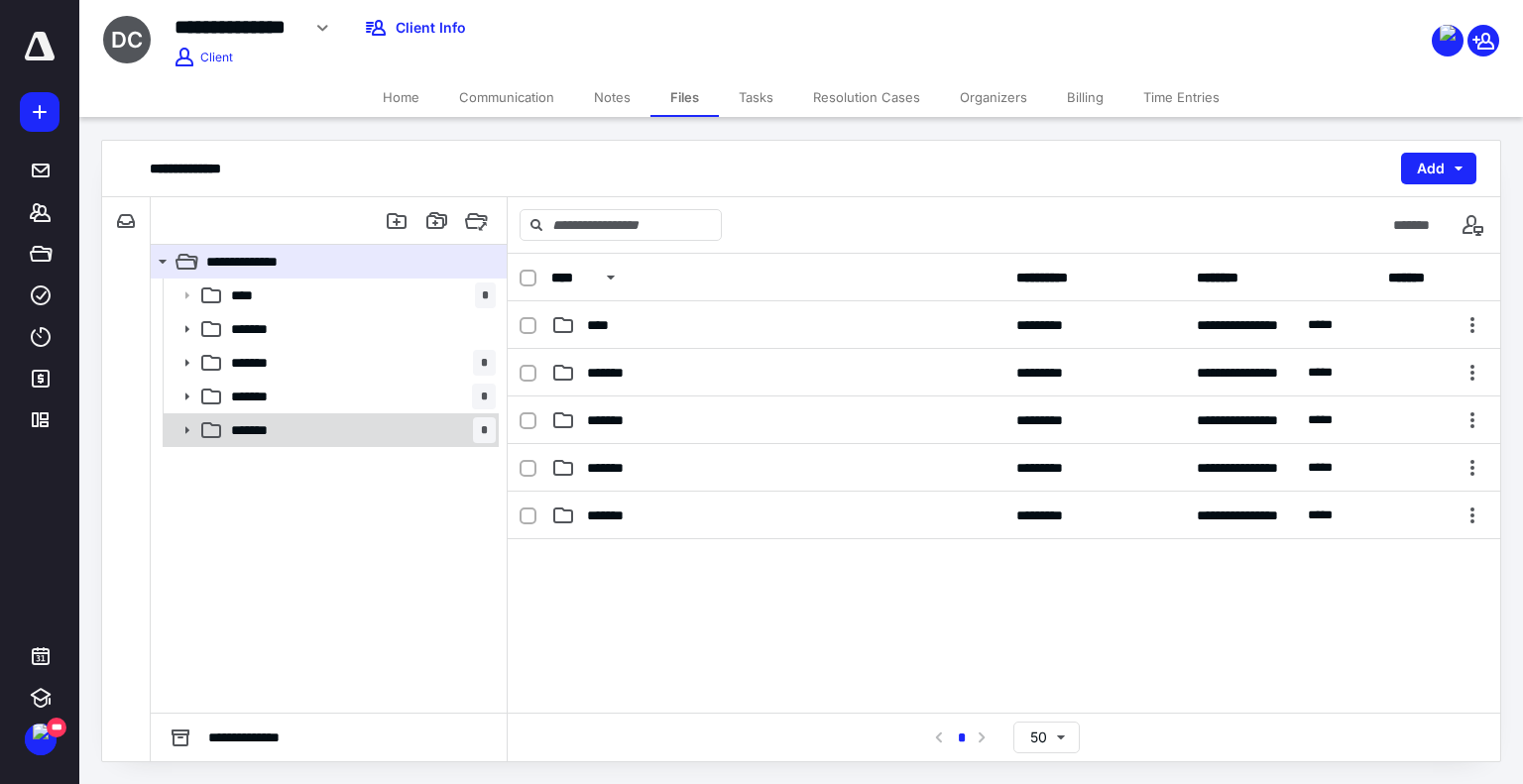 click on "******* *" at bounding box center (359, 430) 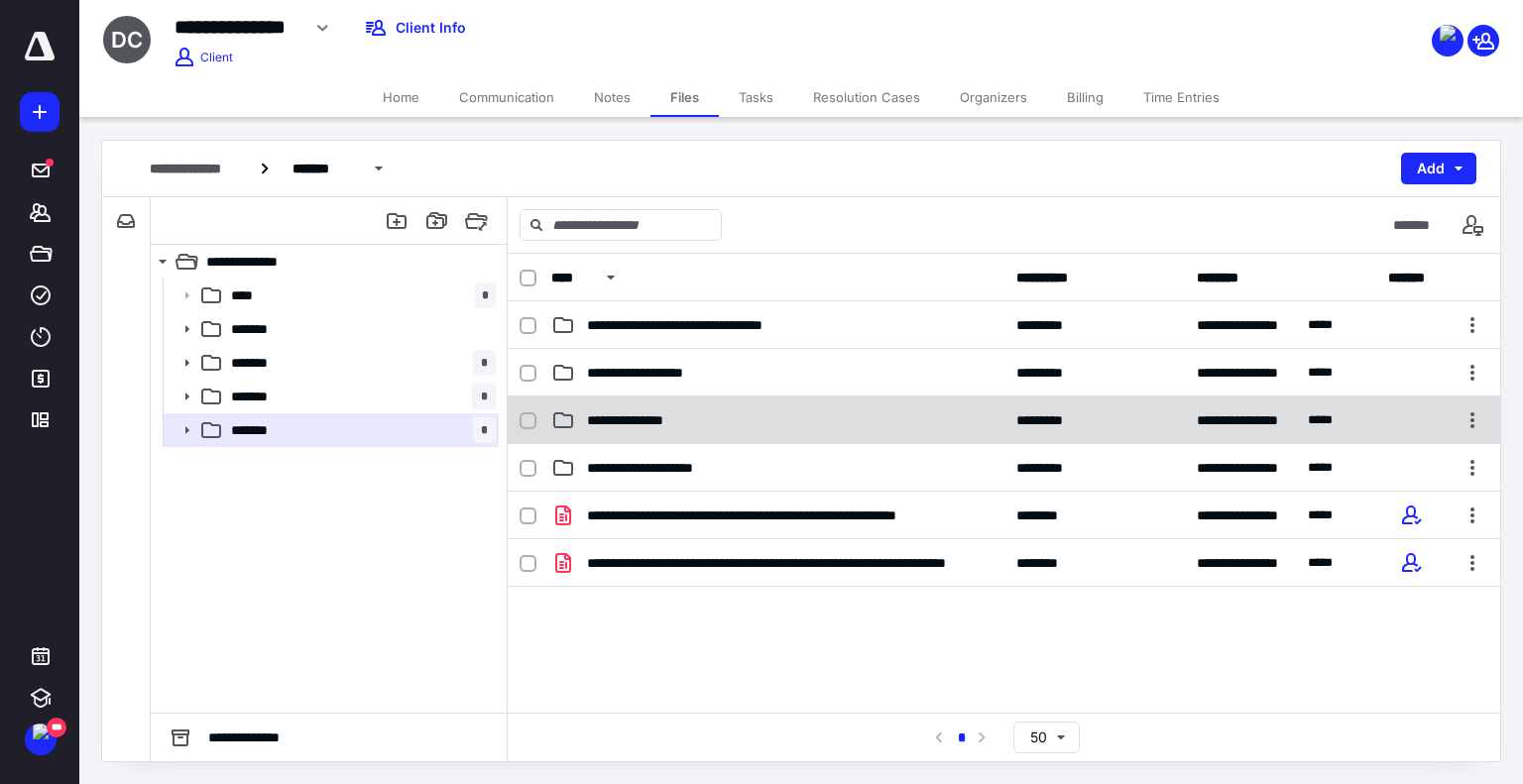 click on "**********" at bounding box center (777, 420) 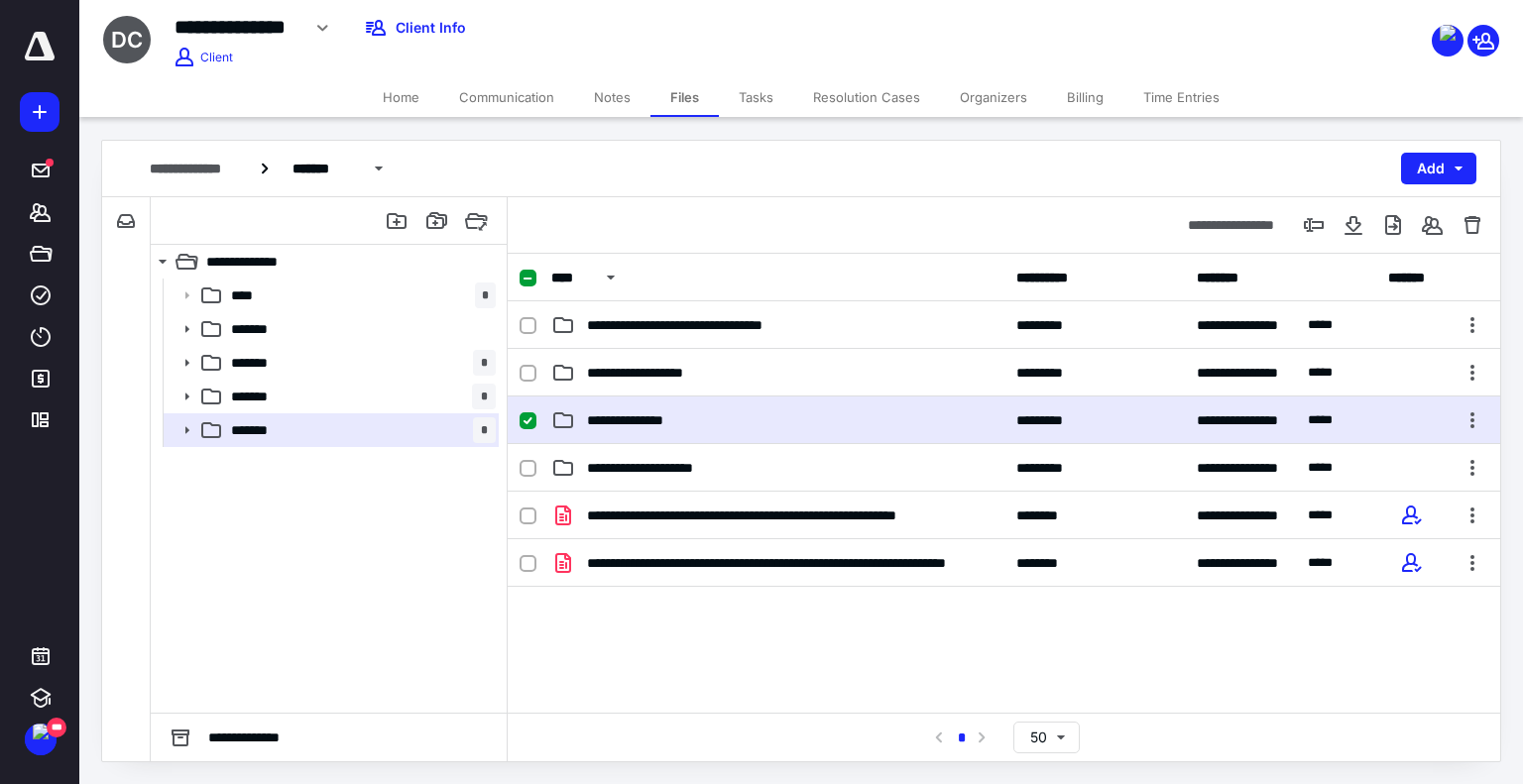 click on "**********" at bounding box center (777, 420) 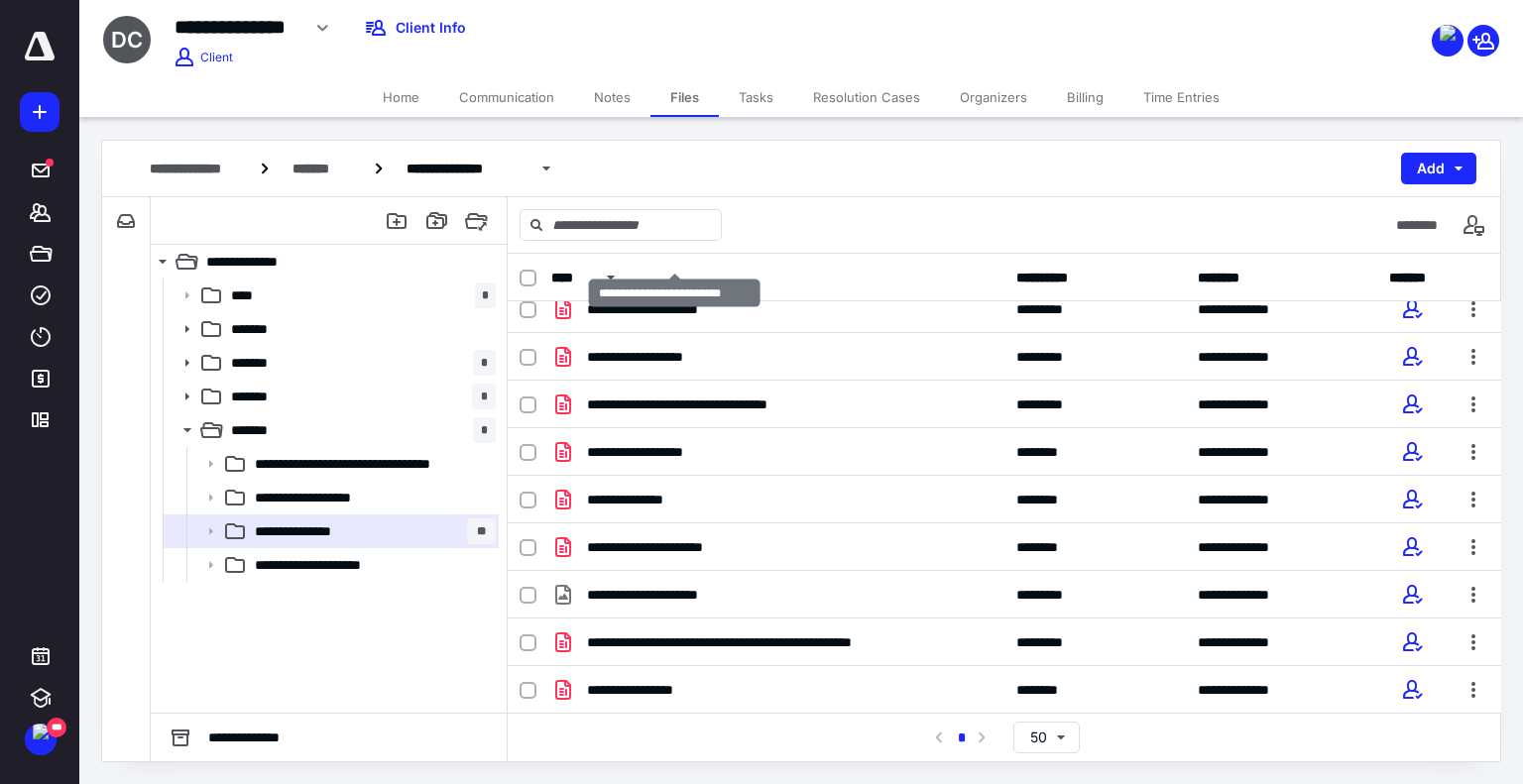 scroll, scrollTop: 488, scrollLeft: 0, axis: vertical 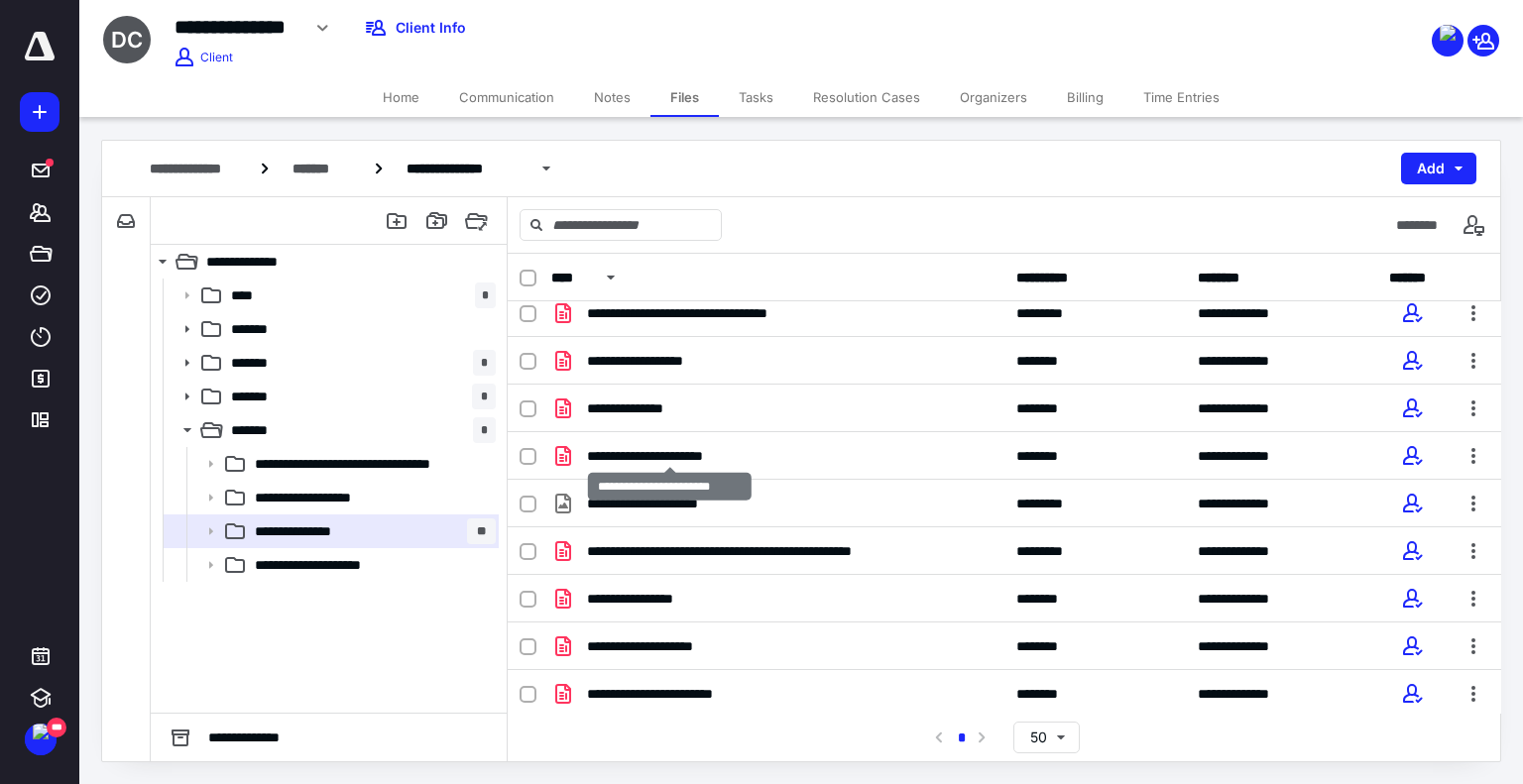click on "**********" at bounding box center (669, 456) 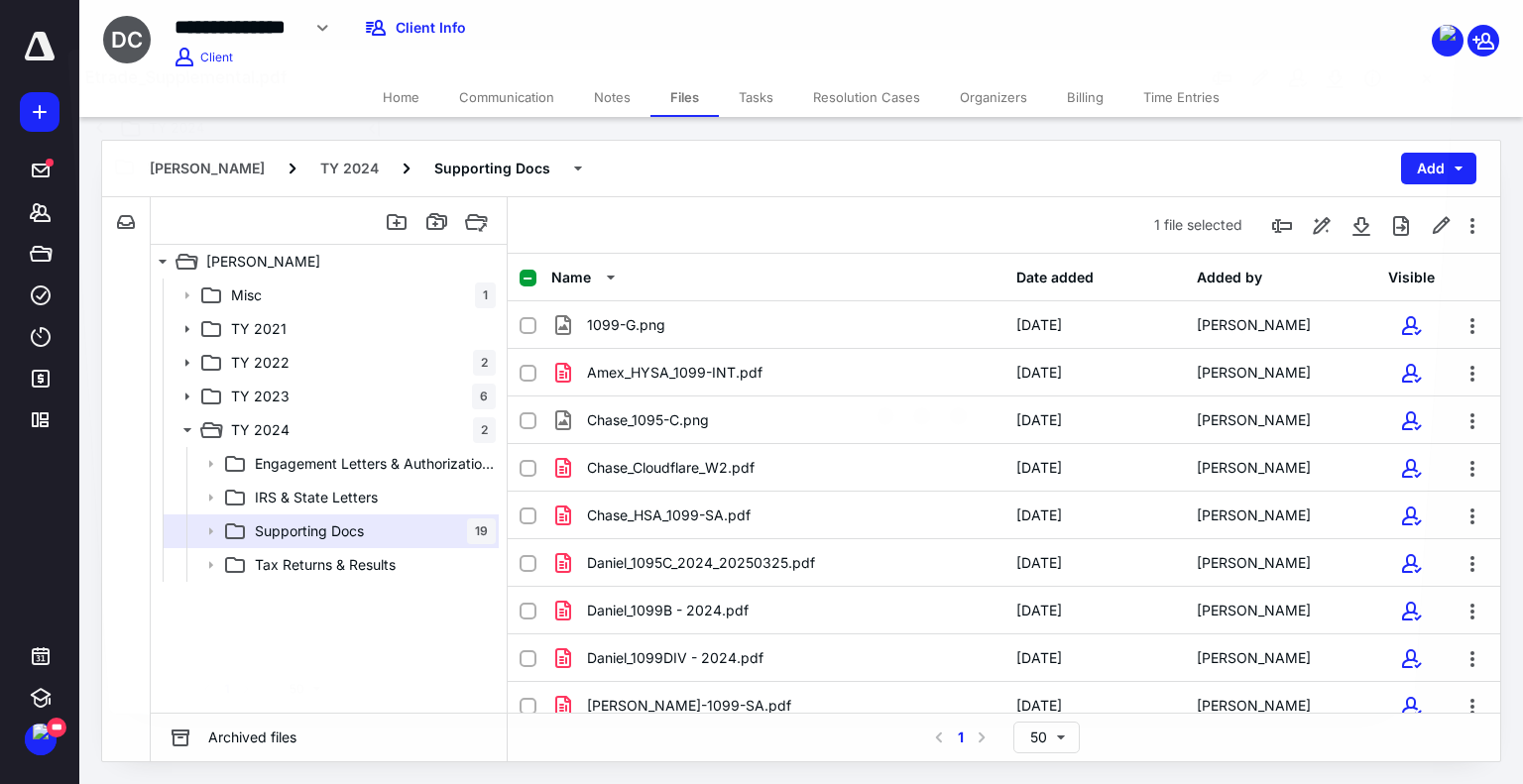 scroll, scrollTop: 488, scrollLeft: 0, axis: vertical 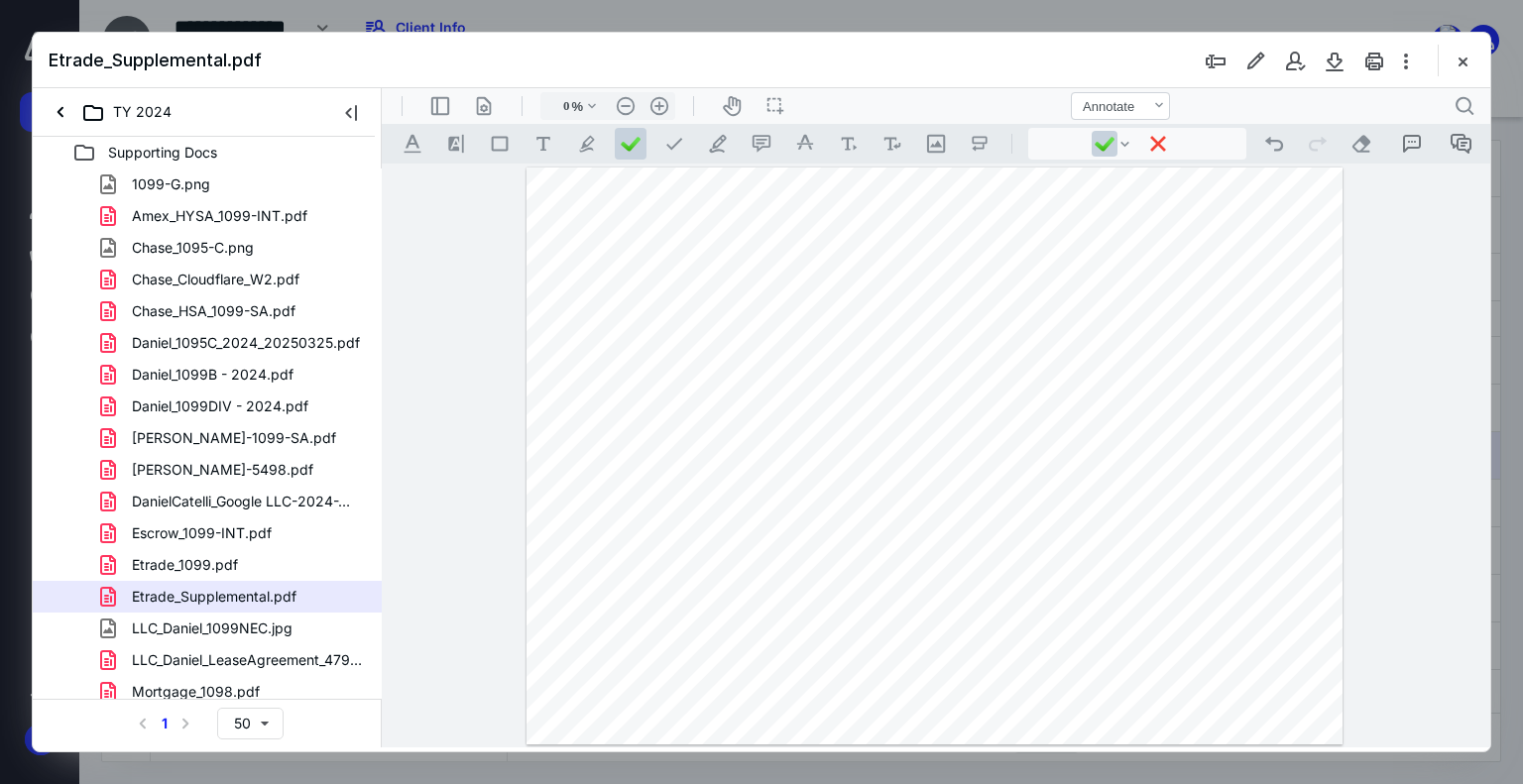 type on "98" 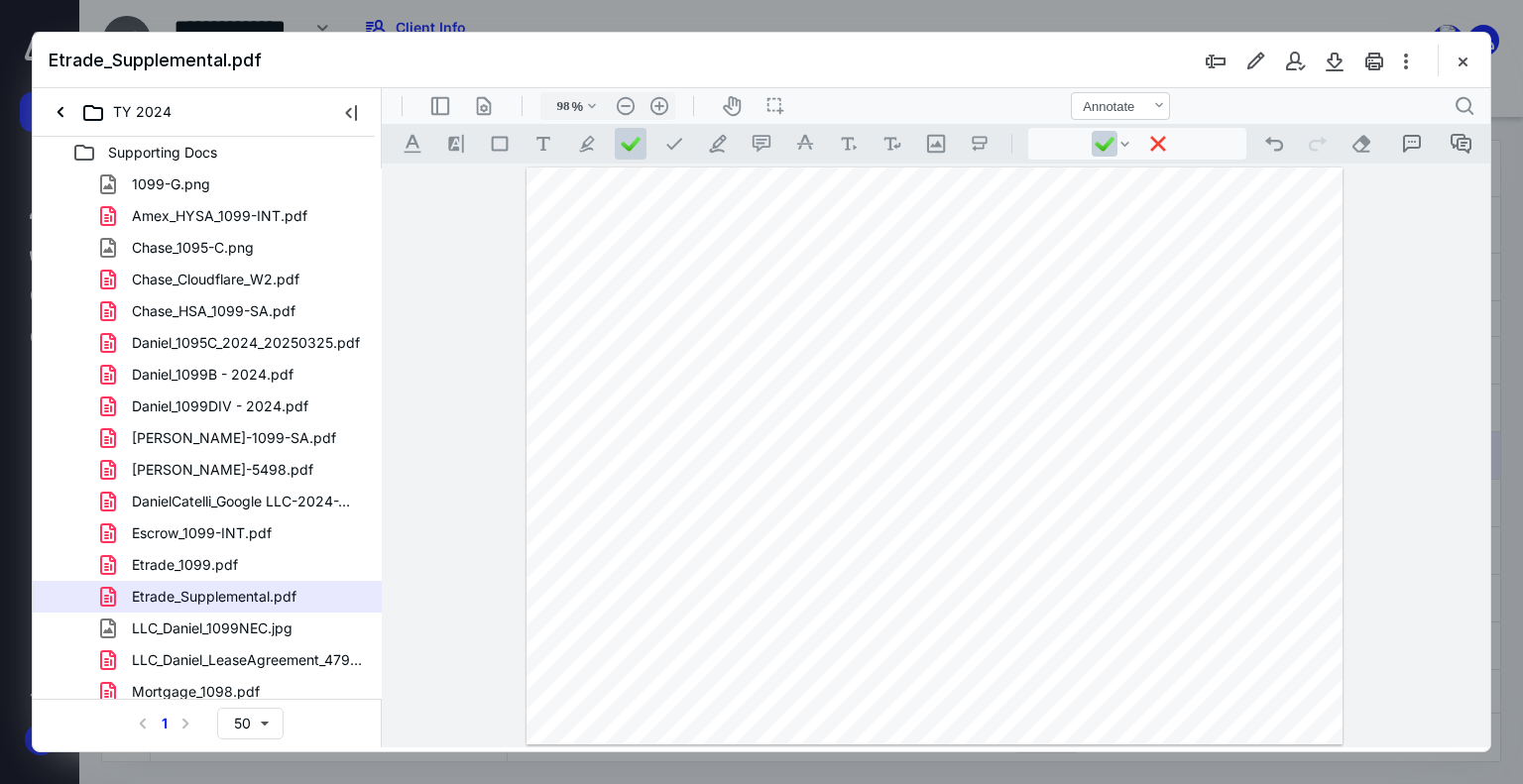 scroll, scrollTop: 0, scrollLeft: 0, axis: both 